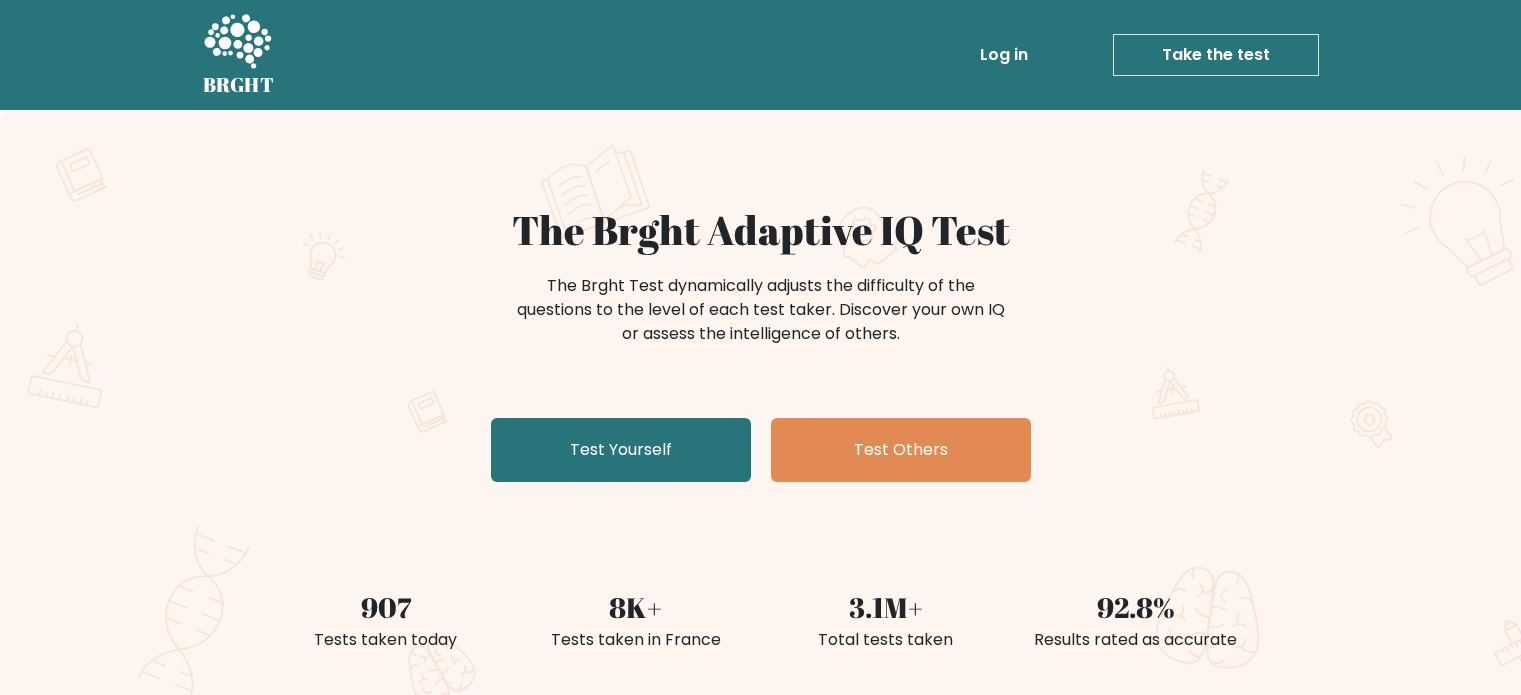 scroll, scrollTop: 0, scrollLeft: 0, axis: both 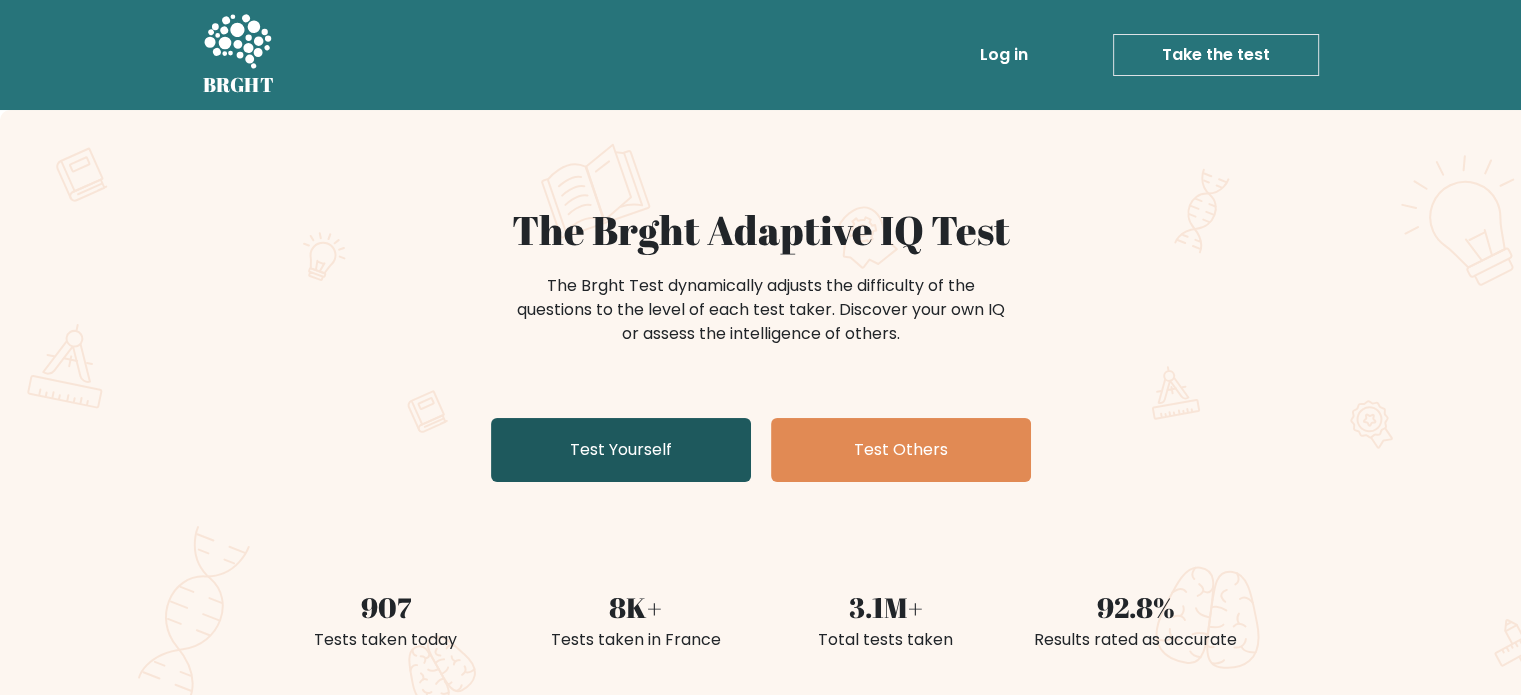 click on "Test Yourself" at bounding box center [621, 450] 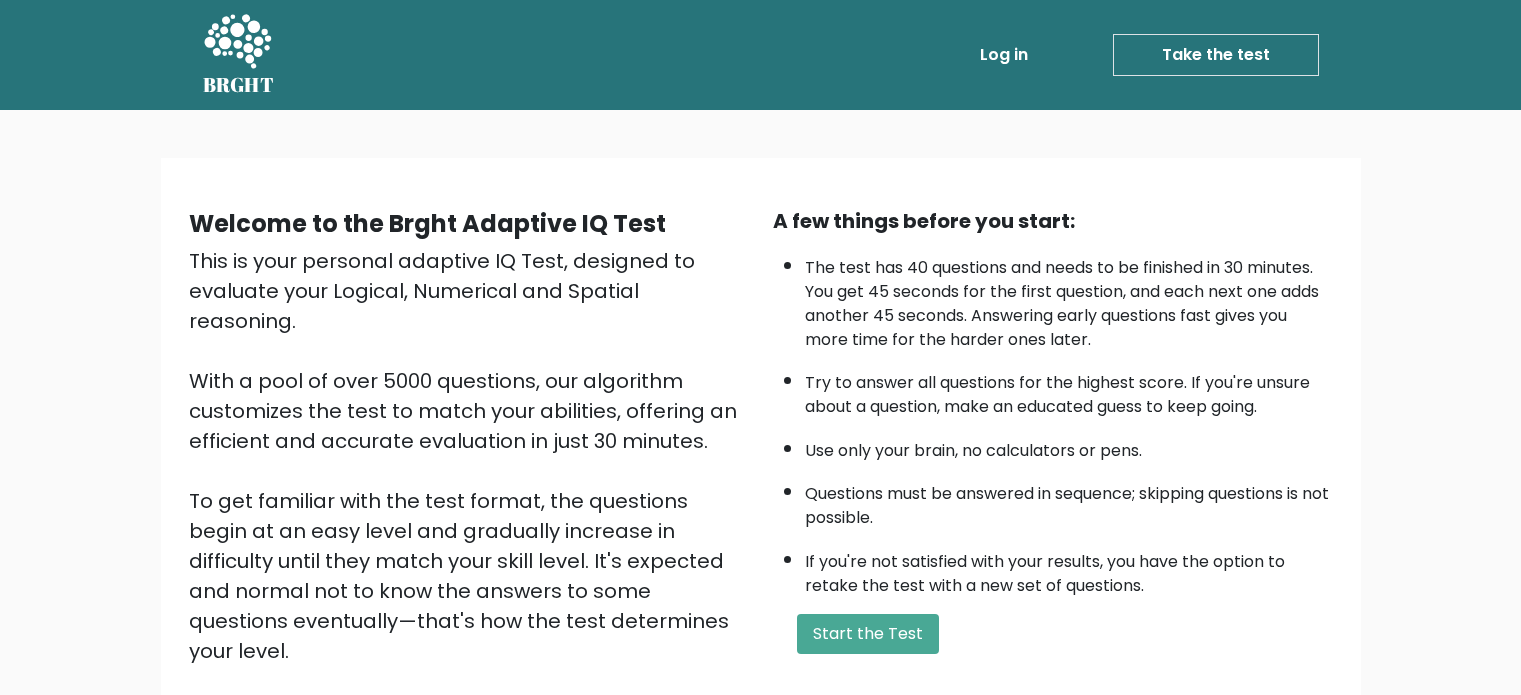 scroll, scrollTop: 0, scrollLeft: 0, axis: both 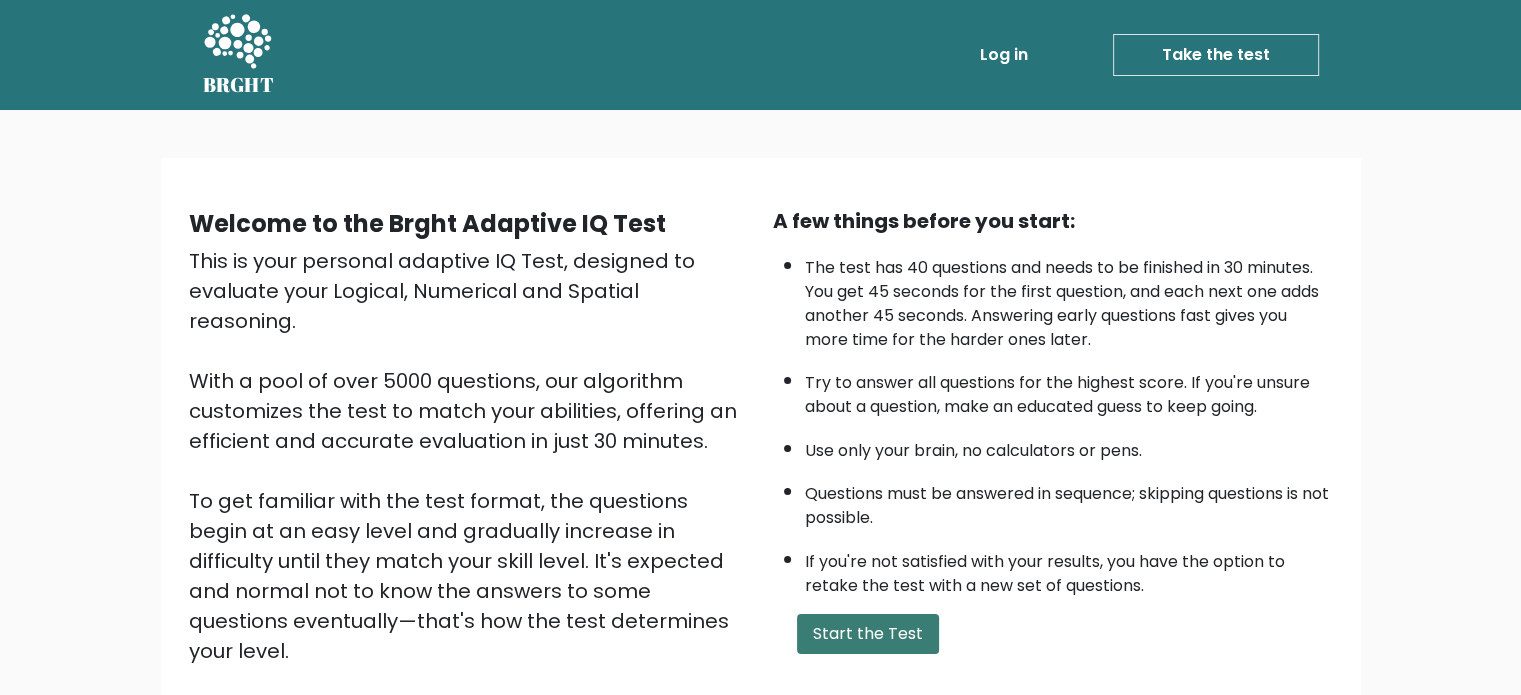 click on "Start the Test" at bounding box center [868, 634] 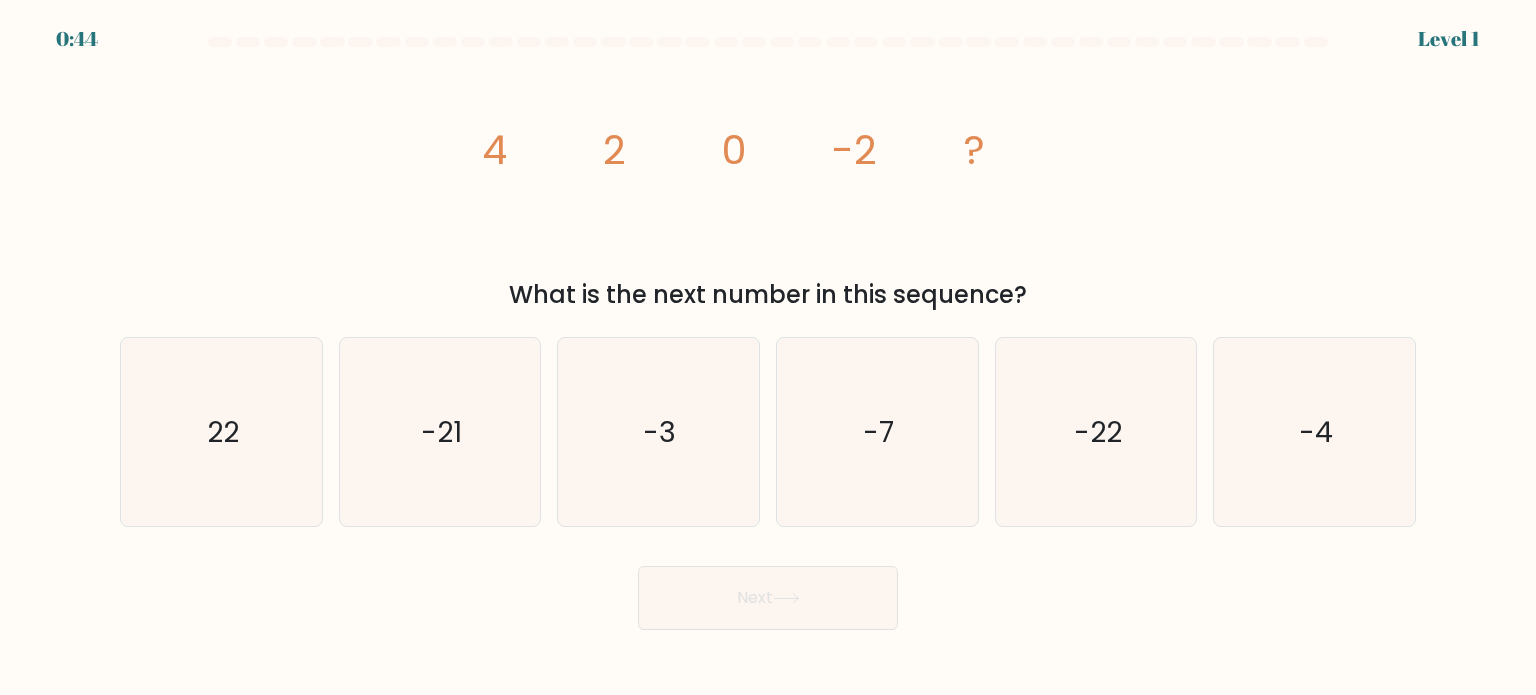 scroll, scrollTop: 0, scrollLeft: 0, axis: both 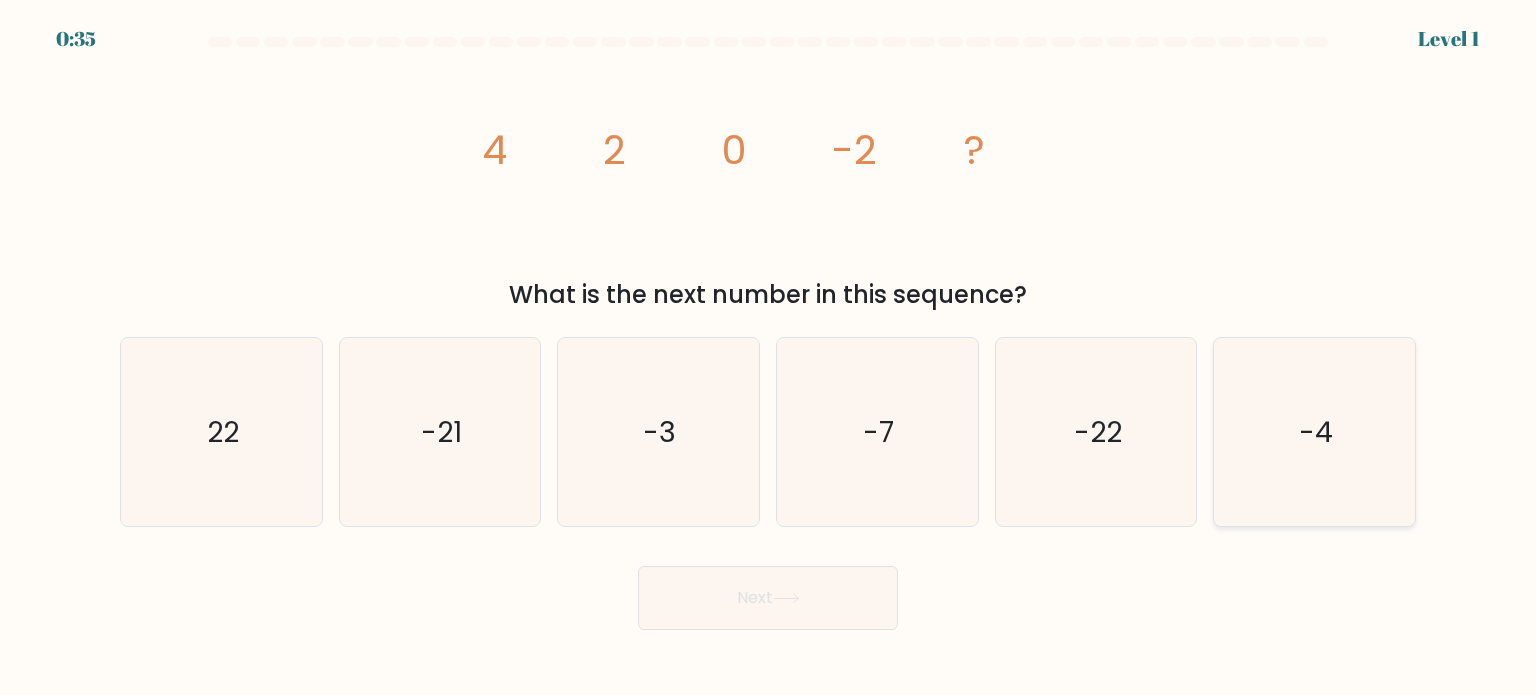 click on "-4" 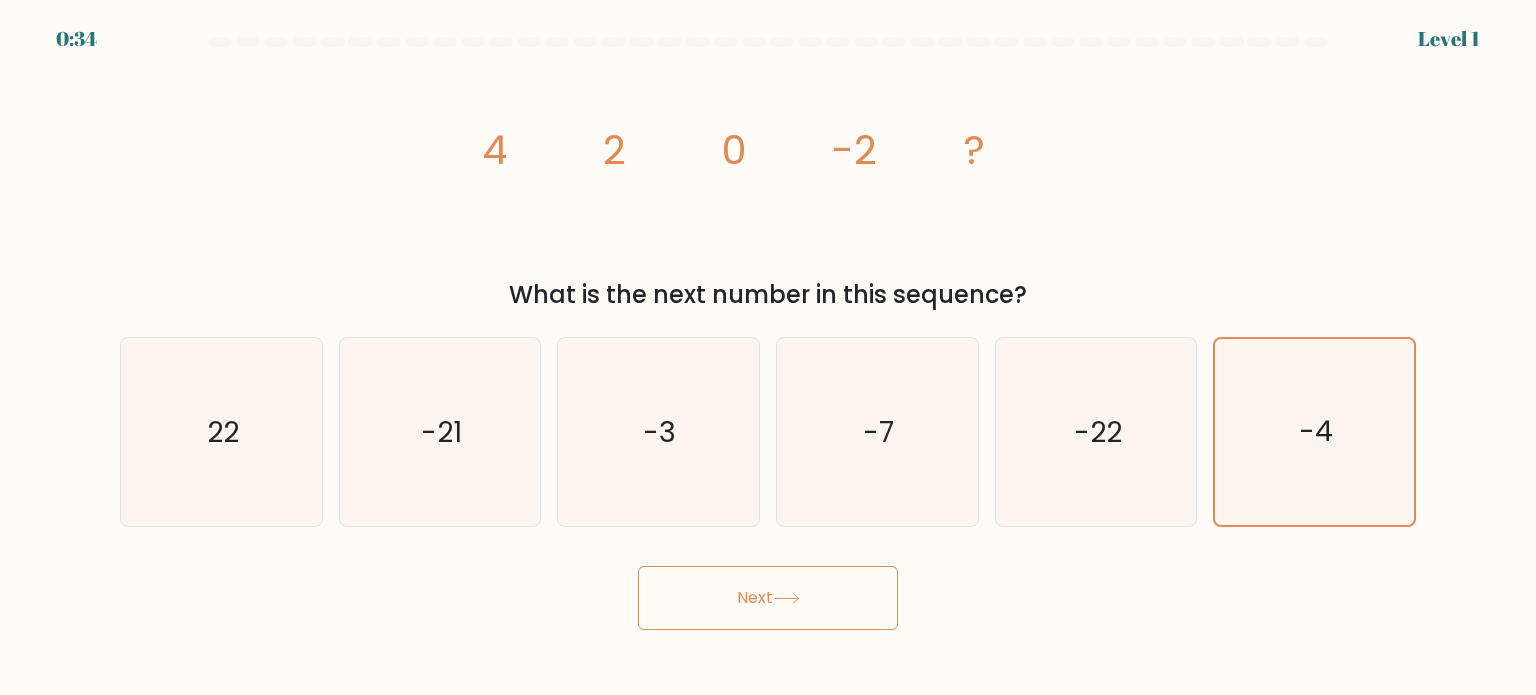 click on "Next" at bounding box center (768, 598) 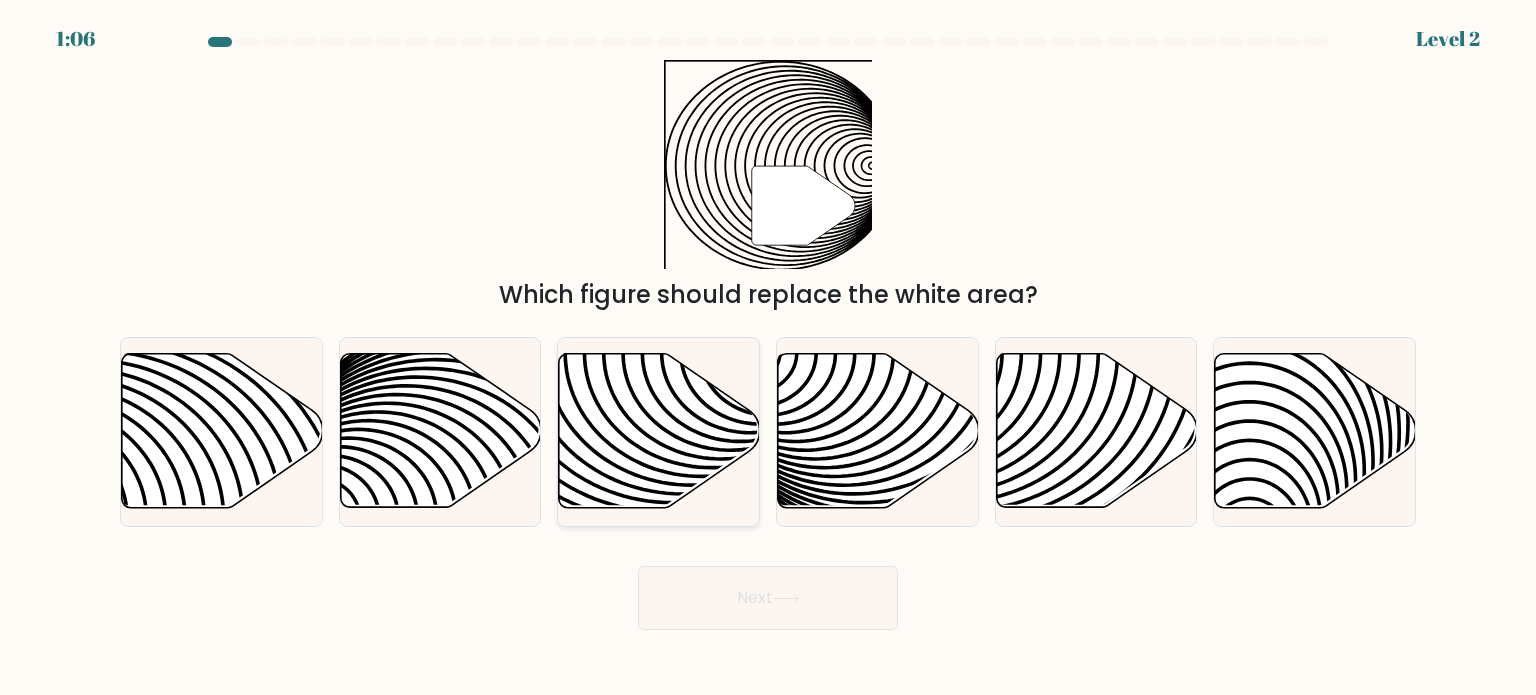 click 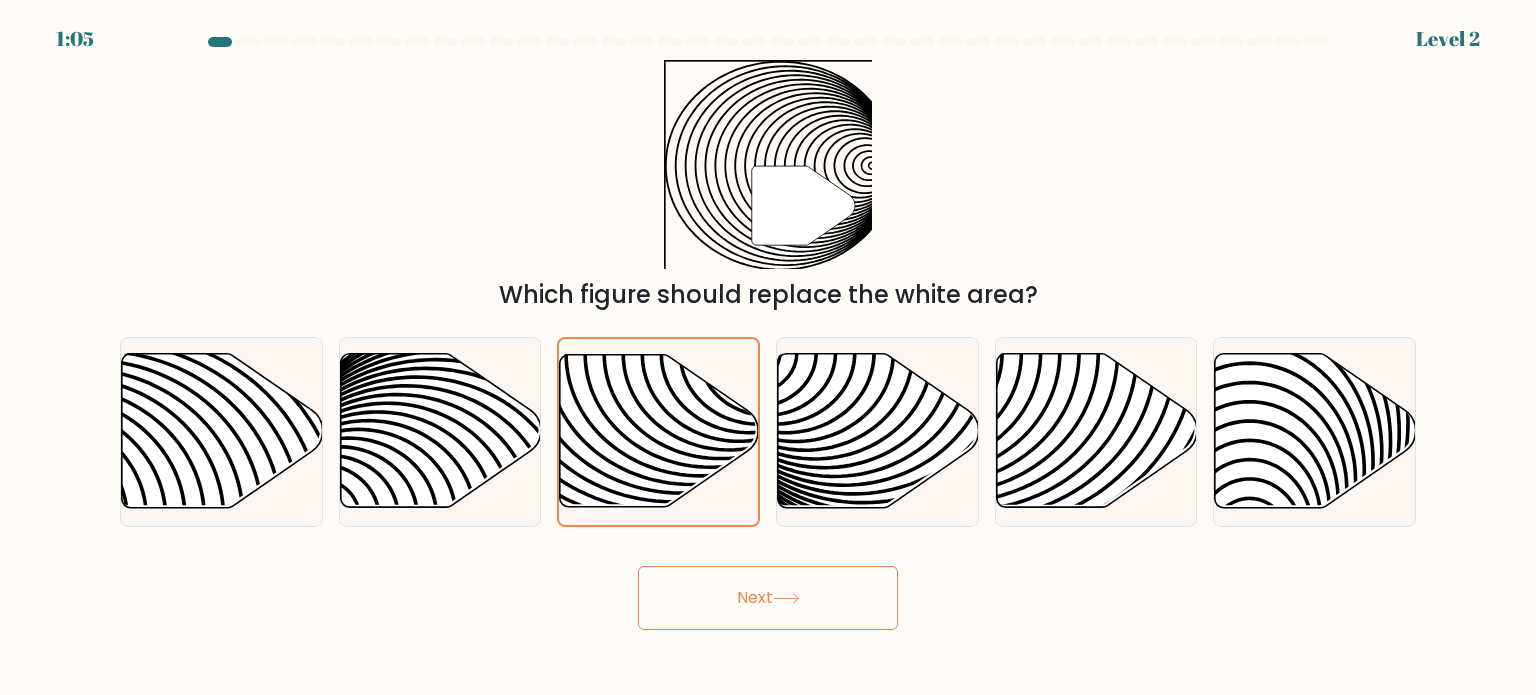 click on "Next" at bounding box center [768, 598] 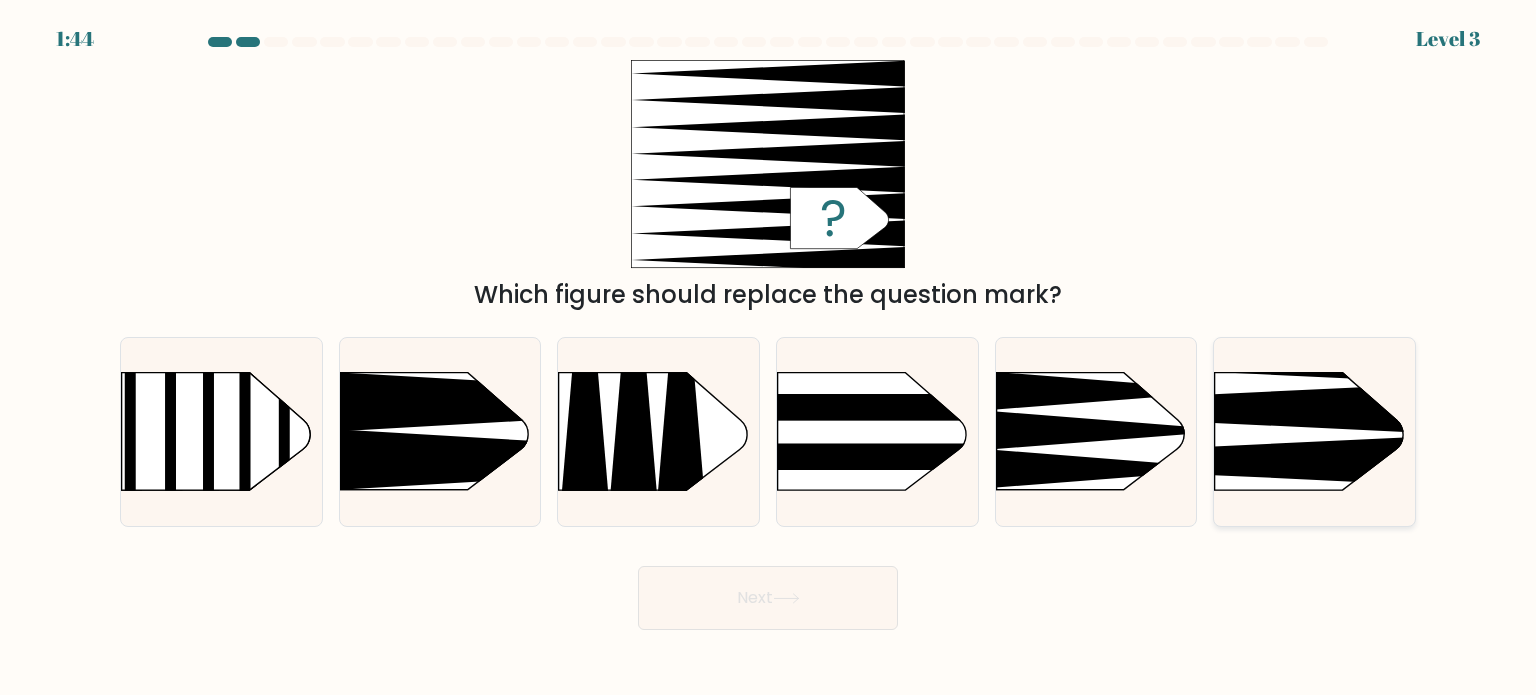 click 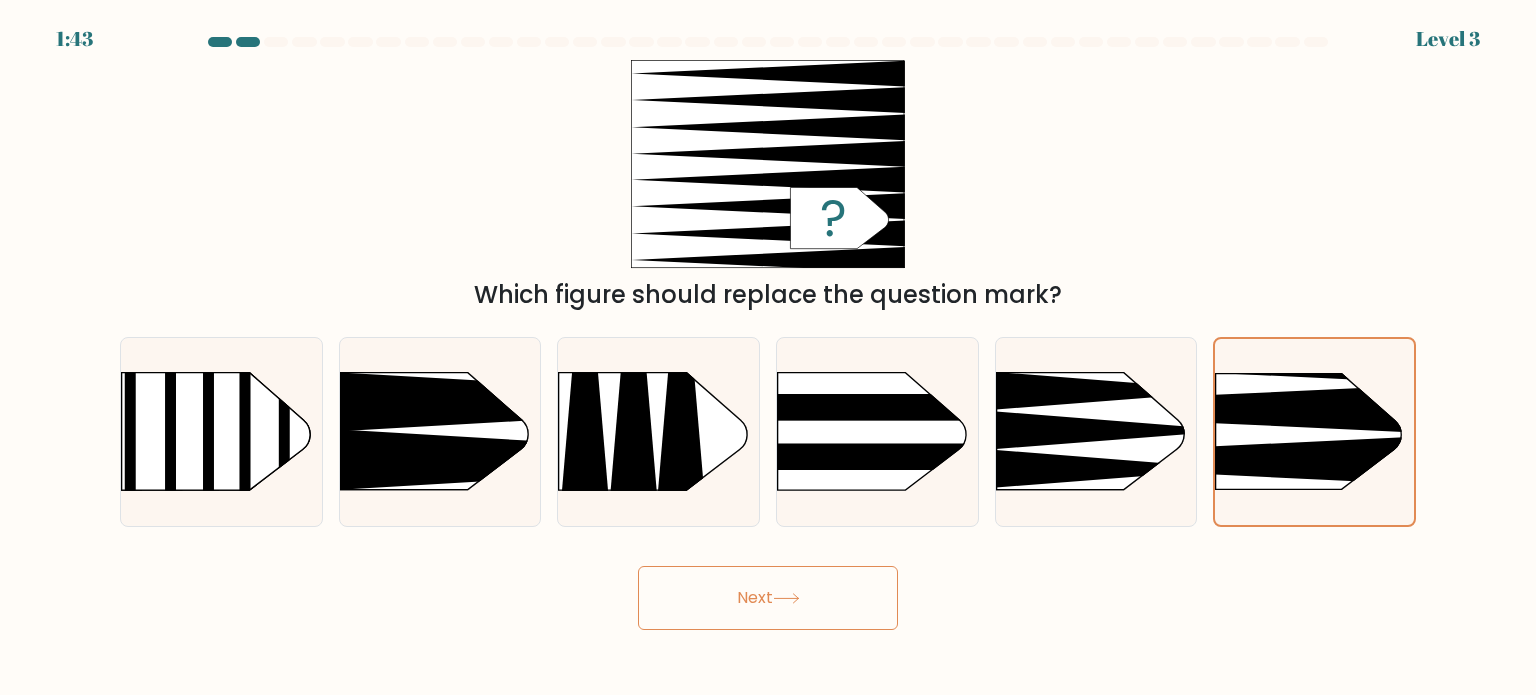 click on "Next" at bounding box center (768, 598) 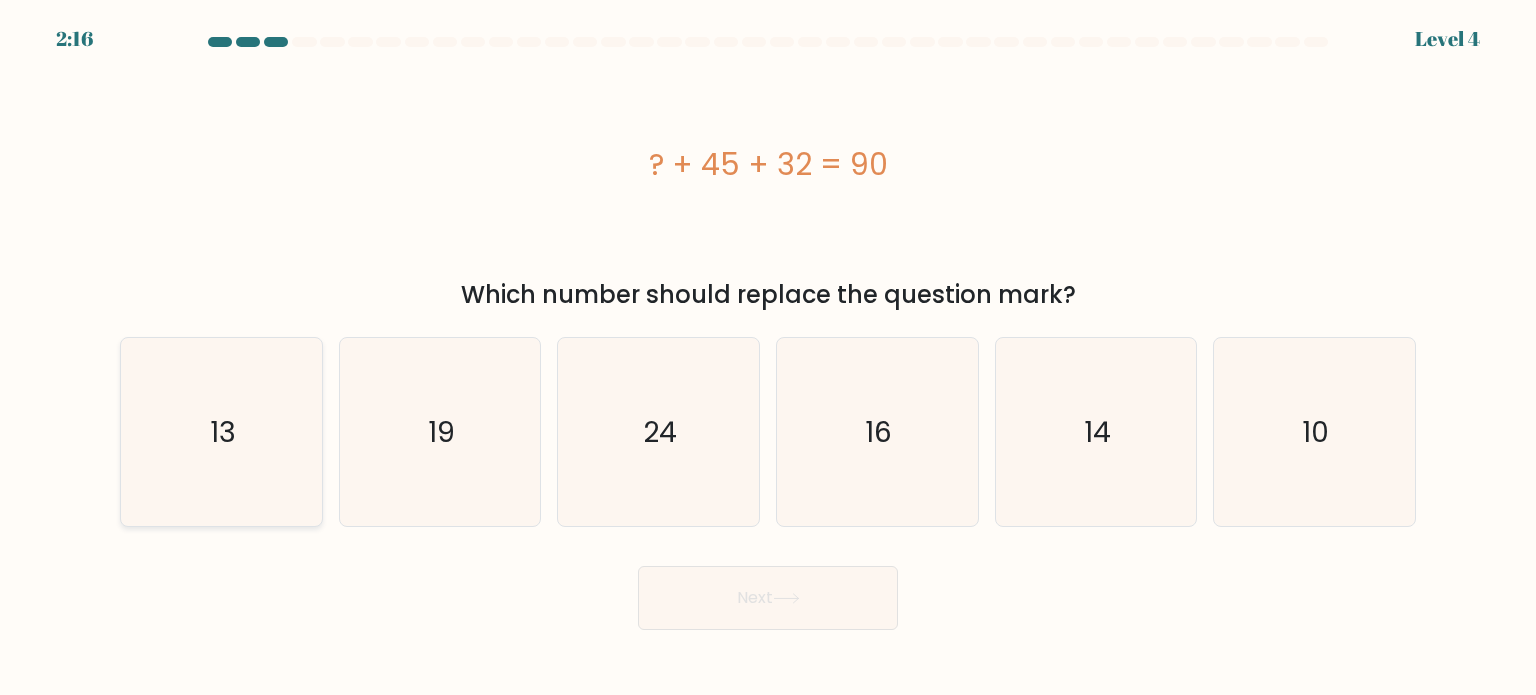 click on "13" 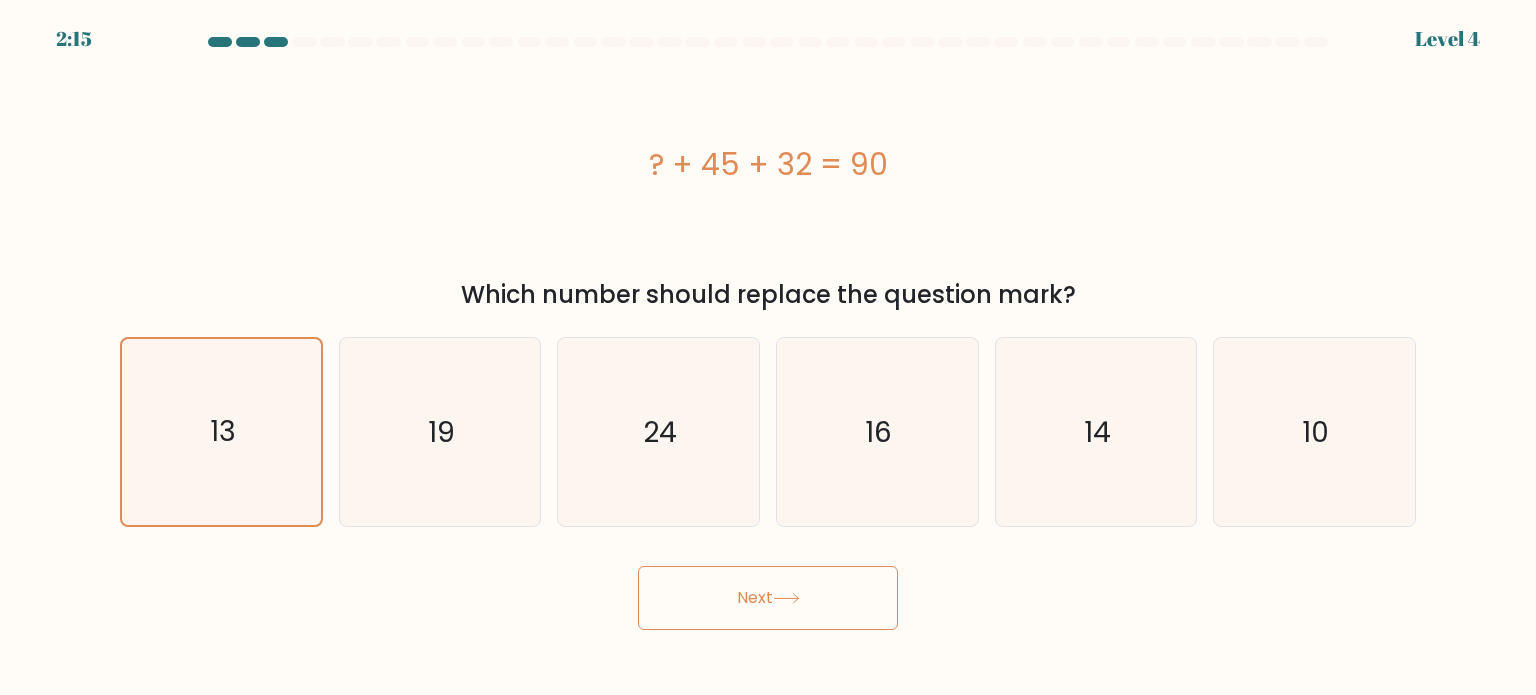click on "Next" at bounding box center [768, 598] 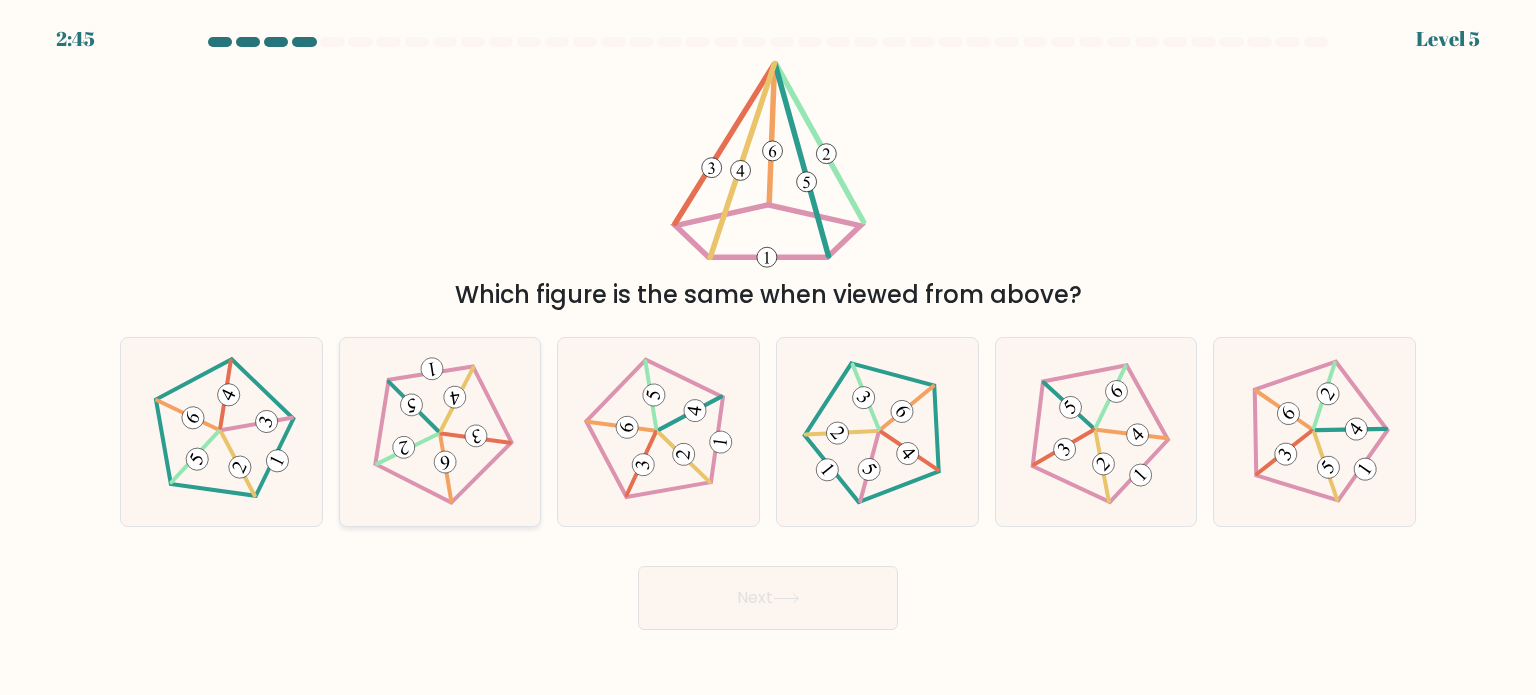 click 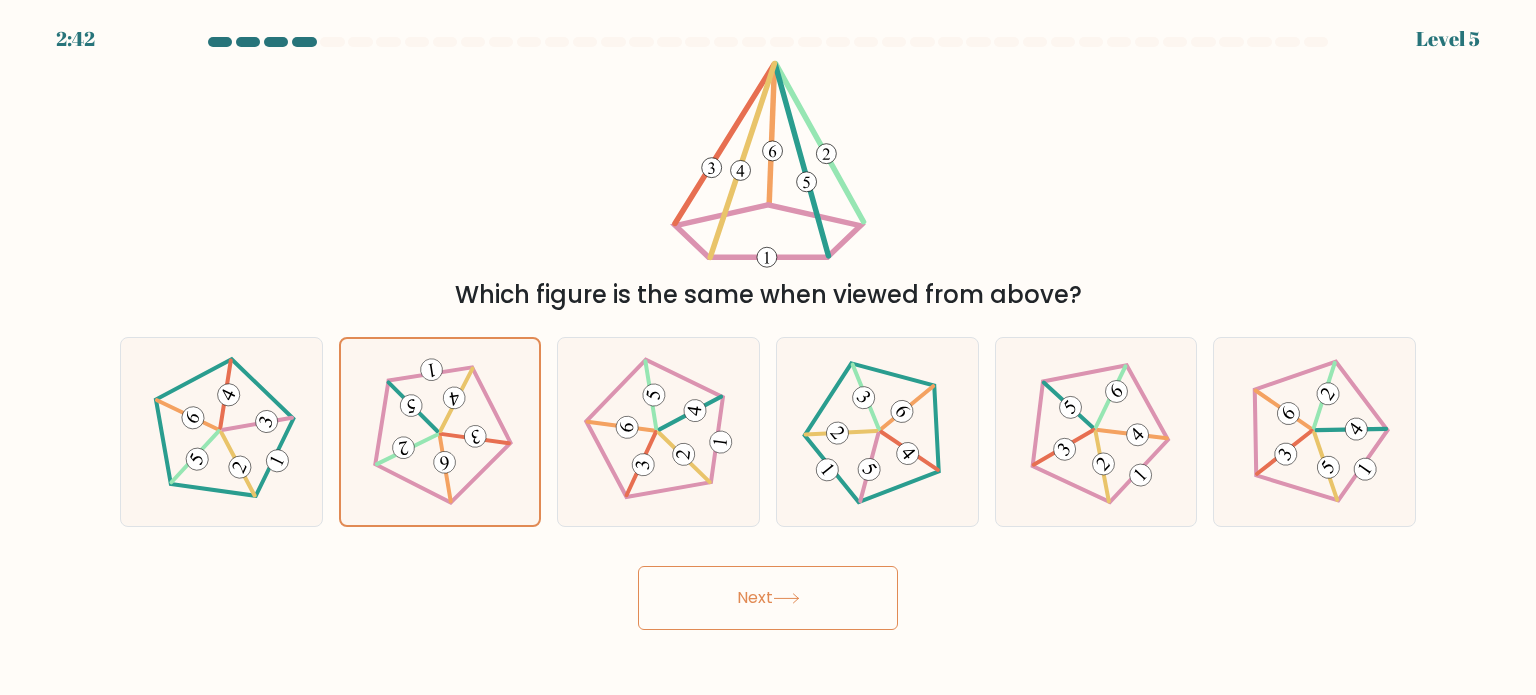 click on "Next" at bounding box center (768, 598) 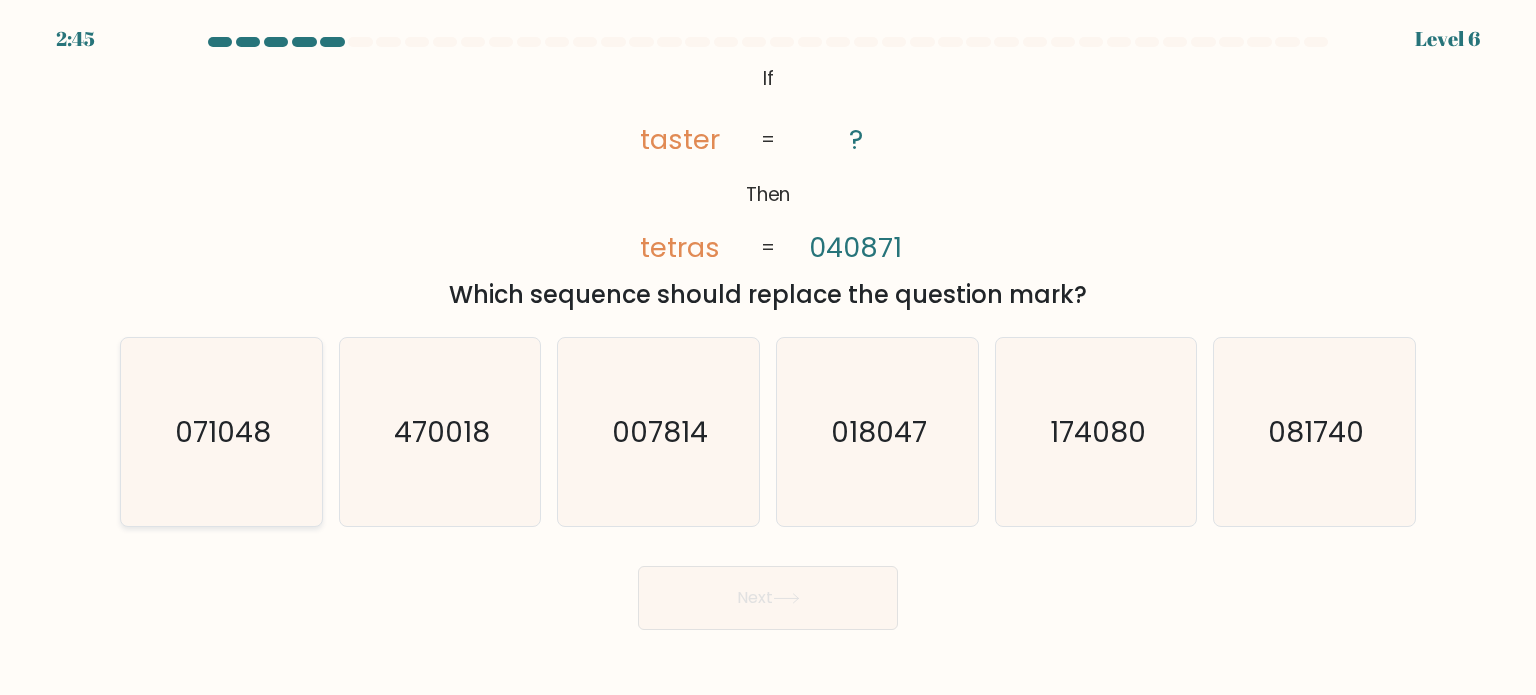 click on "071048" 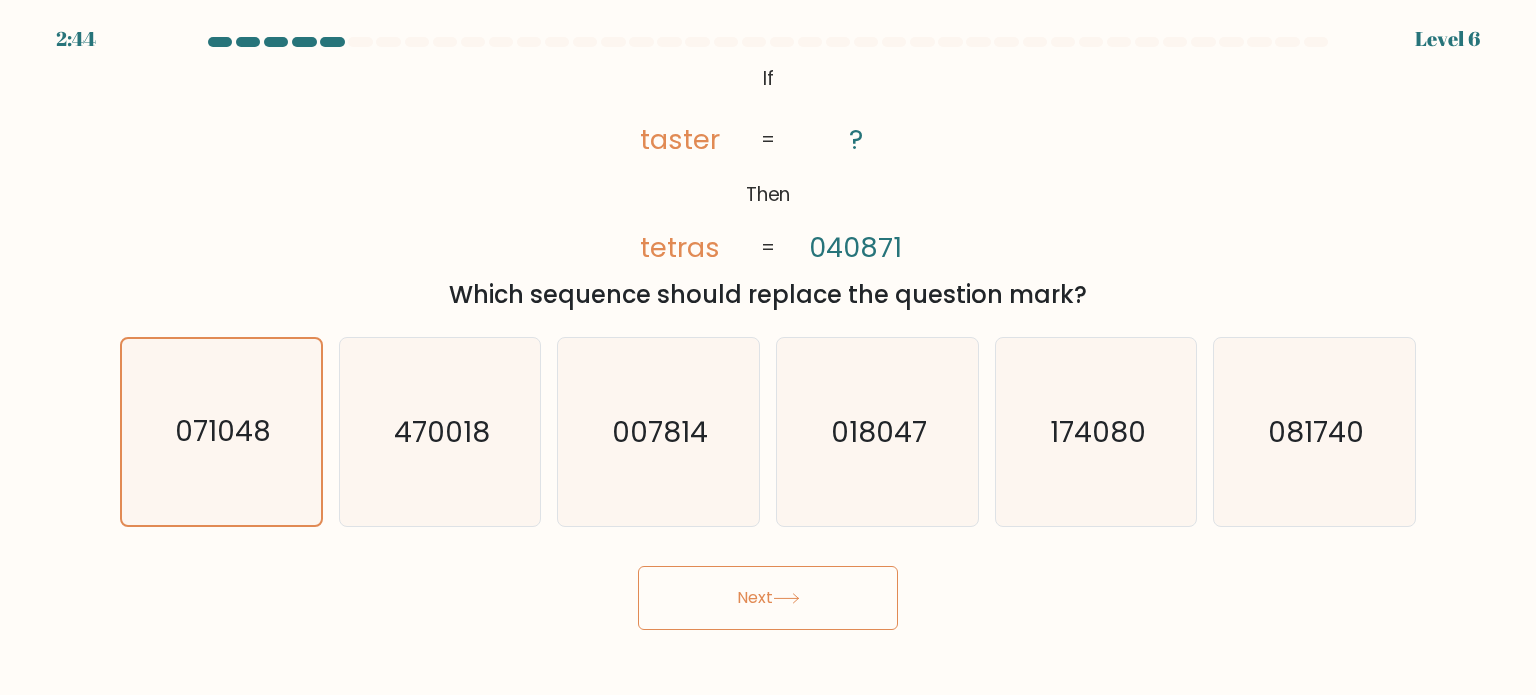 click on "Next" at bounding box center [768, 598] 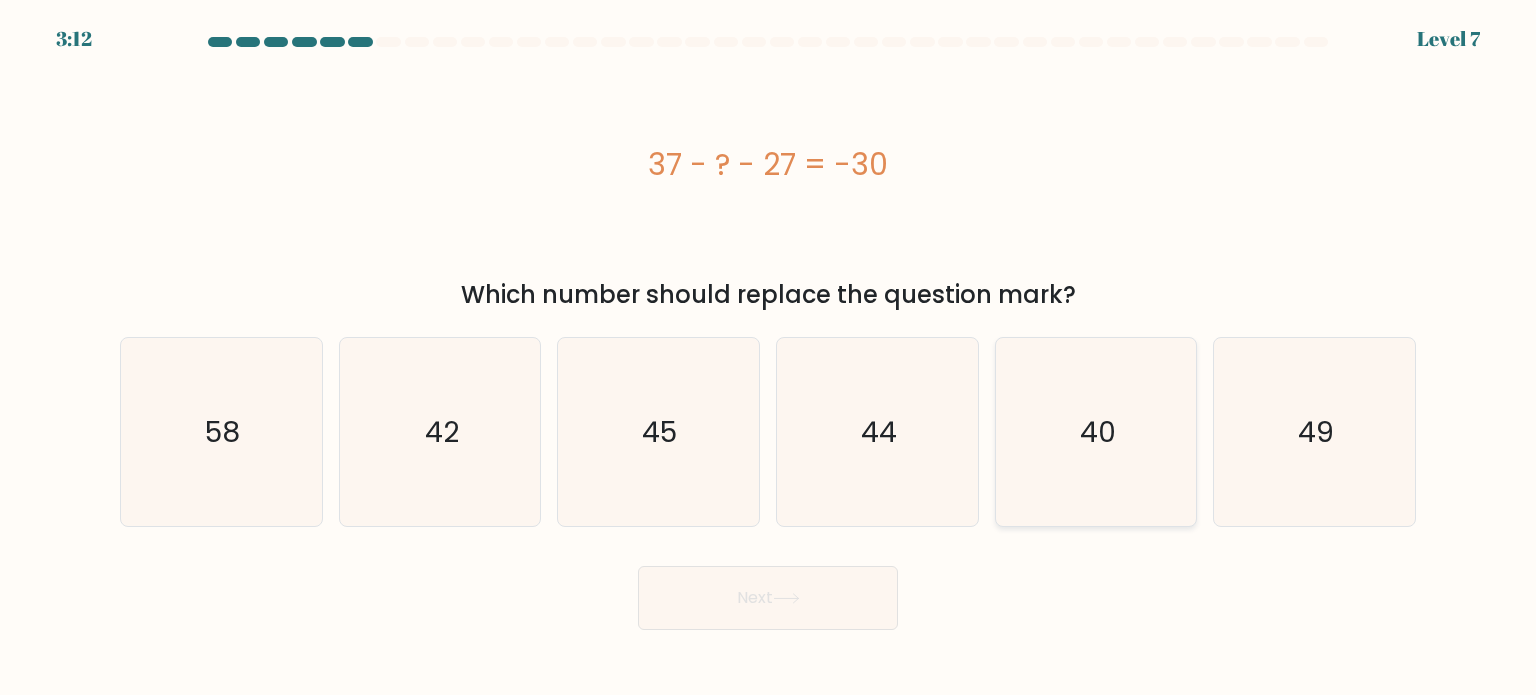 click on "40" 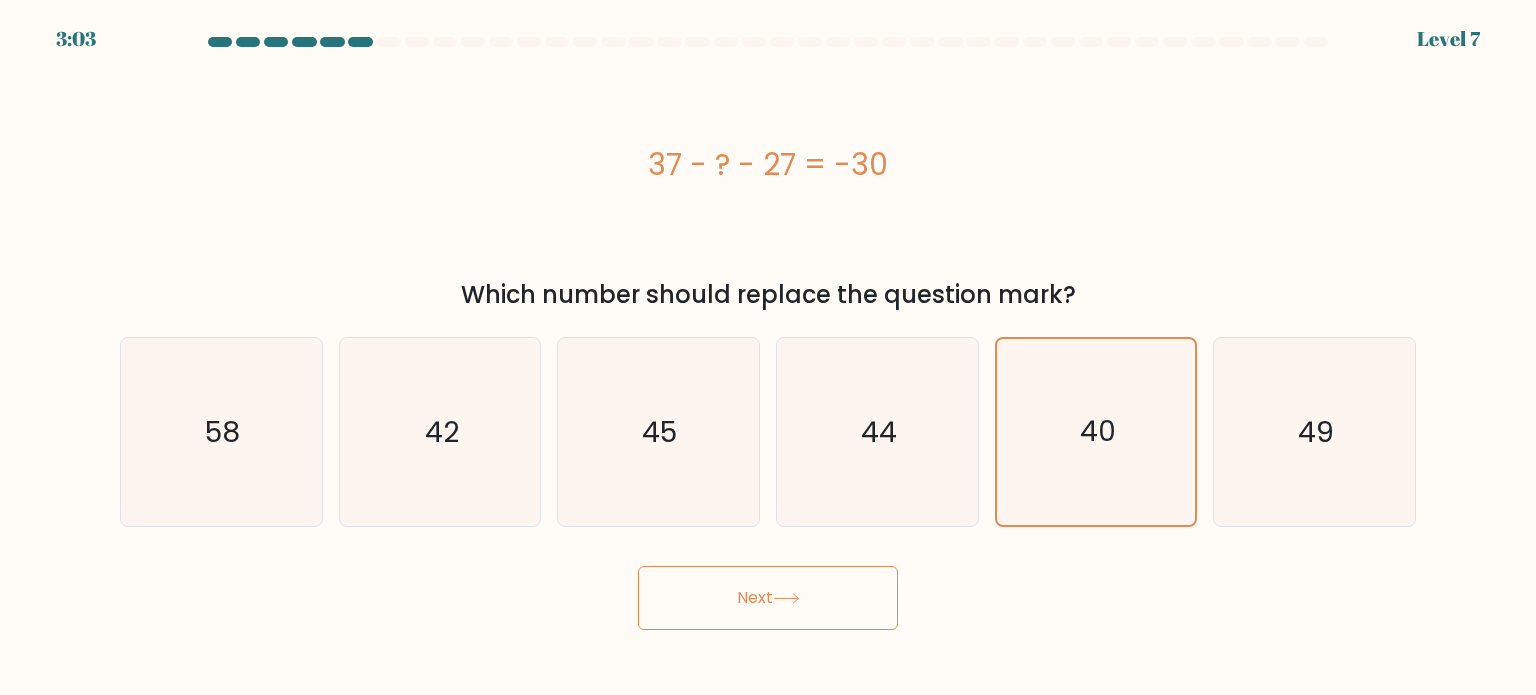click on "Next" at bounding box center [768, 598] 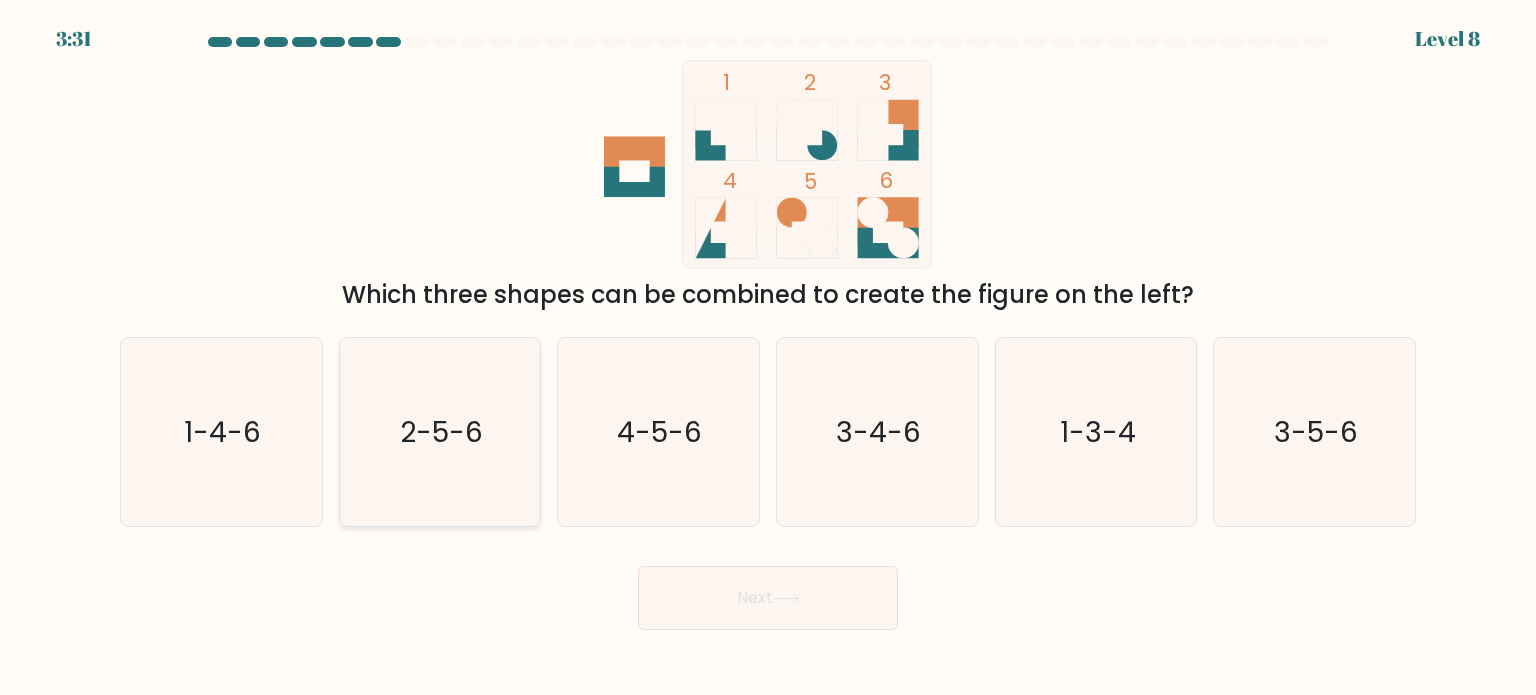 click on "2-5-6" 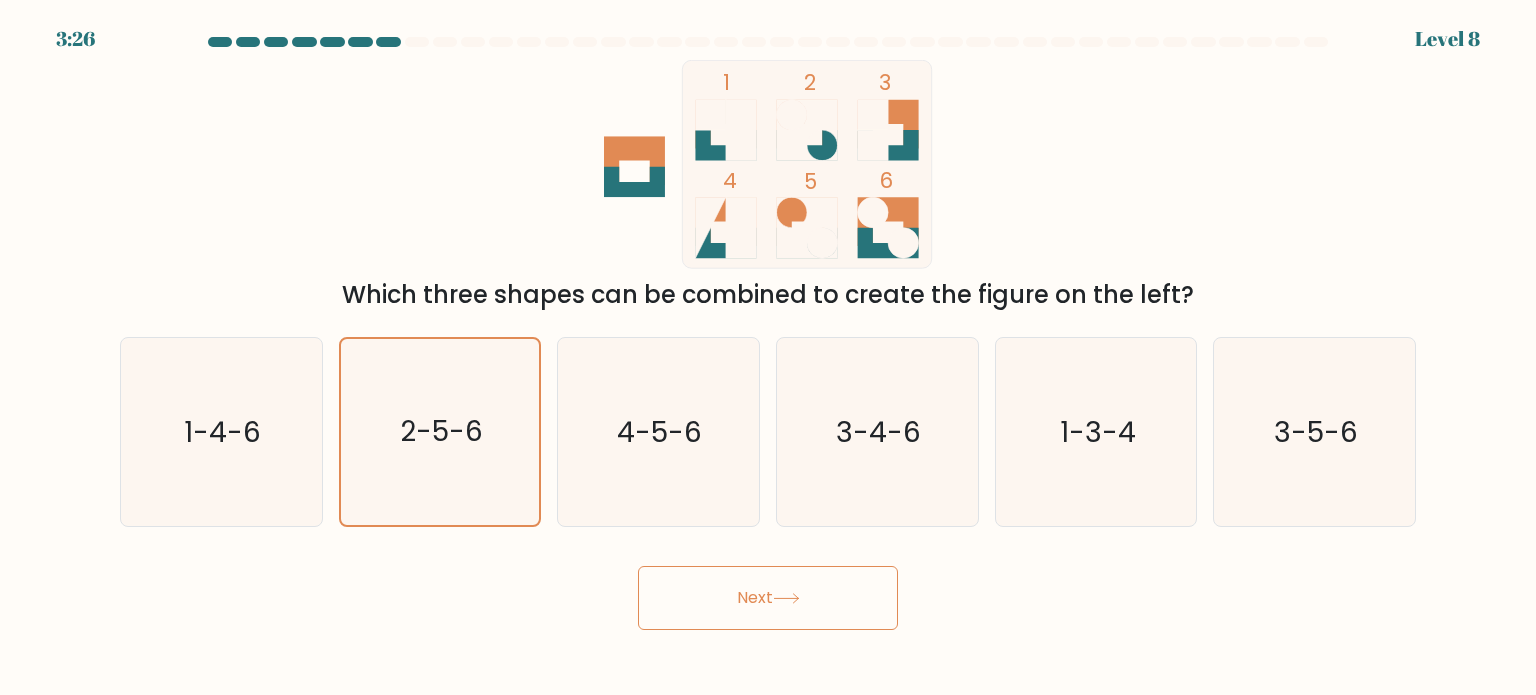 click on "Next" at bounding box center (768, 598) 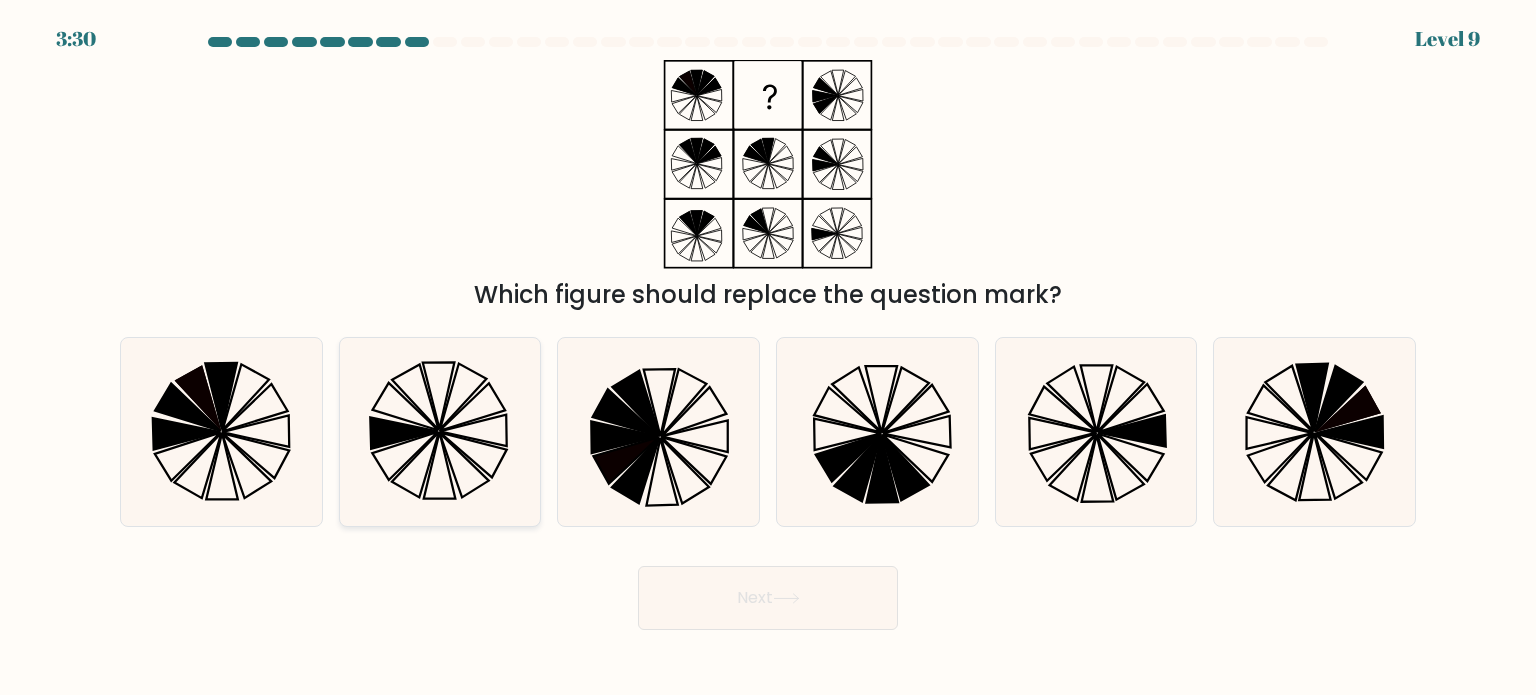 click at bounding box center [440, 432] 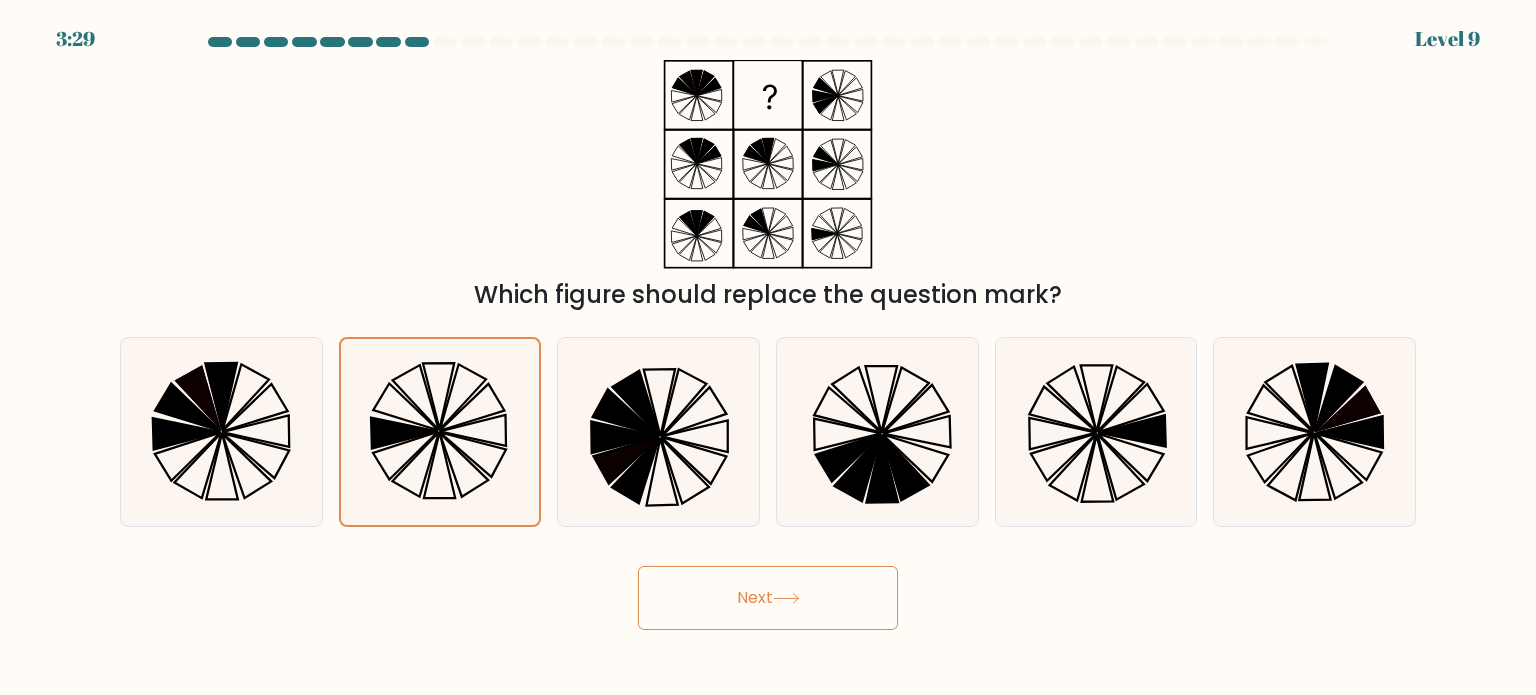 click on "Next" at bounding box center [768, 598] 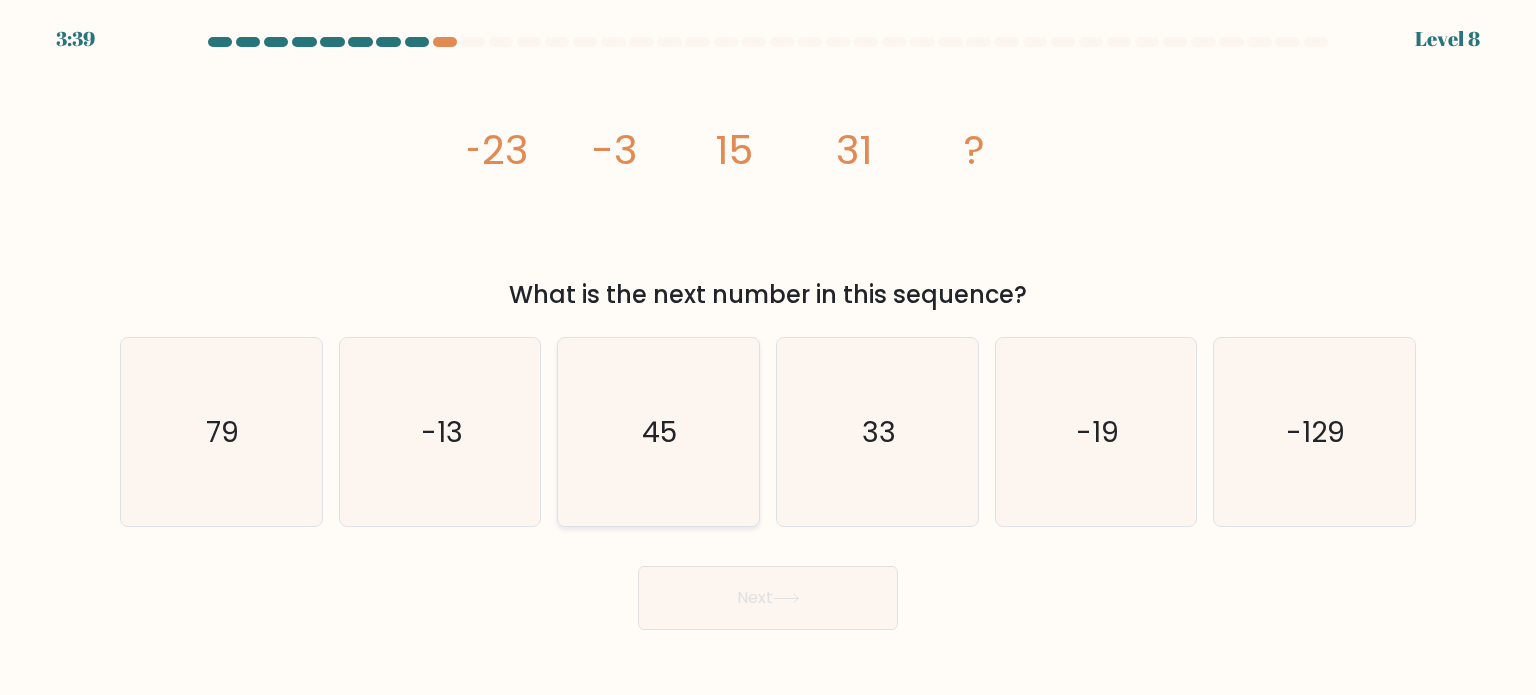 click on "45" 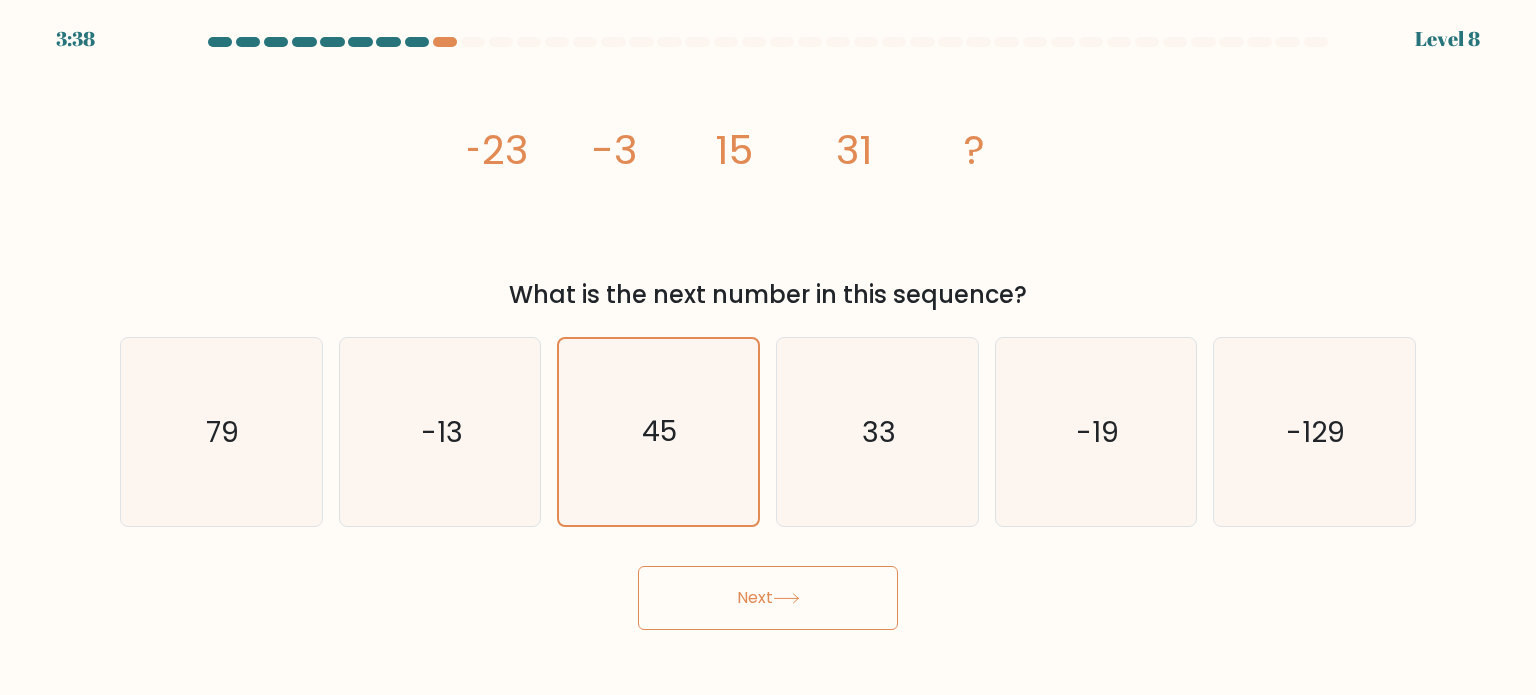 click on "Next" at bounding box center (768, 598) 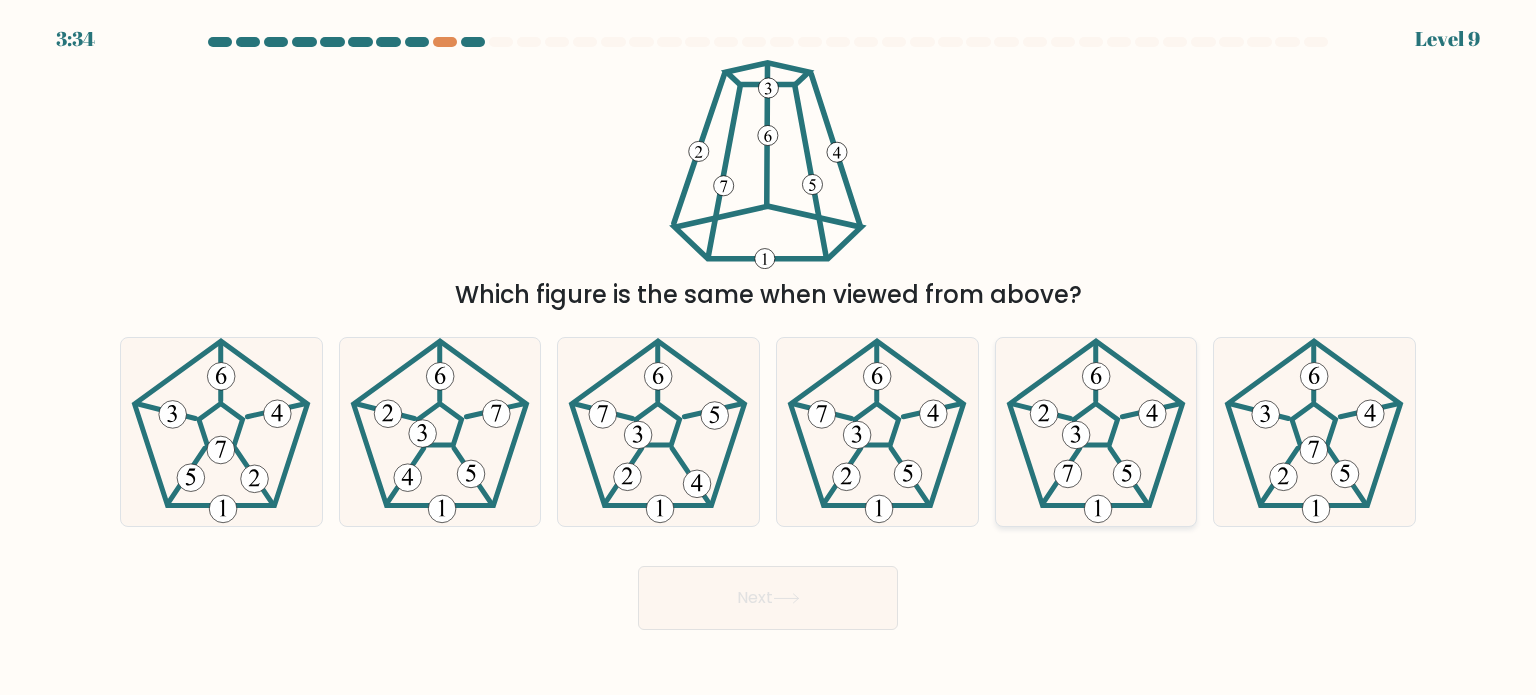 click 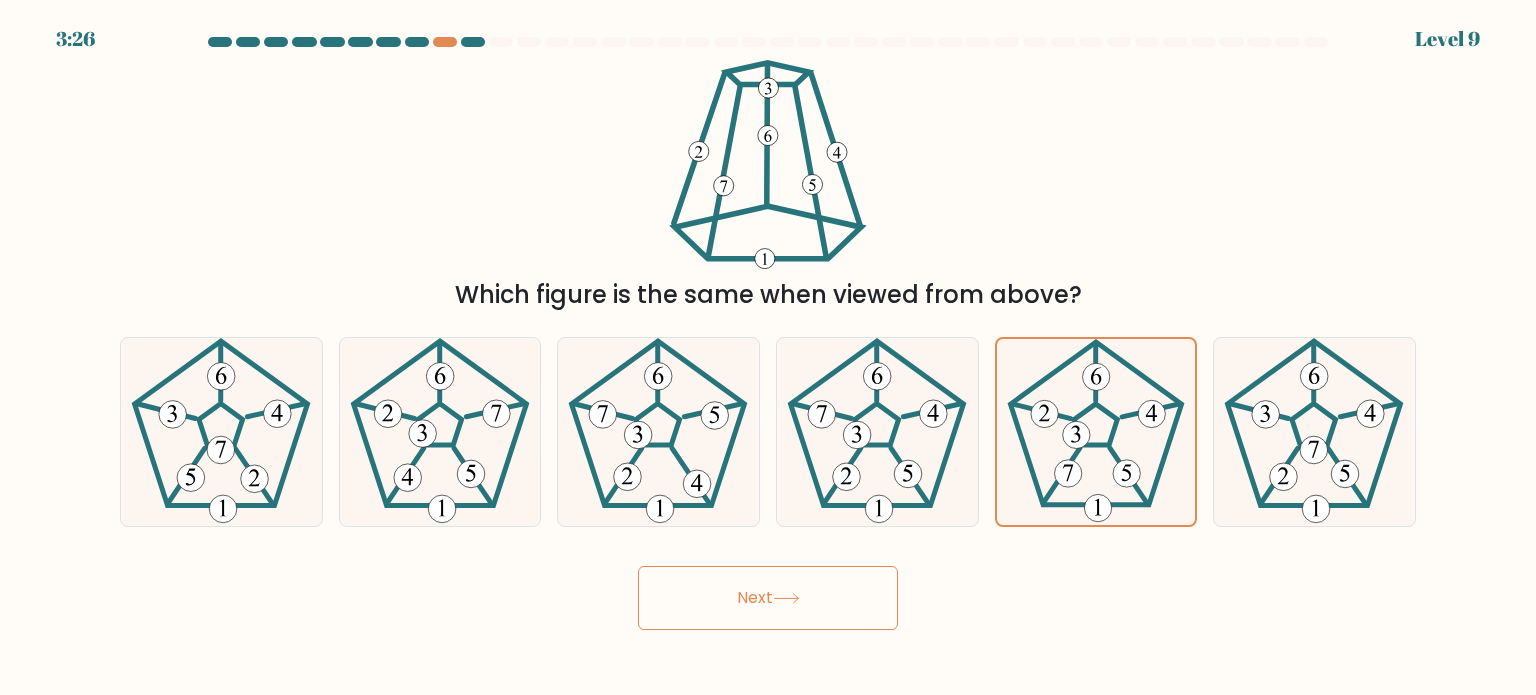 click on "Next" at bounding box center (768, 598) 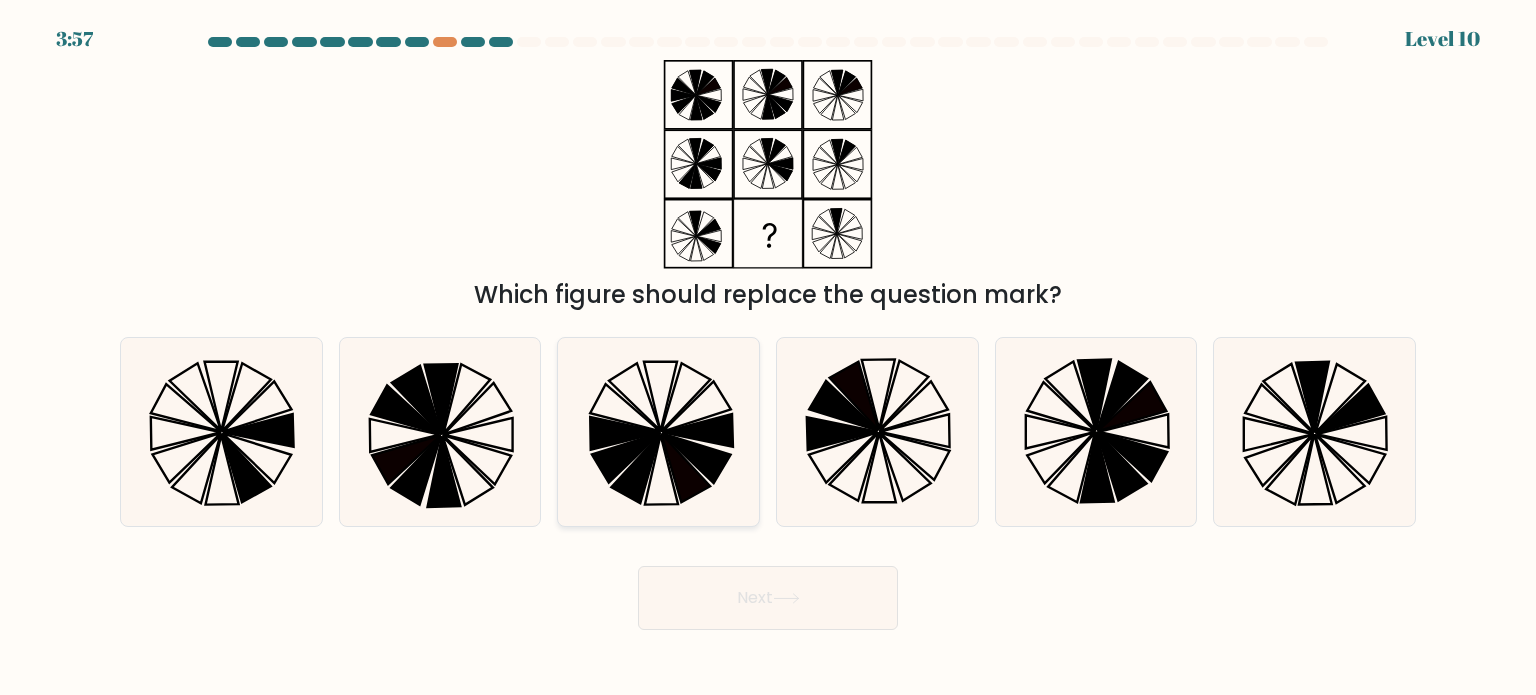click 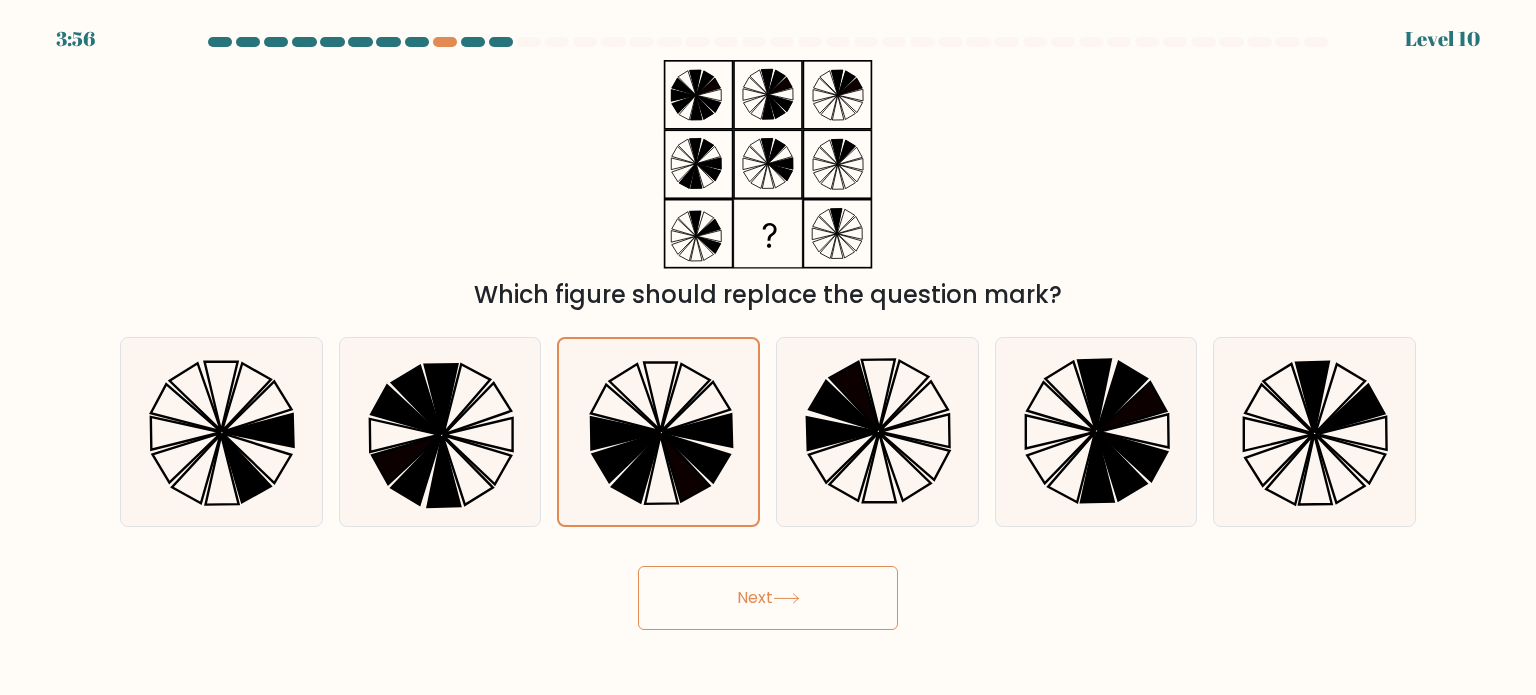 click on "Next" at bounding box center (768, 598) 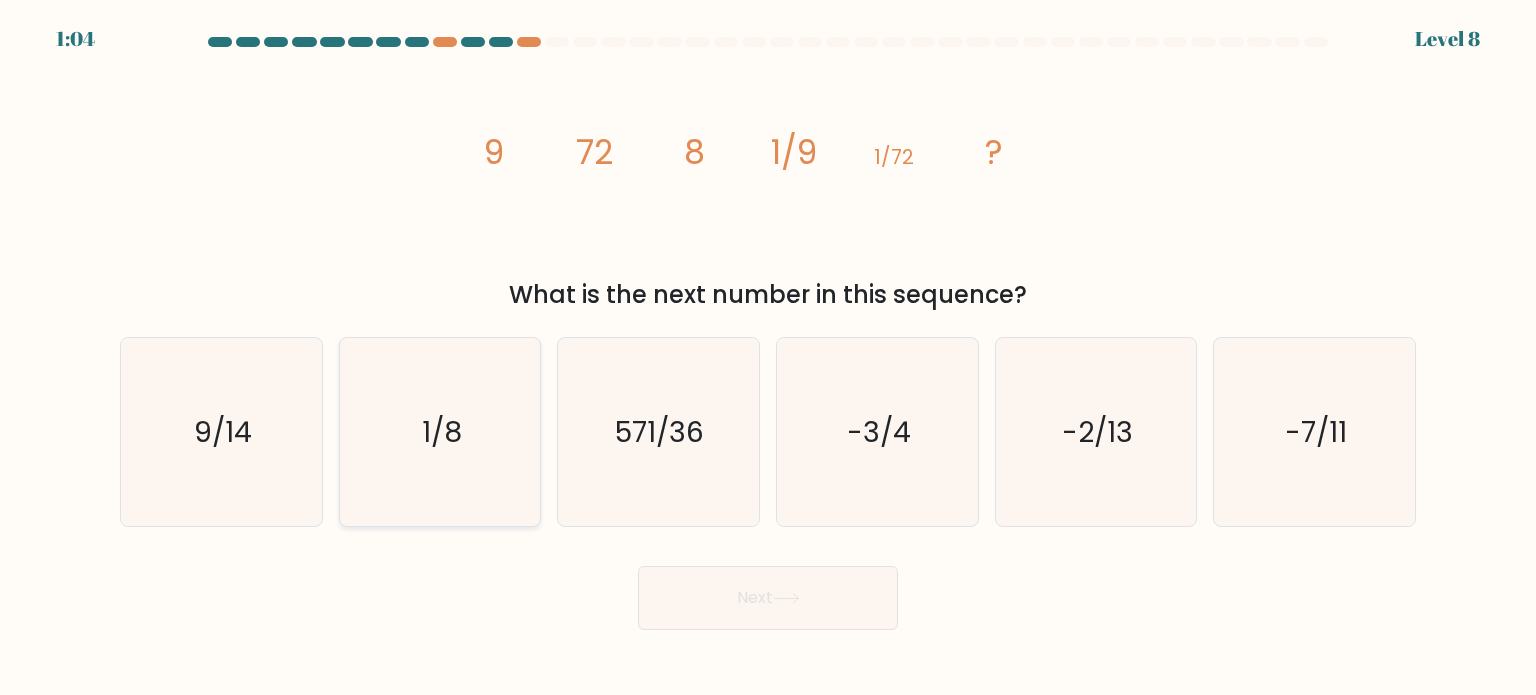 click on "1/8" 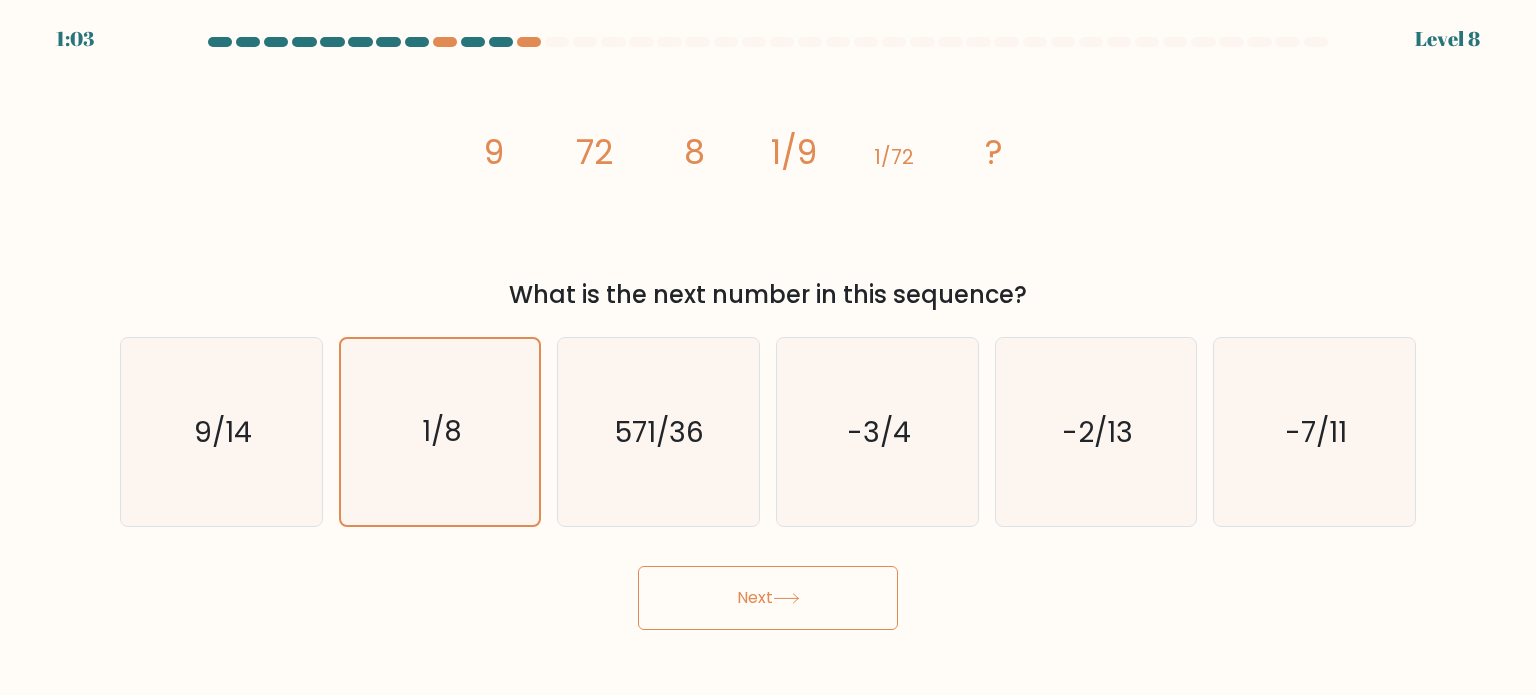 click on "Next" at bounding box center [768, 598] 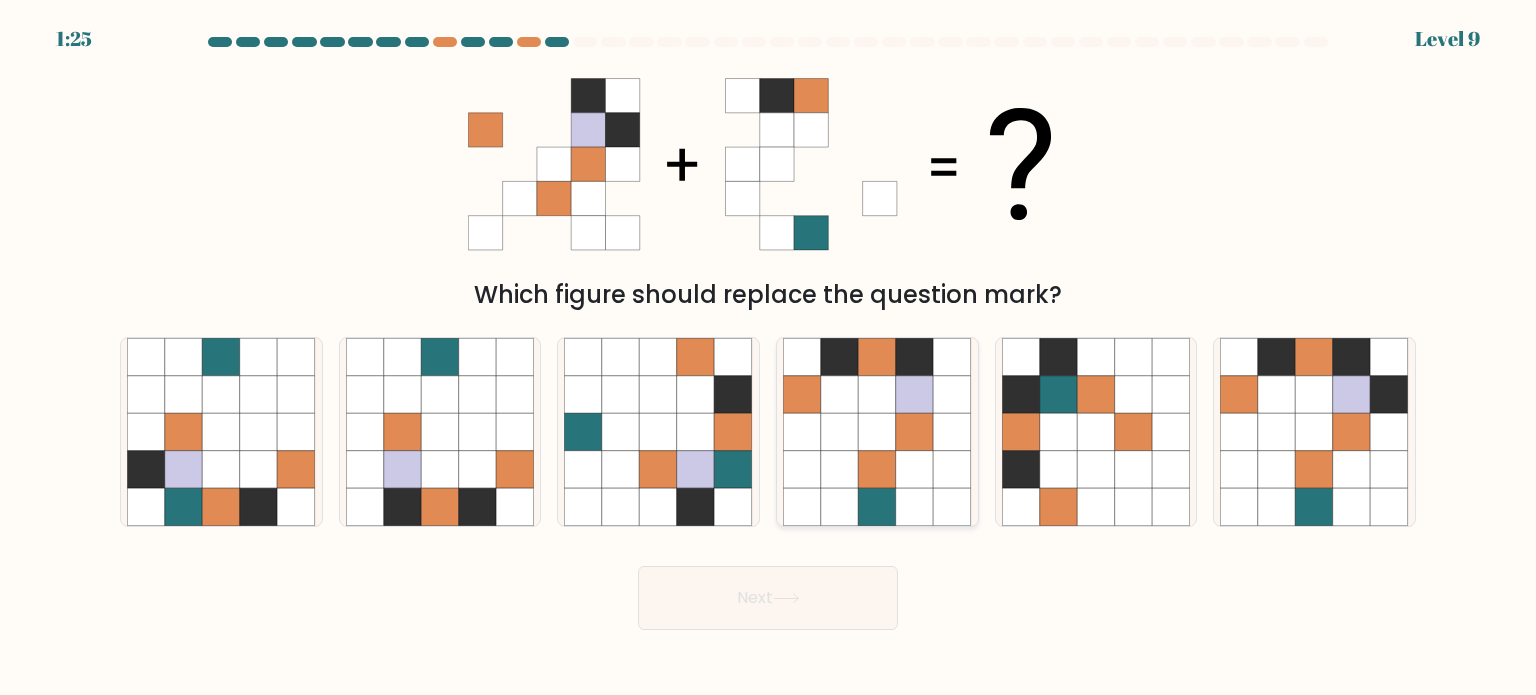 click 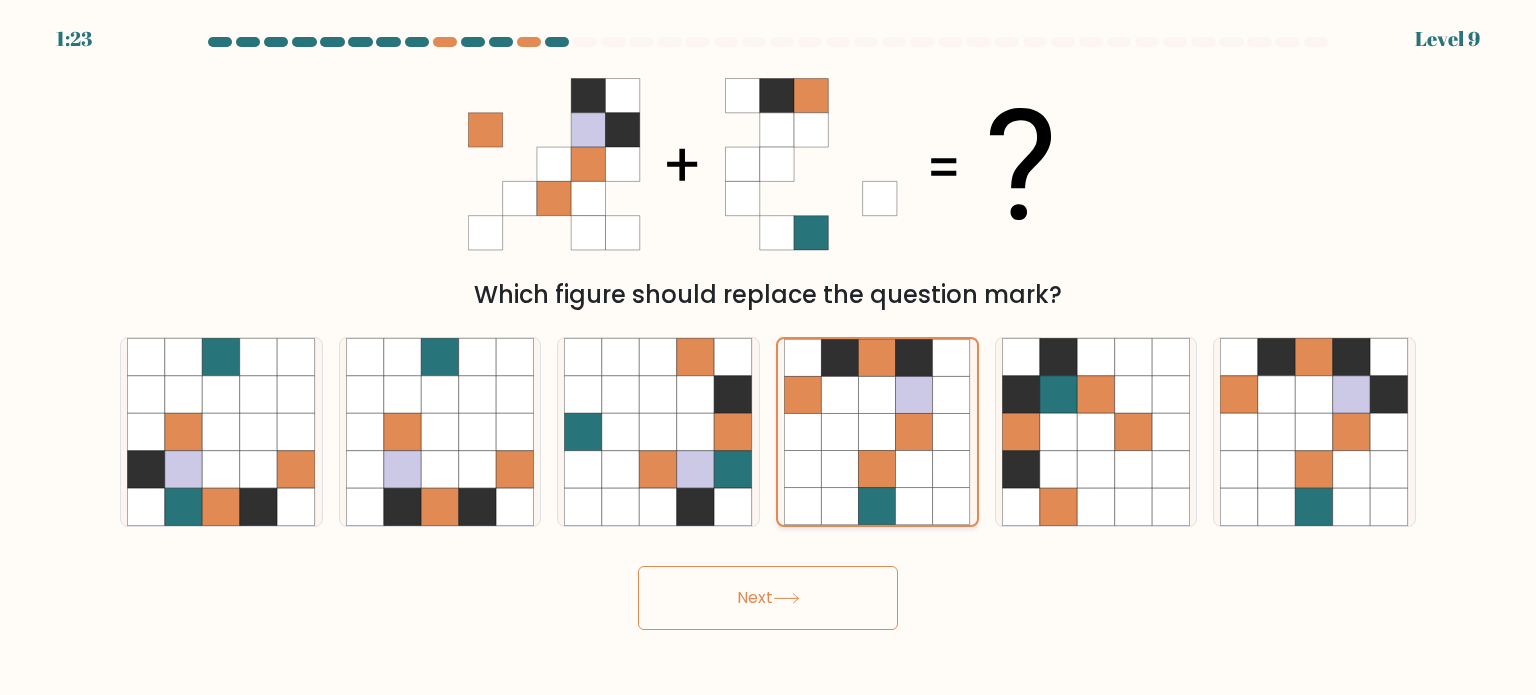 click 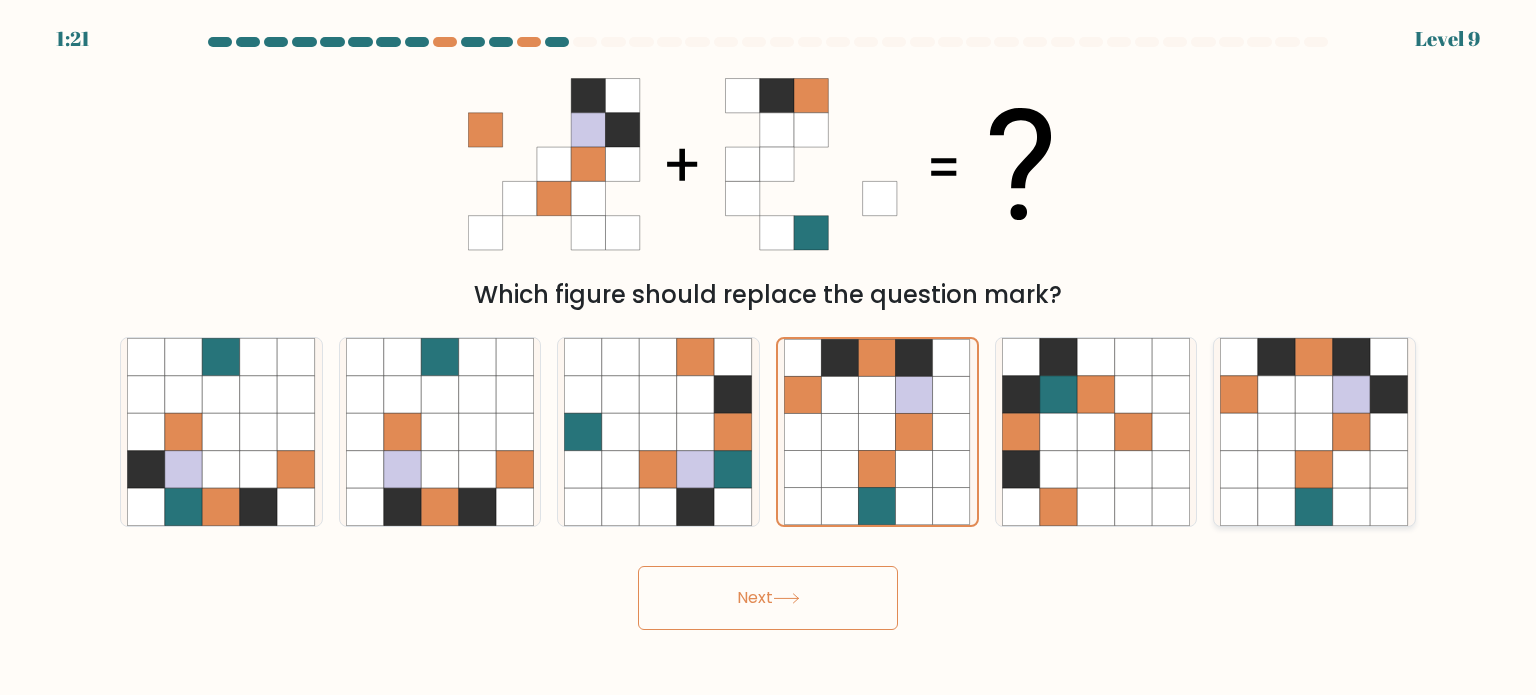 click 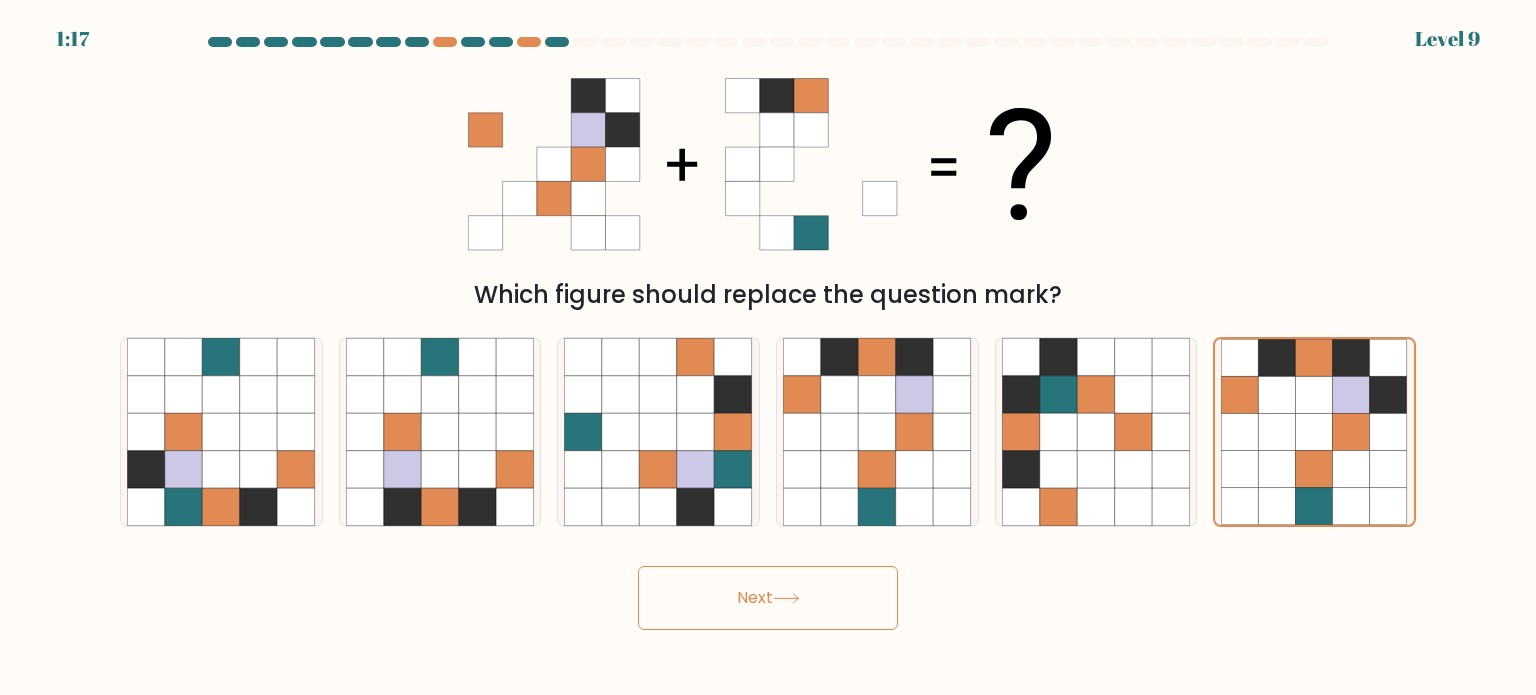 click on "Next" at bounding box center (768, 598) 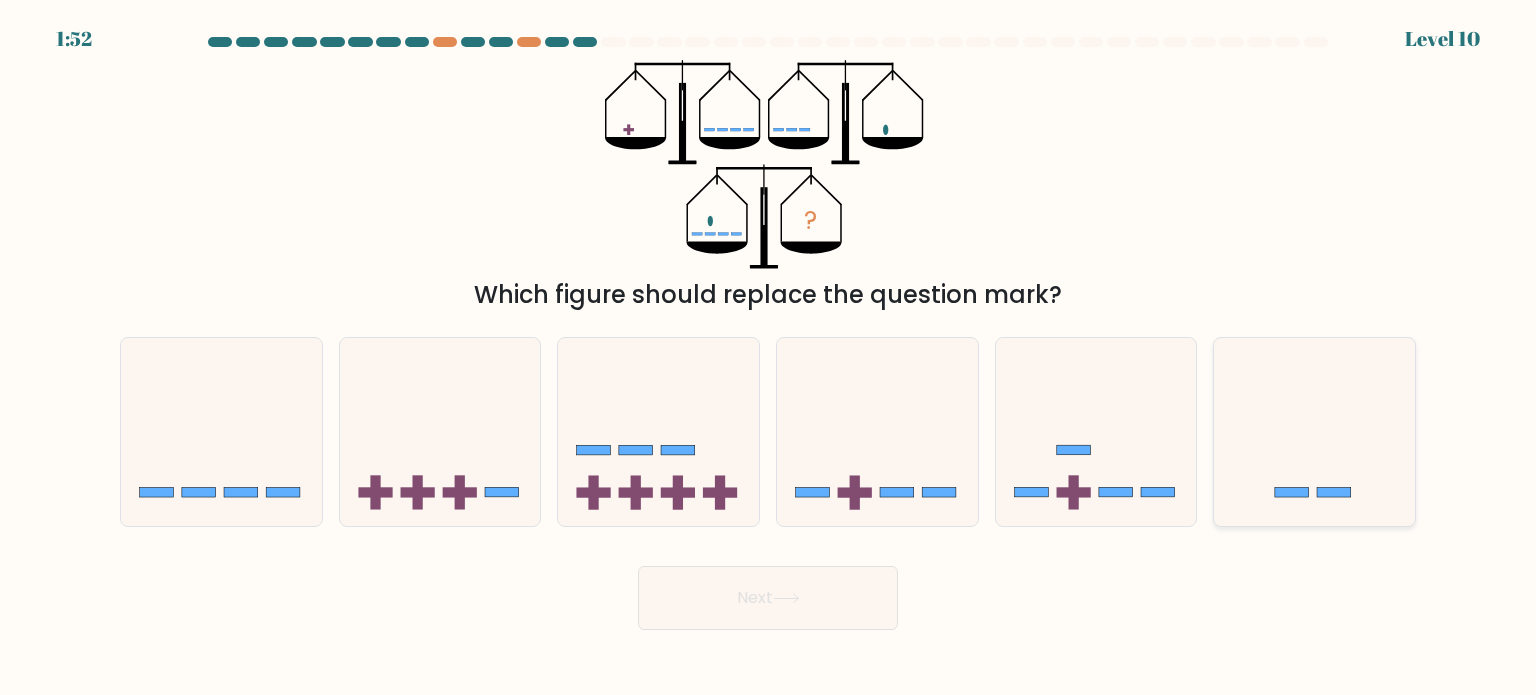 click 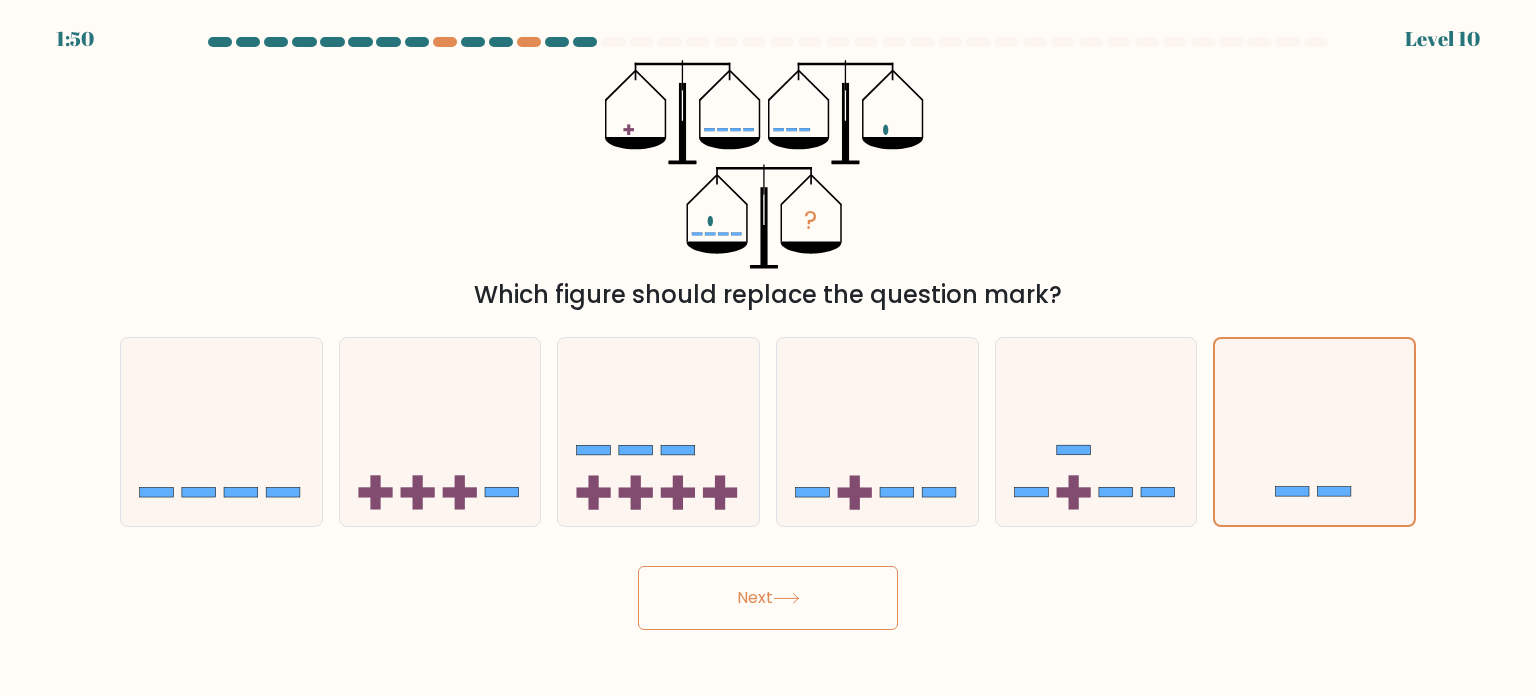 click on "Next" at bounding box center (768, 598) 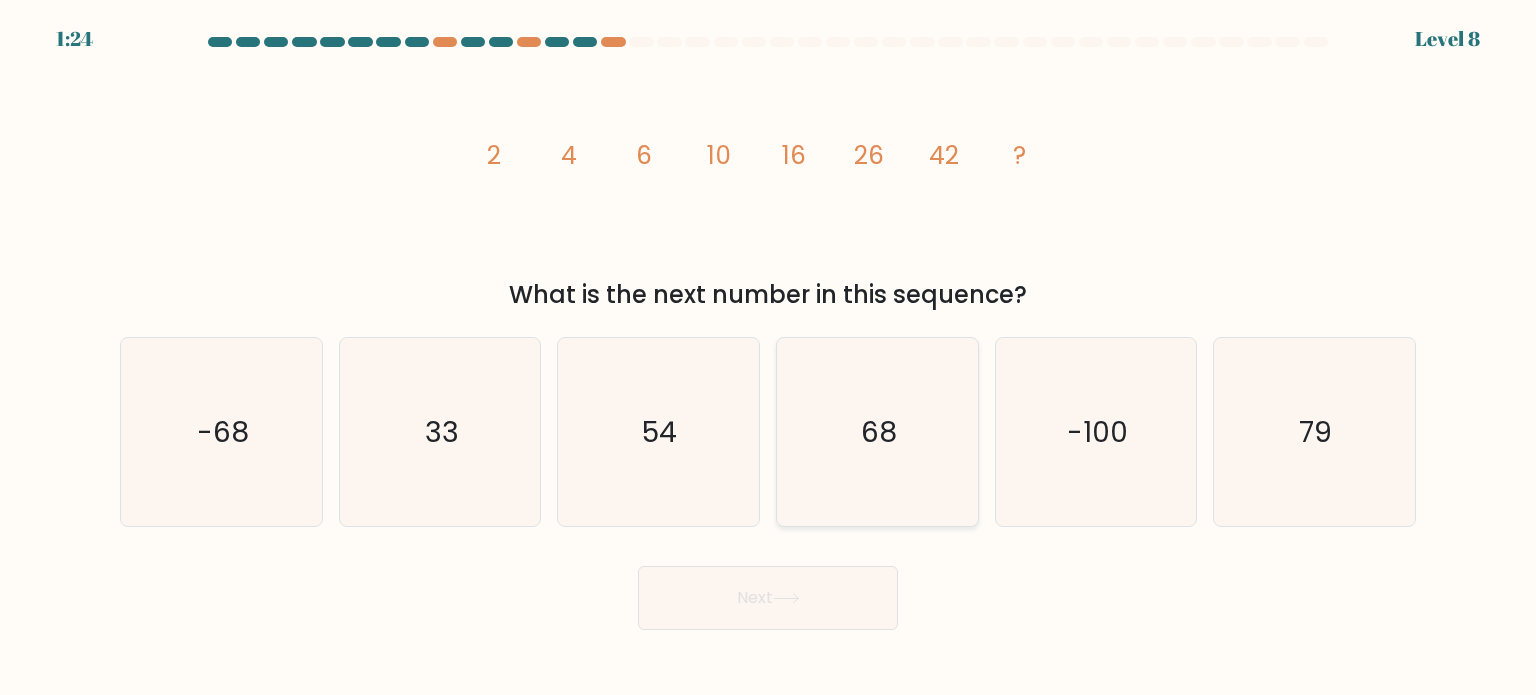click on "68" 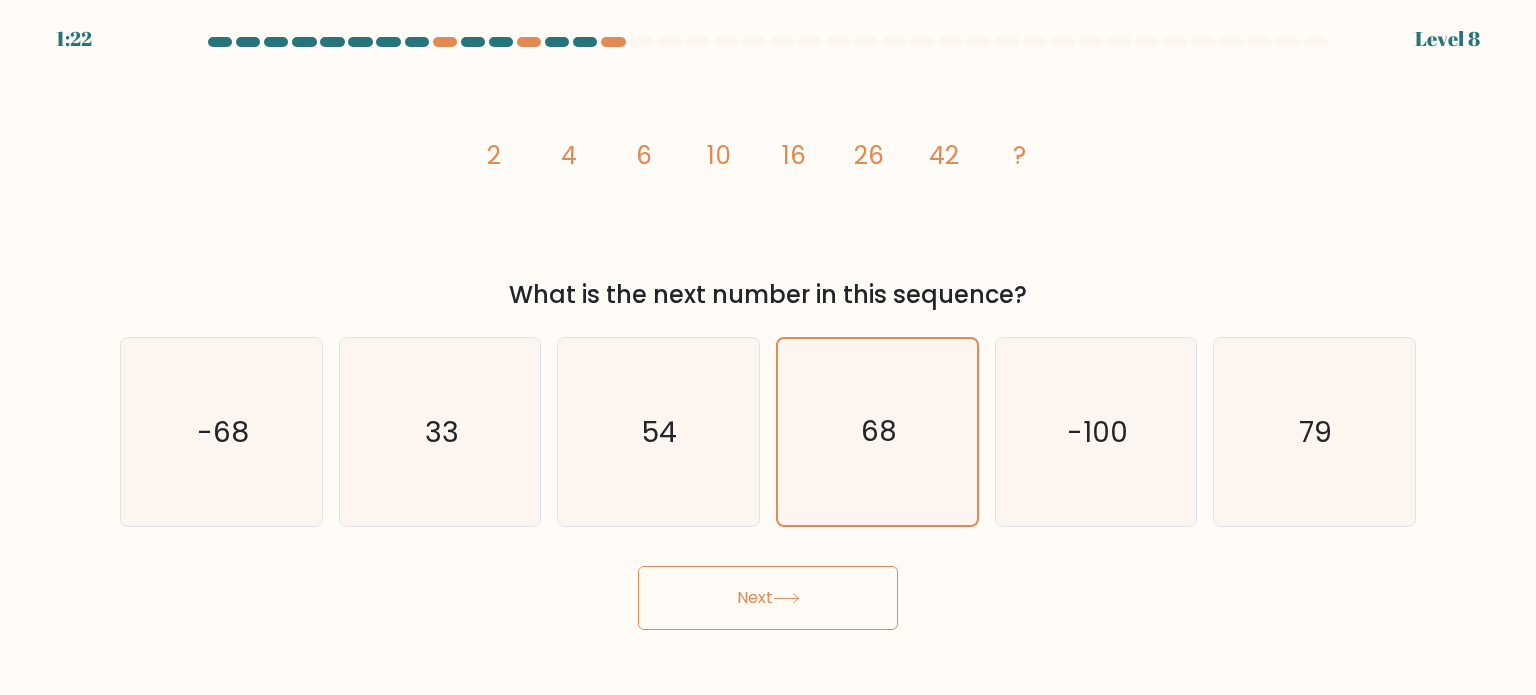 click 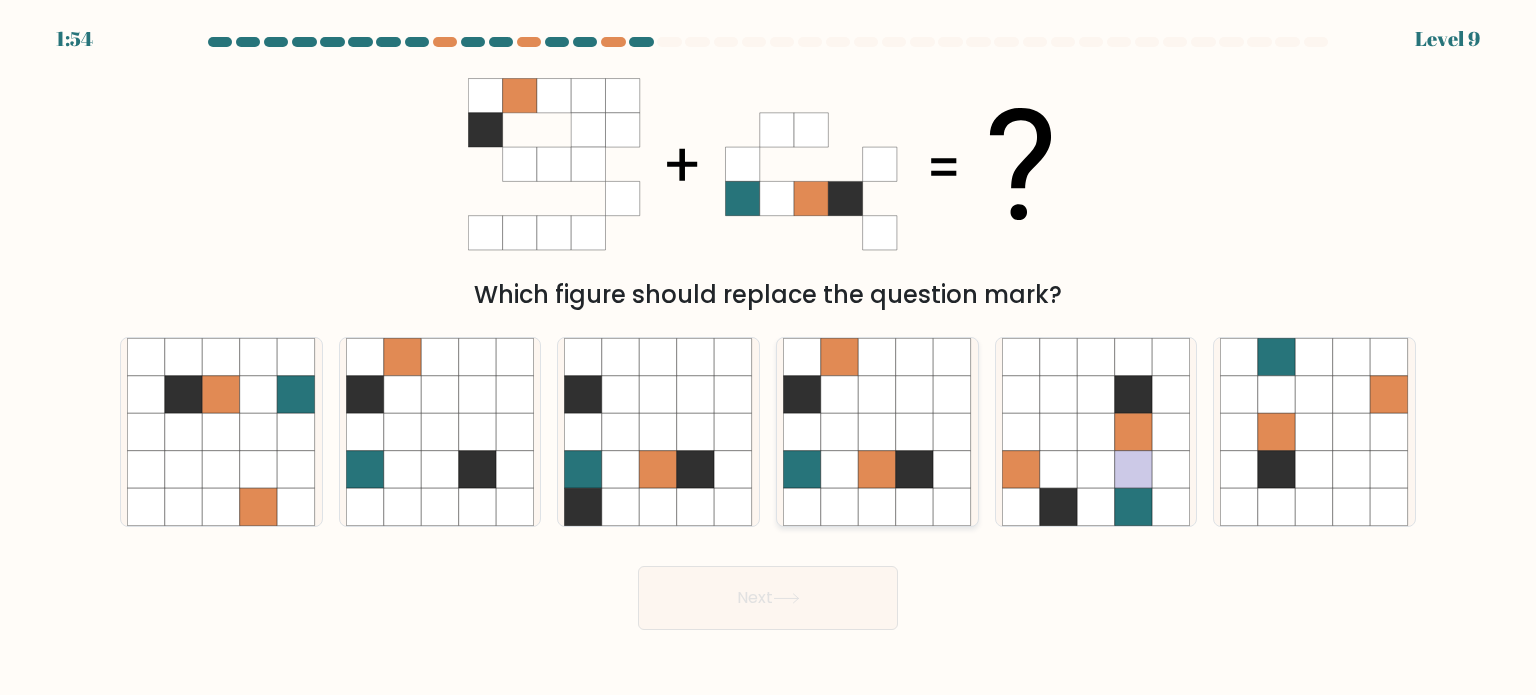 click 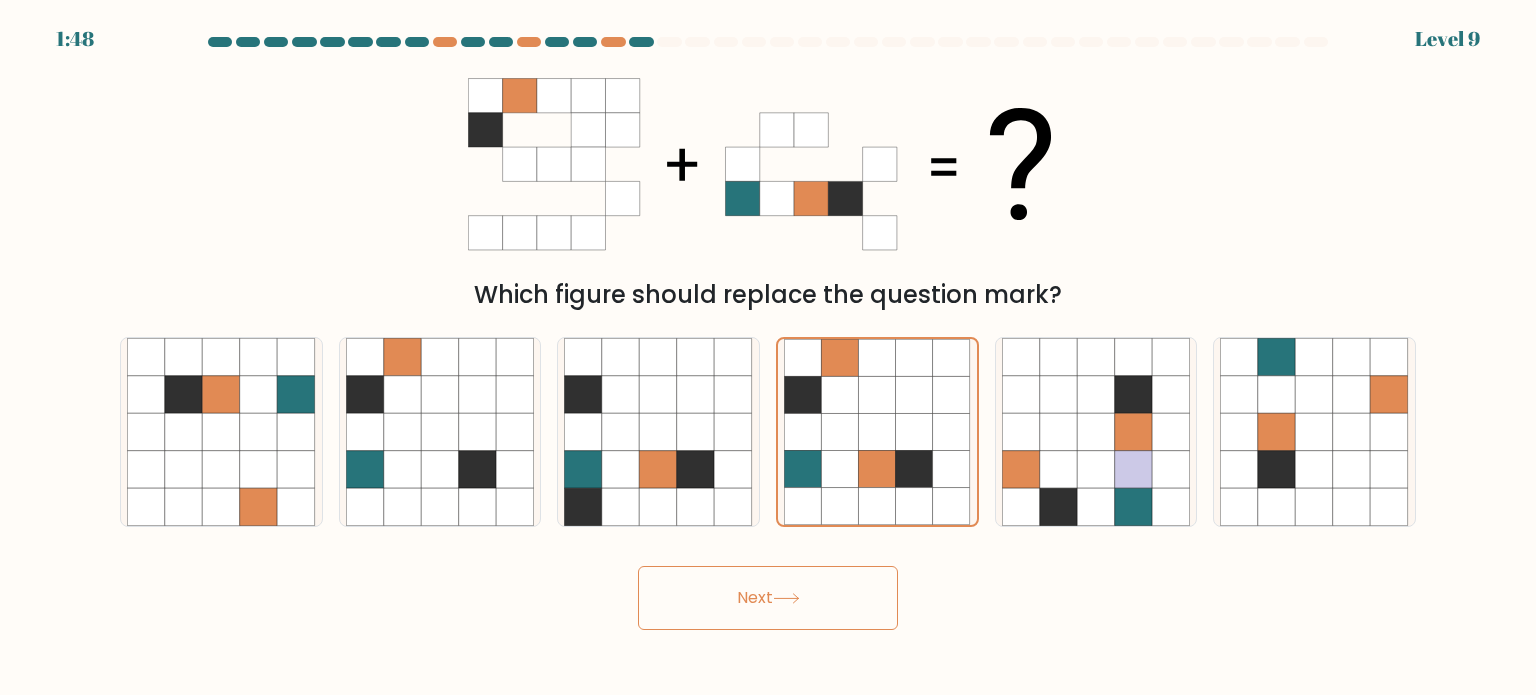 click on "Next" at bounding box center [768, 598] 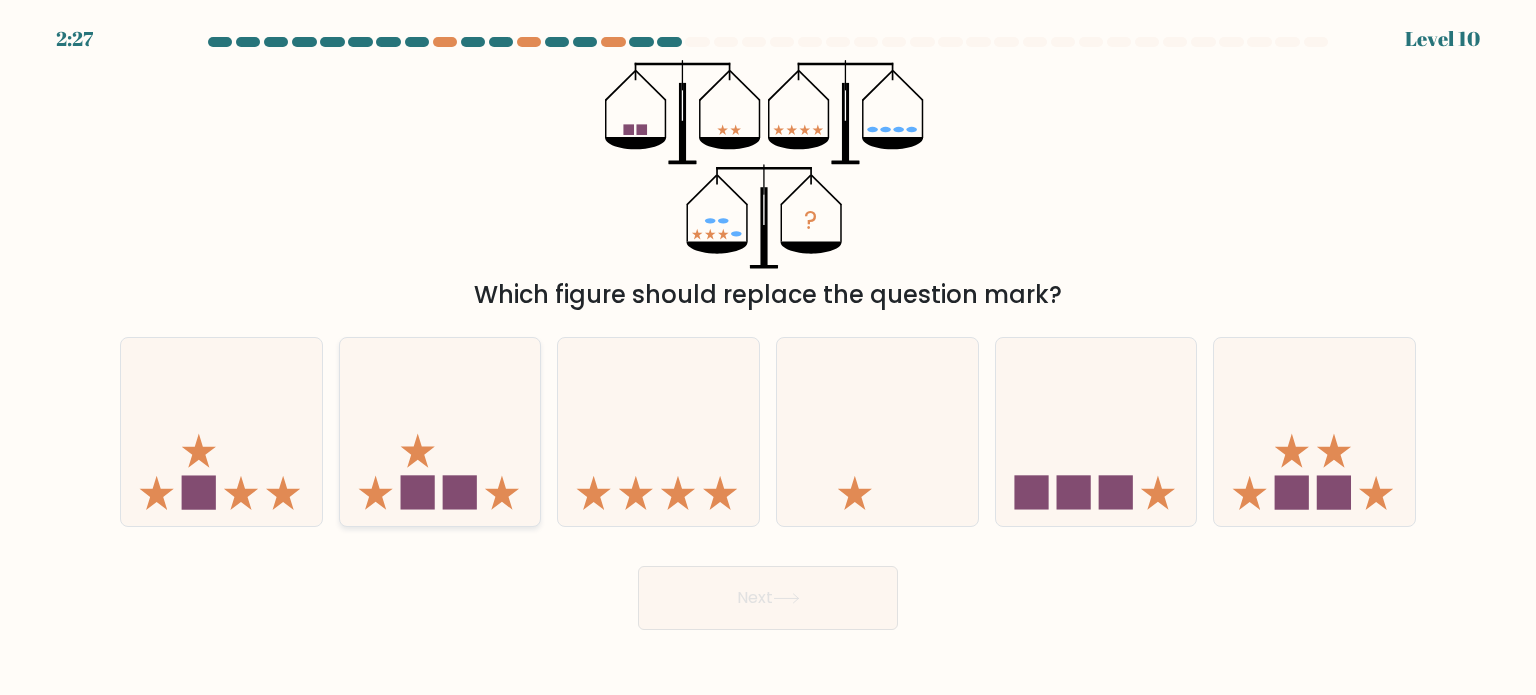 click 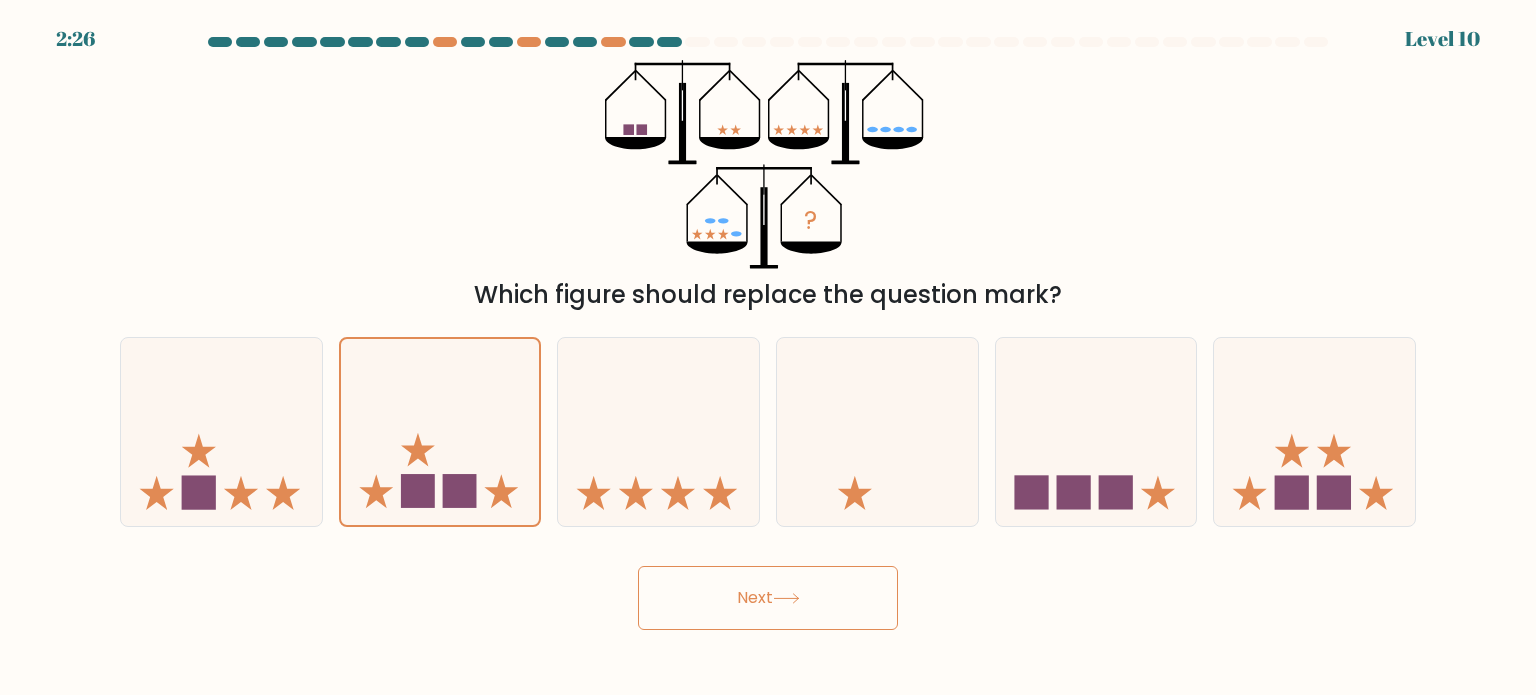 click on "Next" at bounding box center [768, 598] 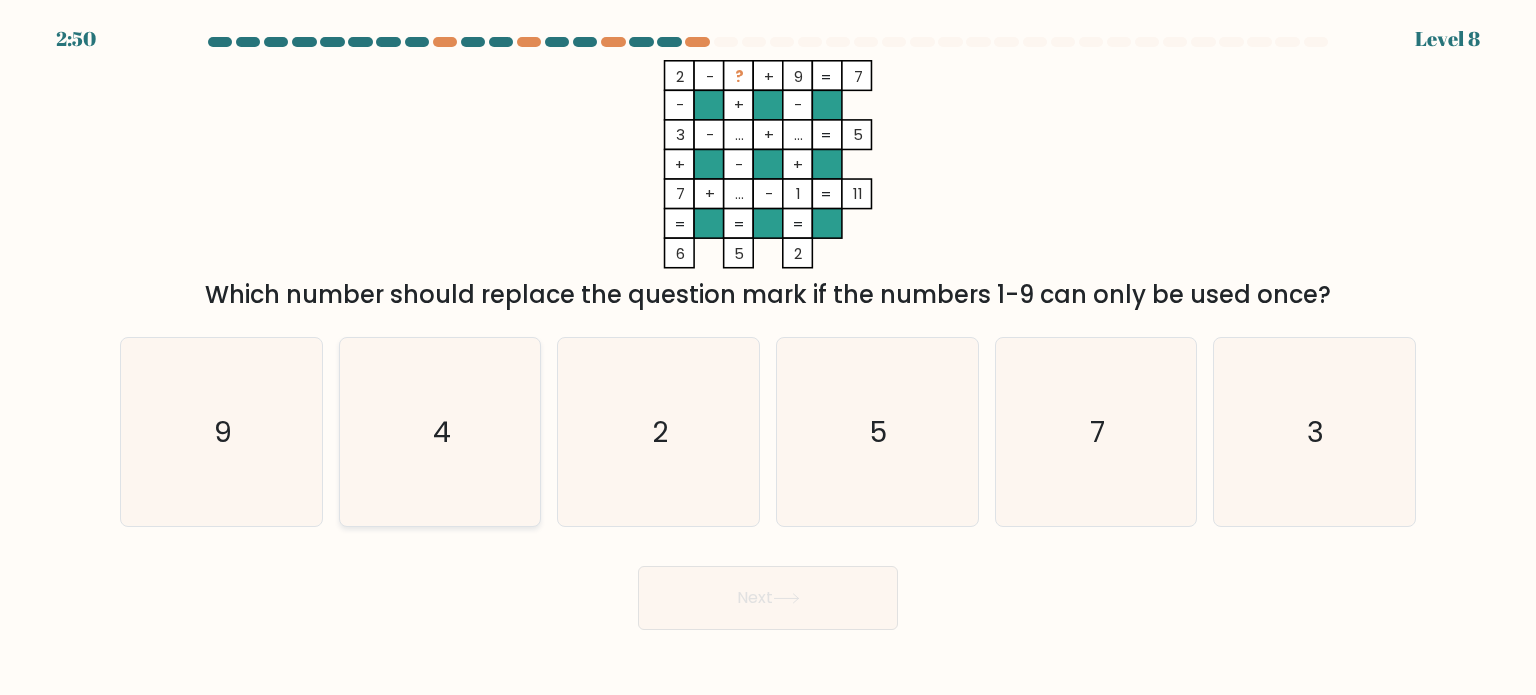 click on "4" 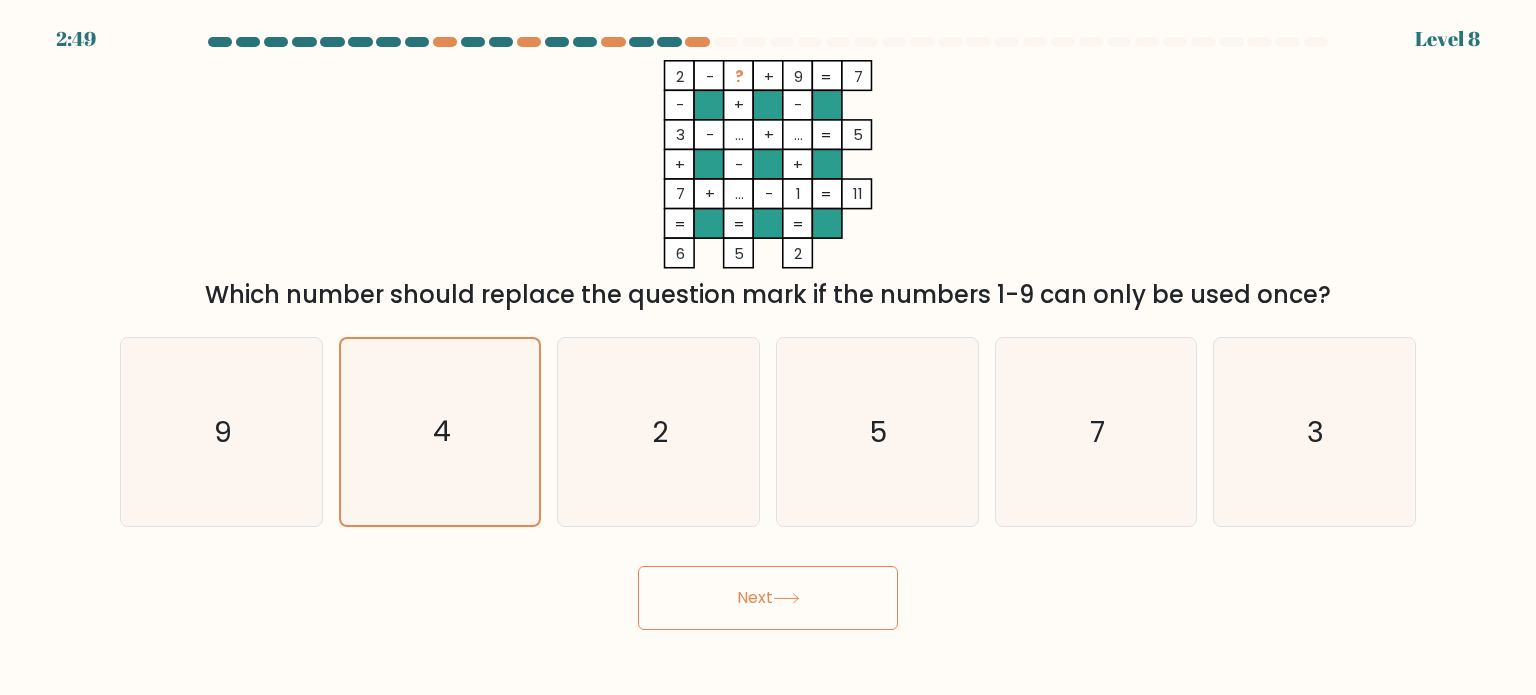 click on "Next" at bounding box center (768, 598) 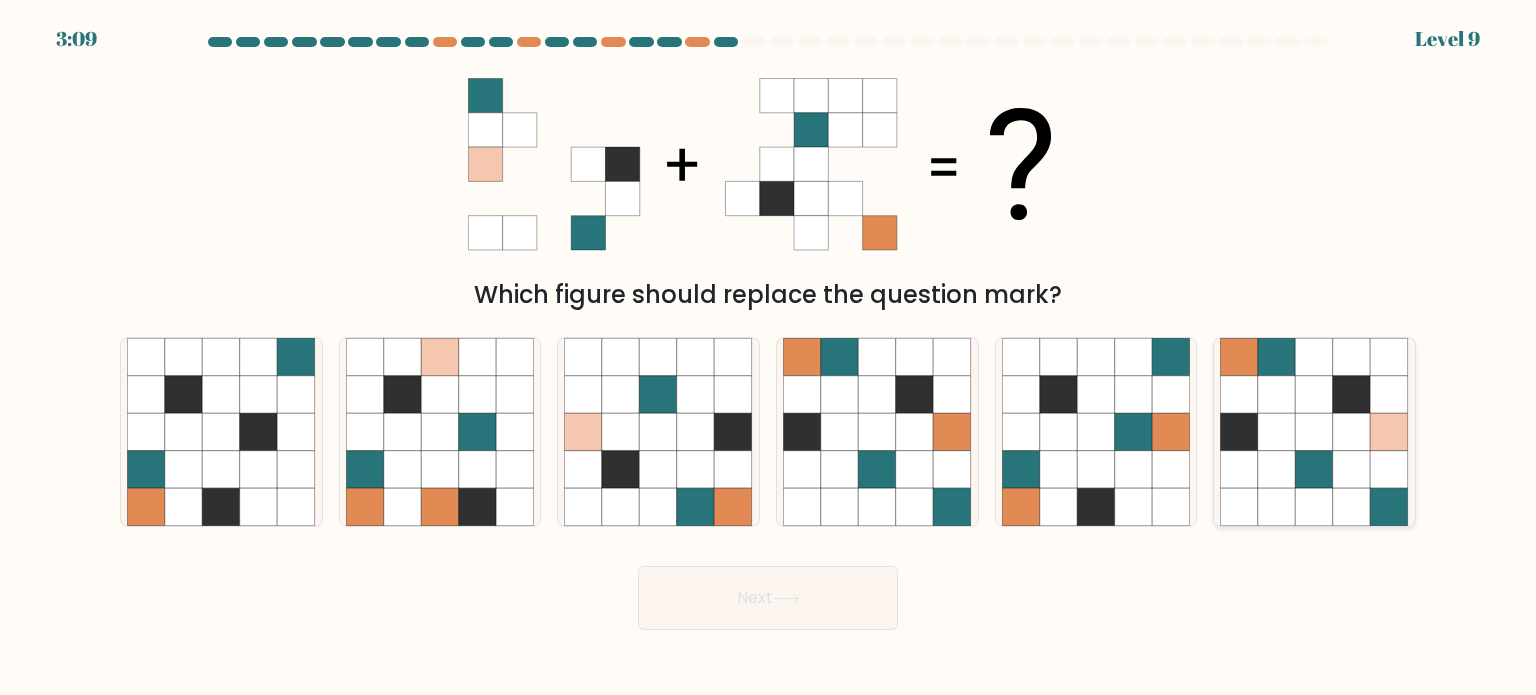click 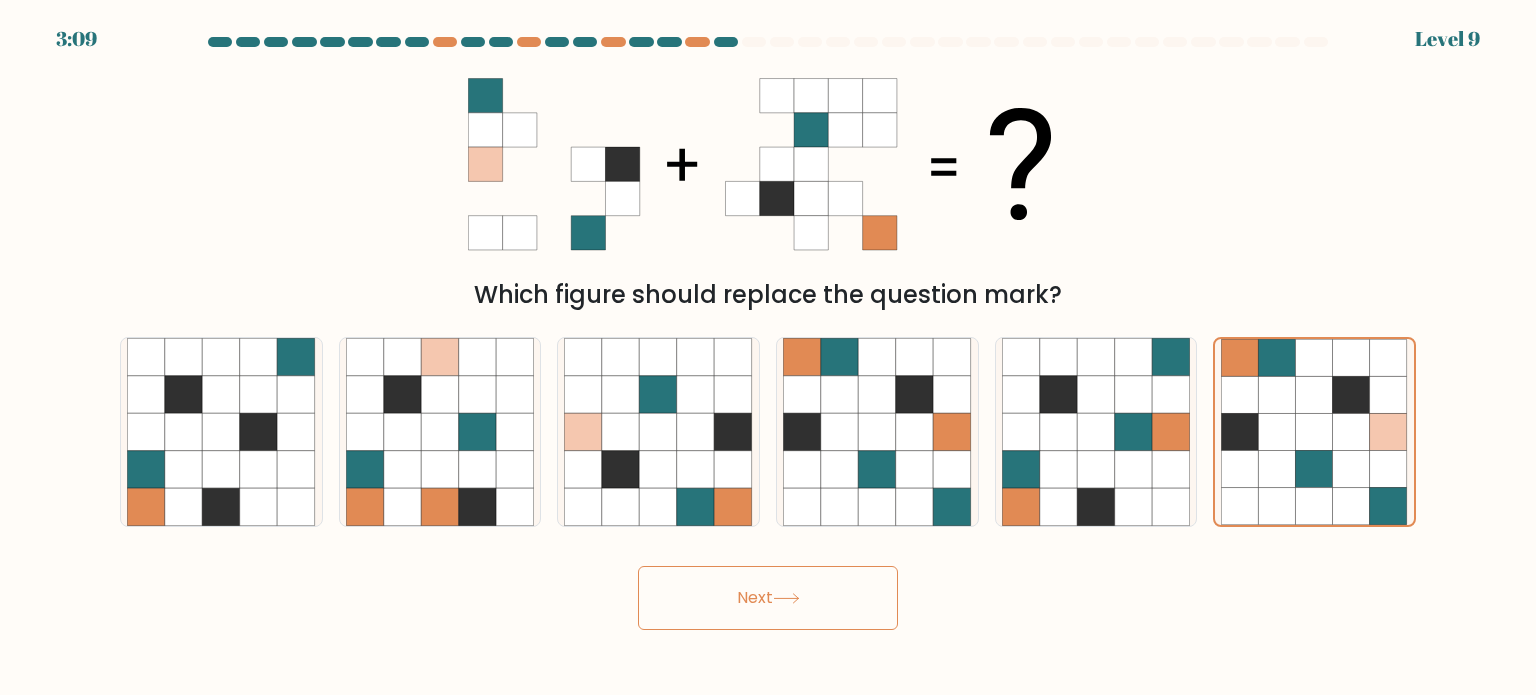 click on "Next" at bounding box center [768, 598] 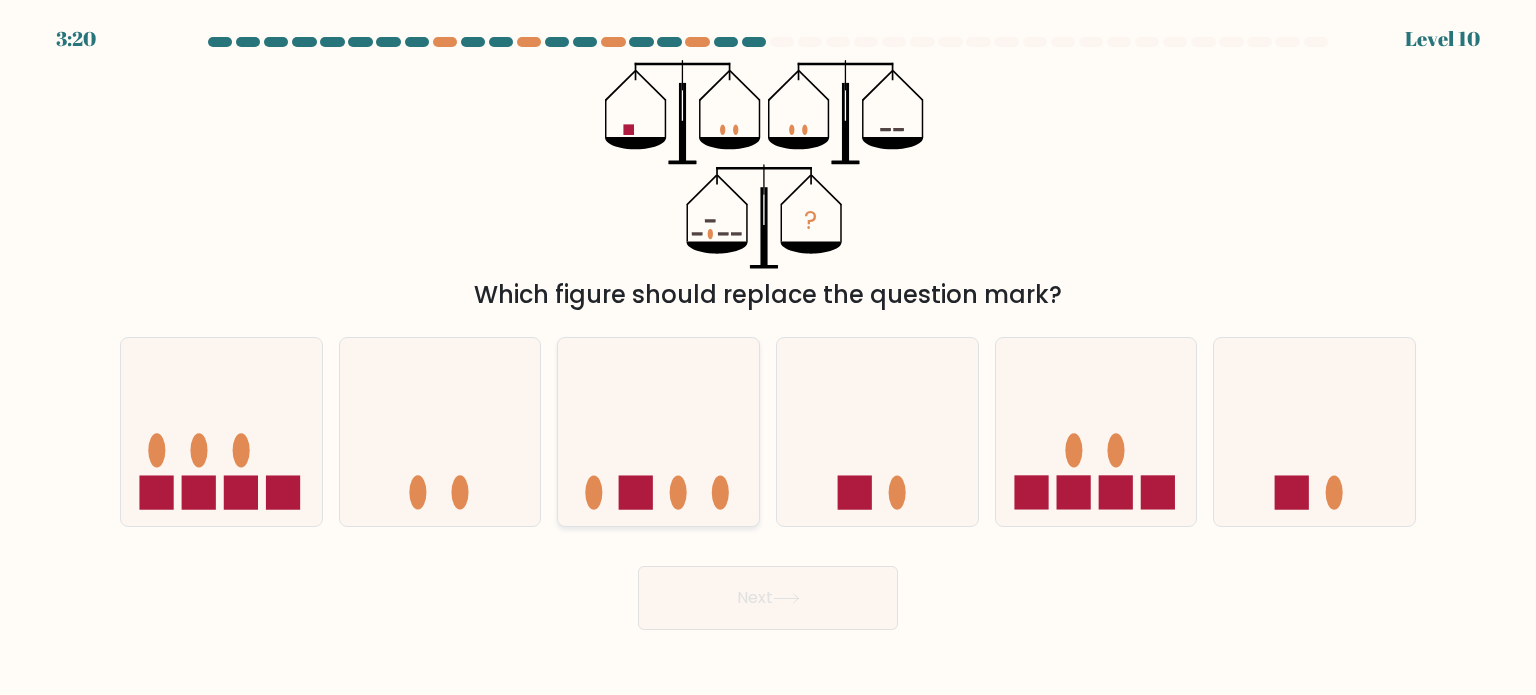 click 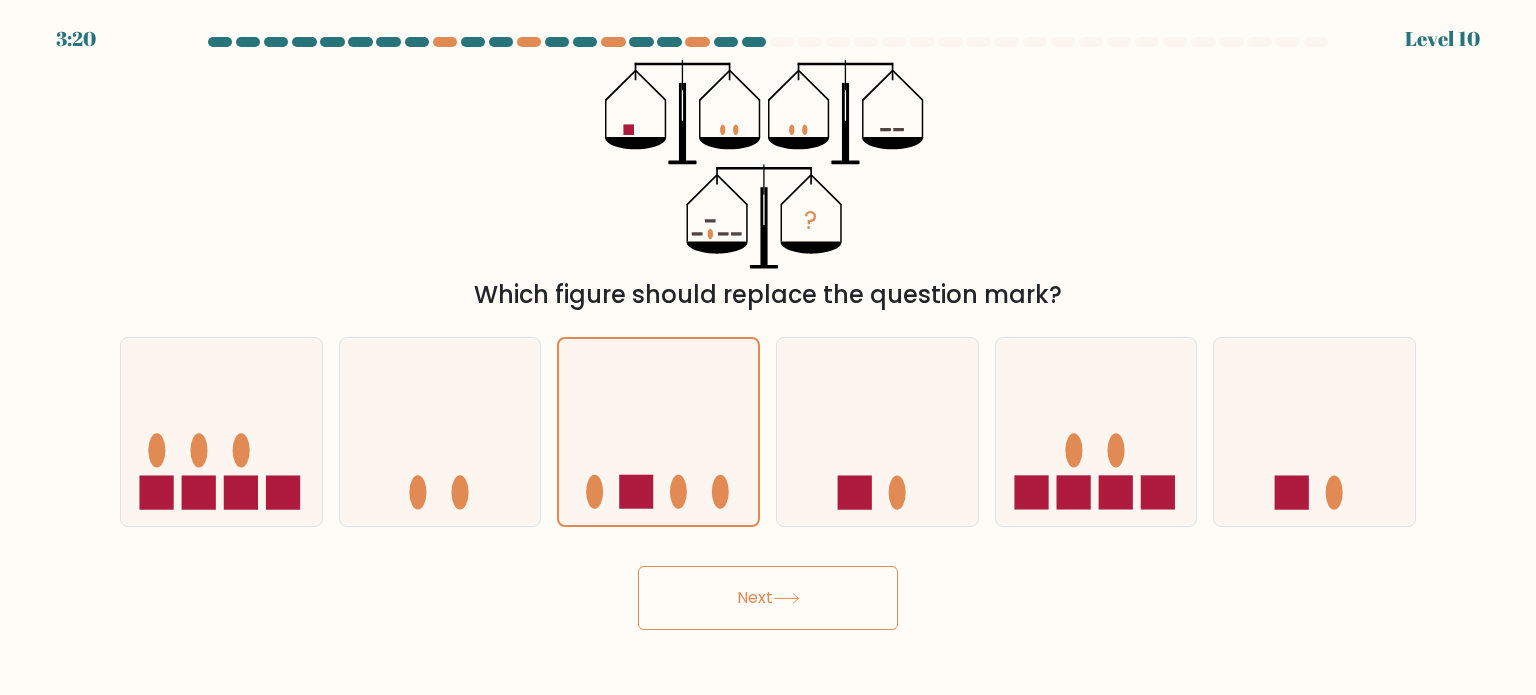 click on "Next" at bounding box center [768, 598] 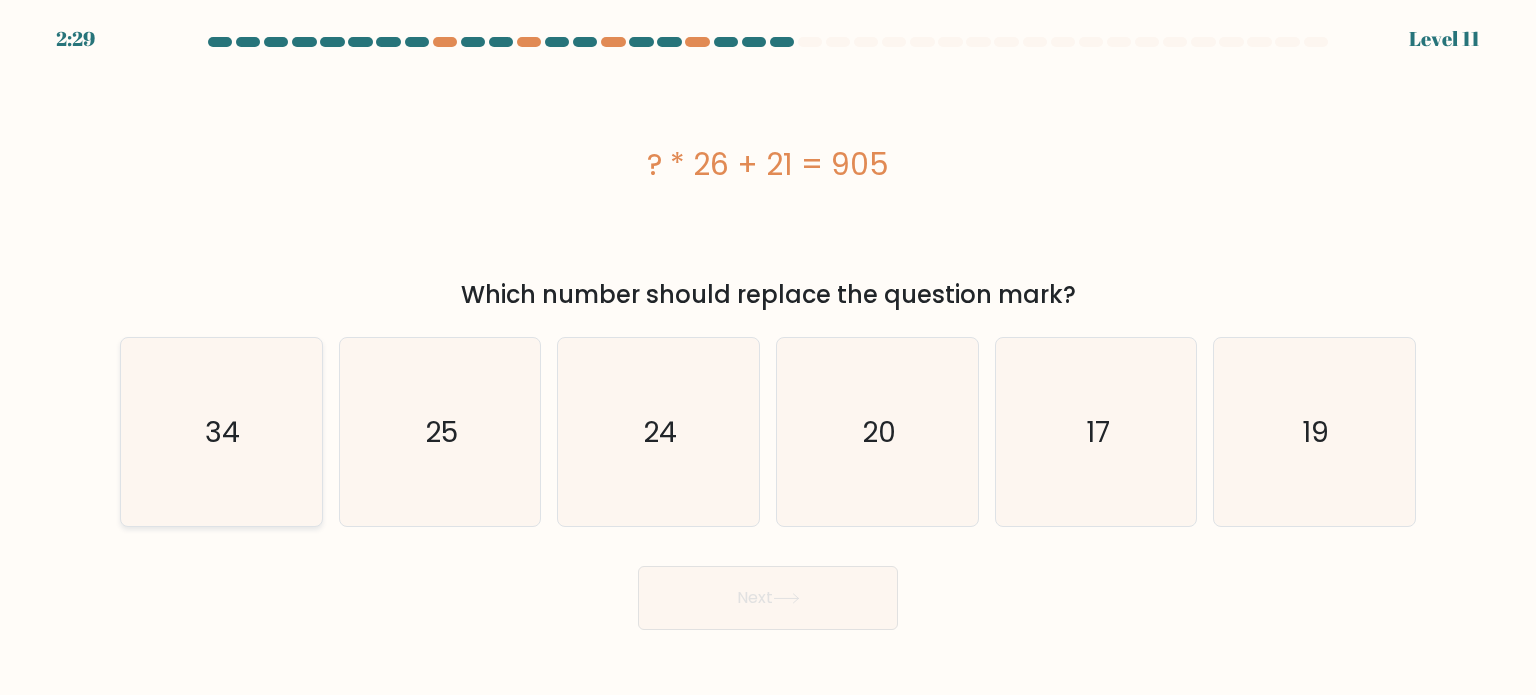 click on "34" 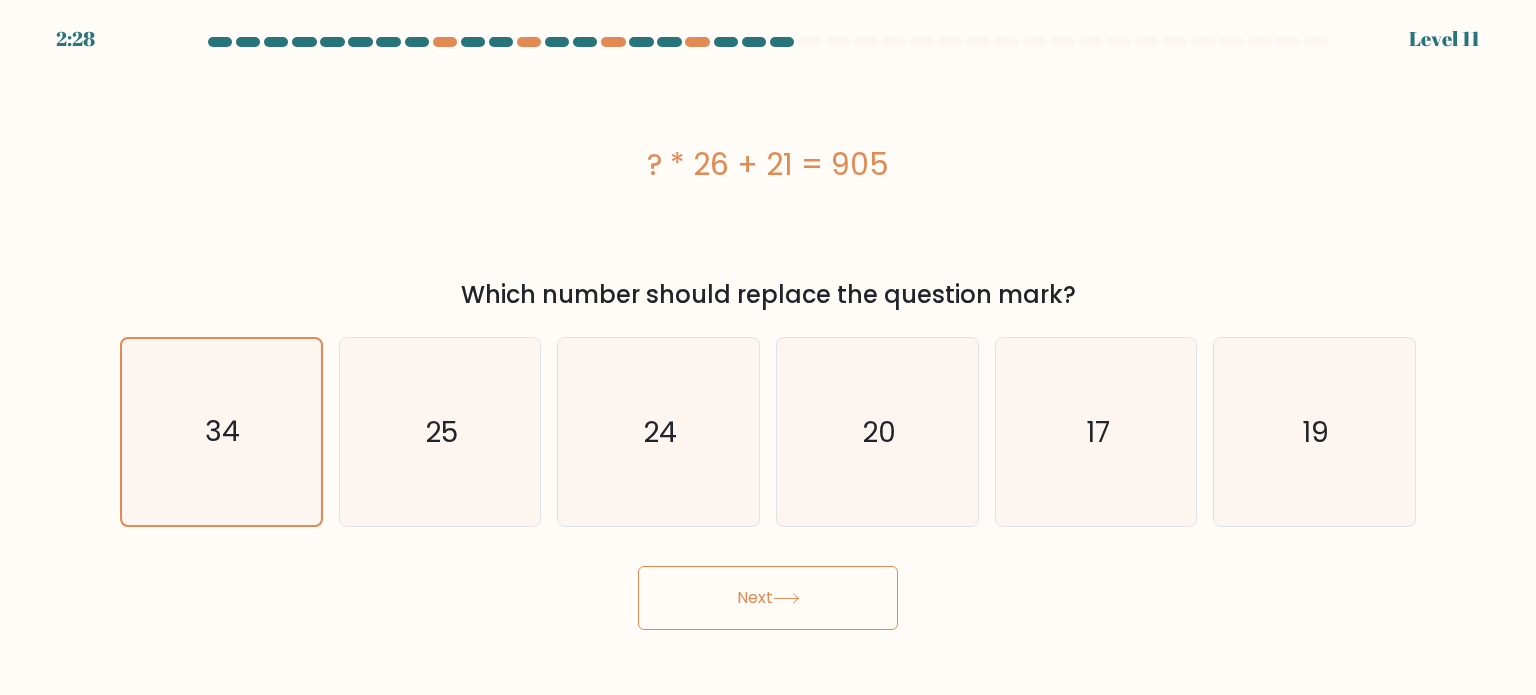 click on "Next" at bounding box center (768, 598) 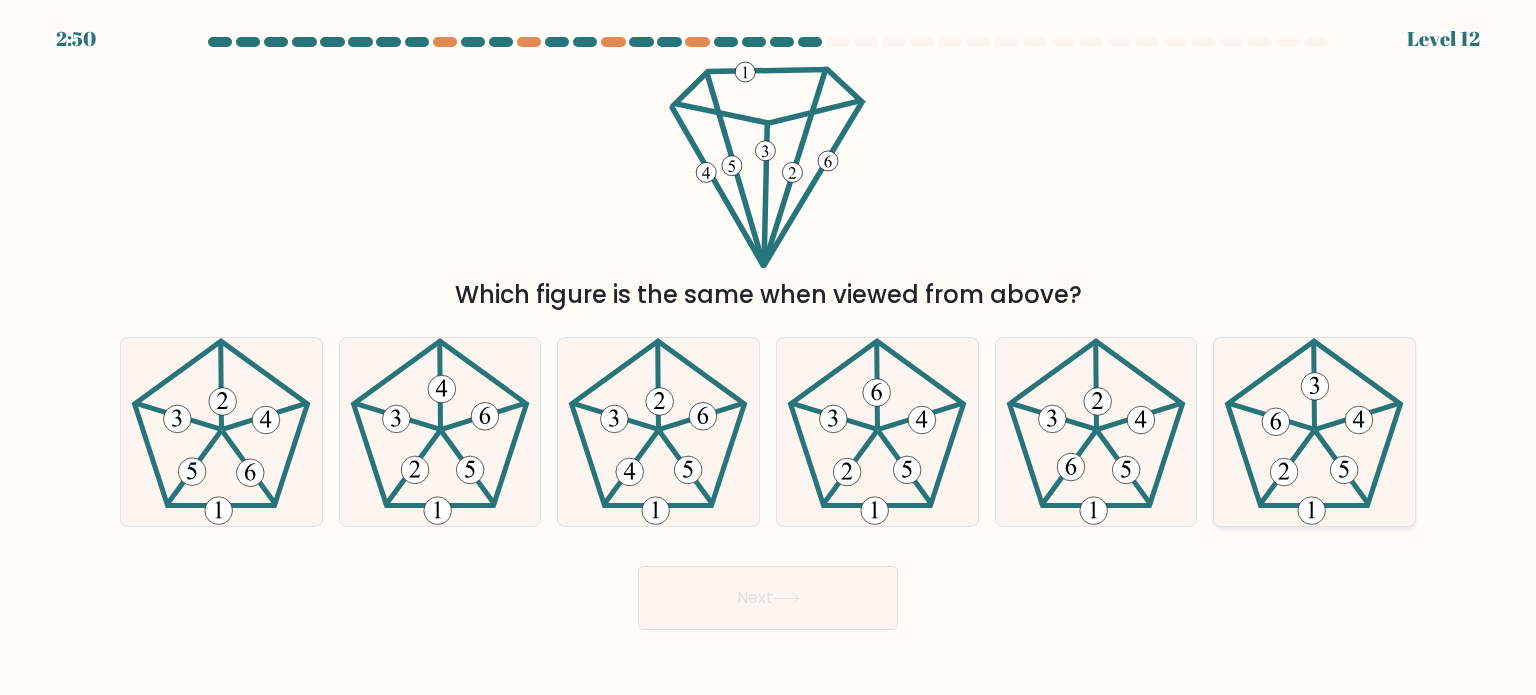 click 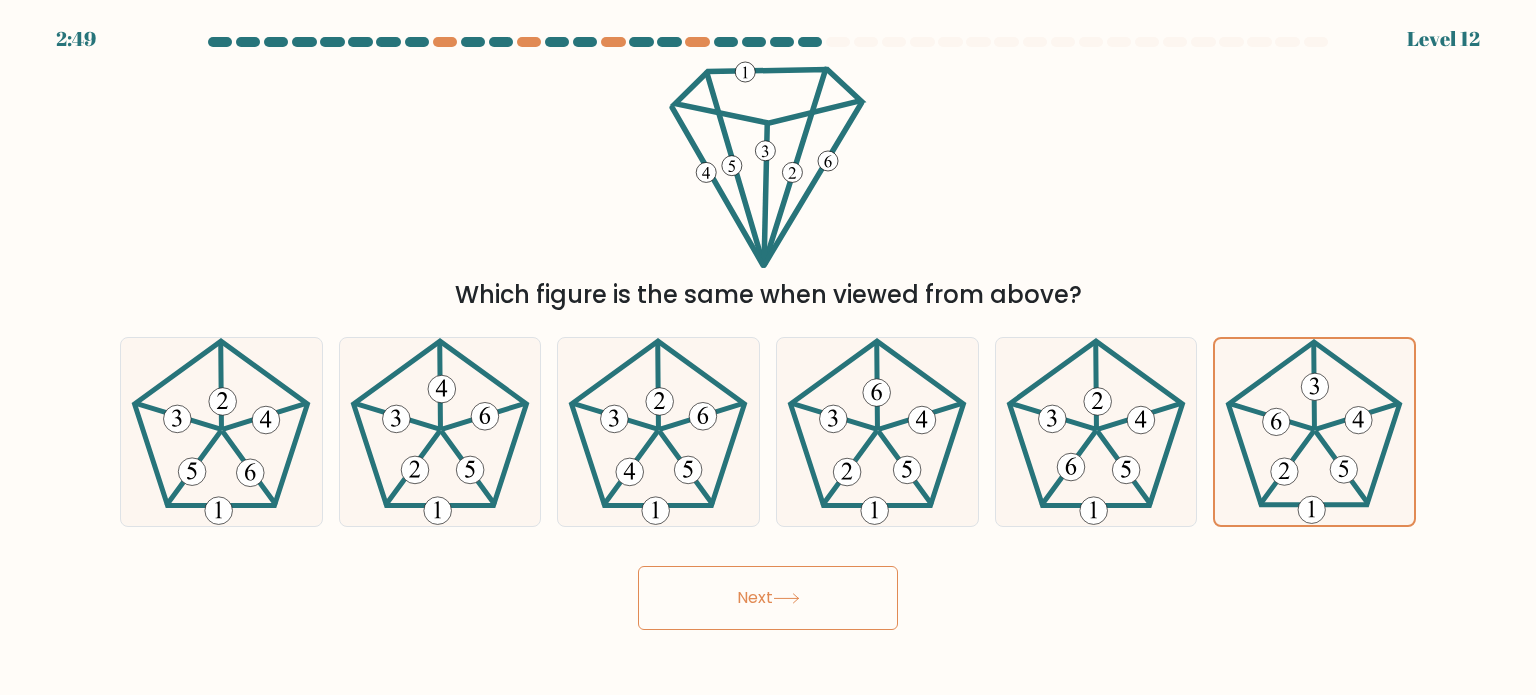 click on "Next" at bounding box center (768, 598) 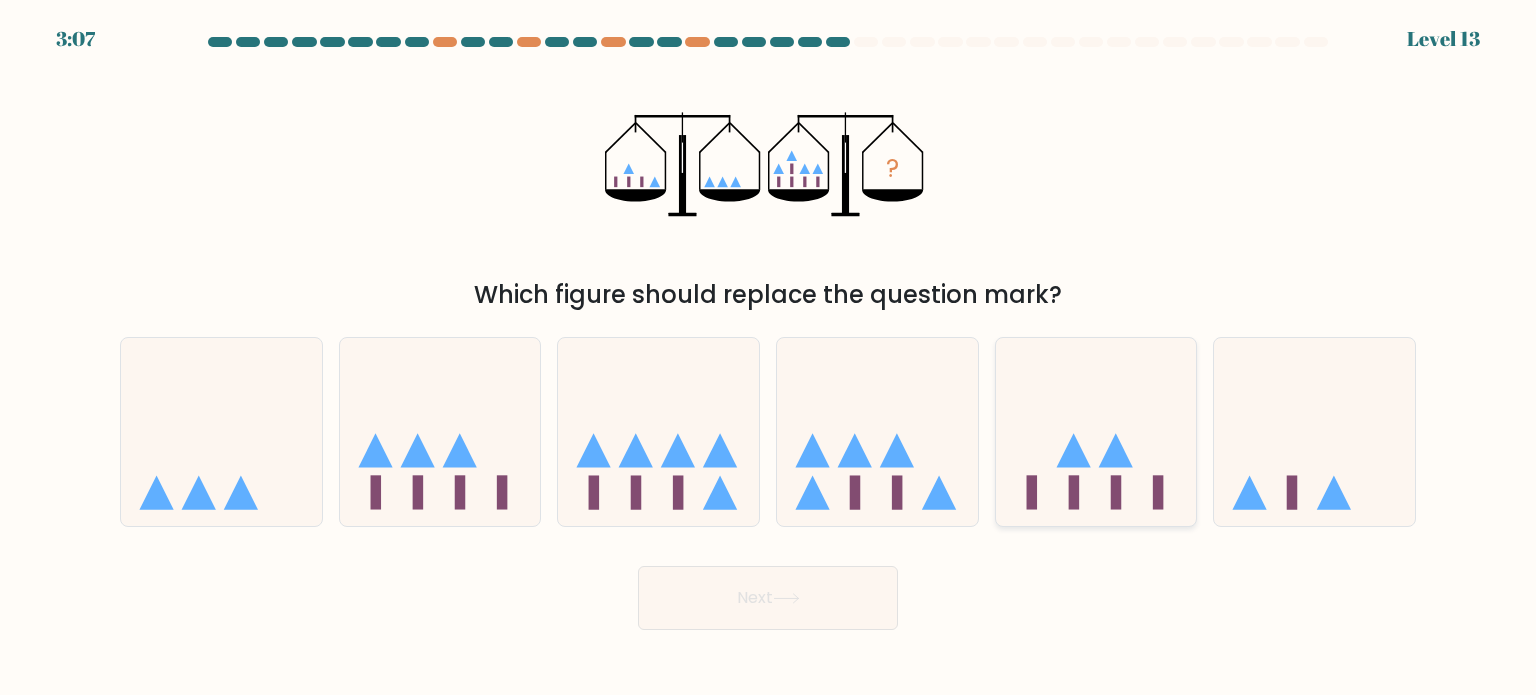 click 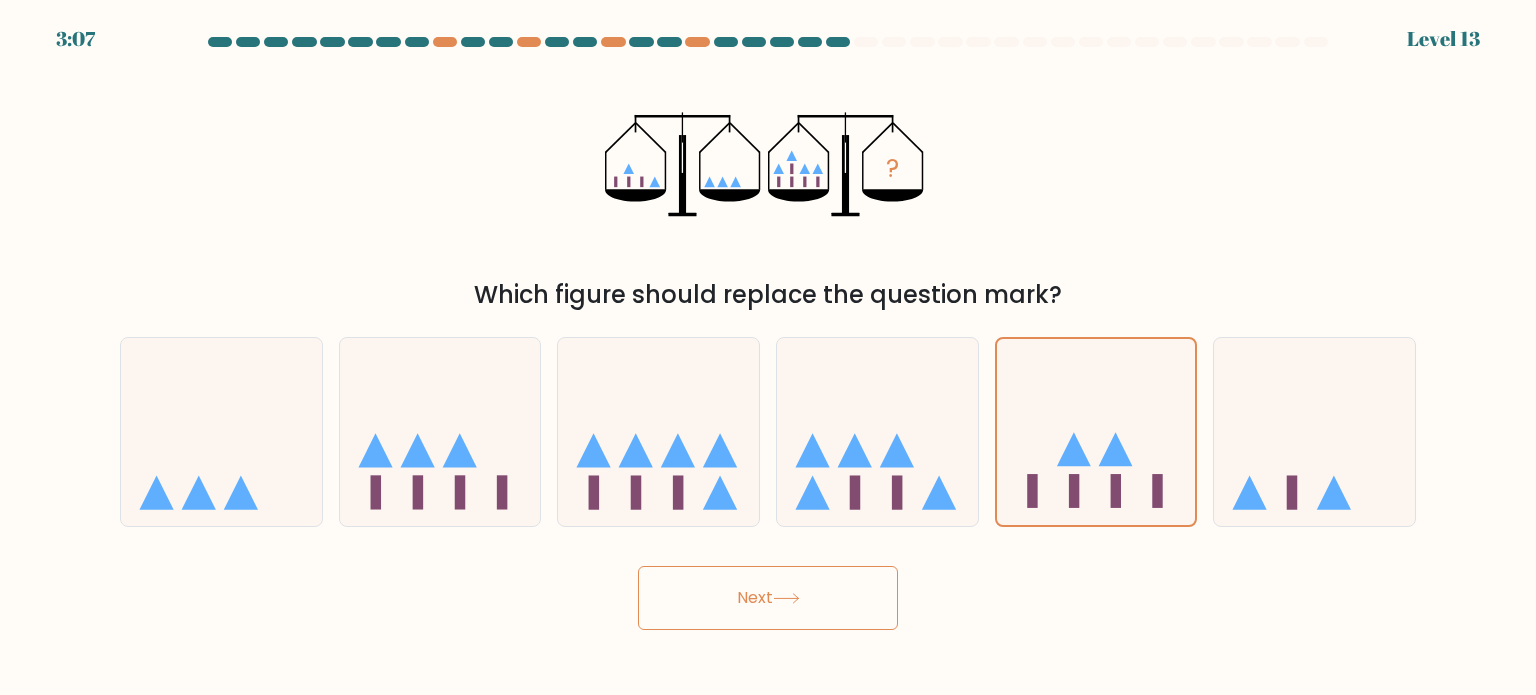 click on "Next" at bounding box center [768, 598] 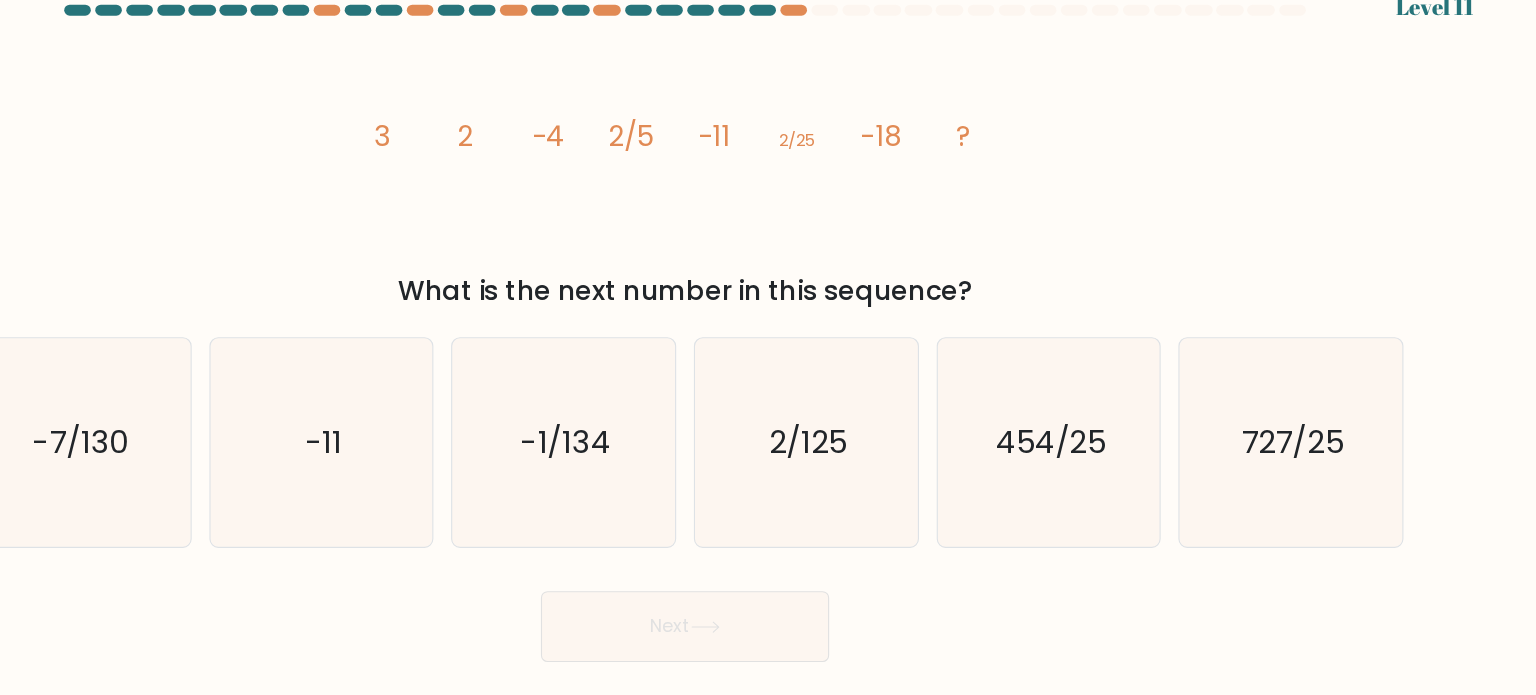scroll, scrollTop: 0, scrollLeft: 0, axis: both 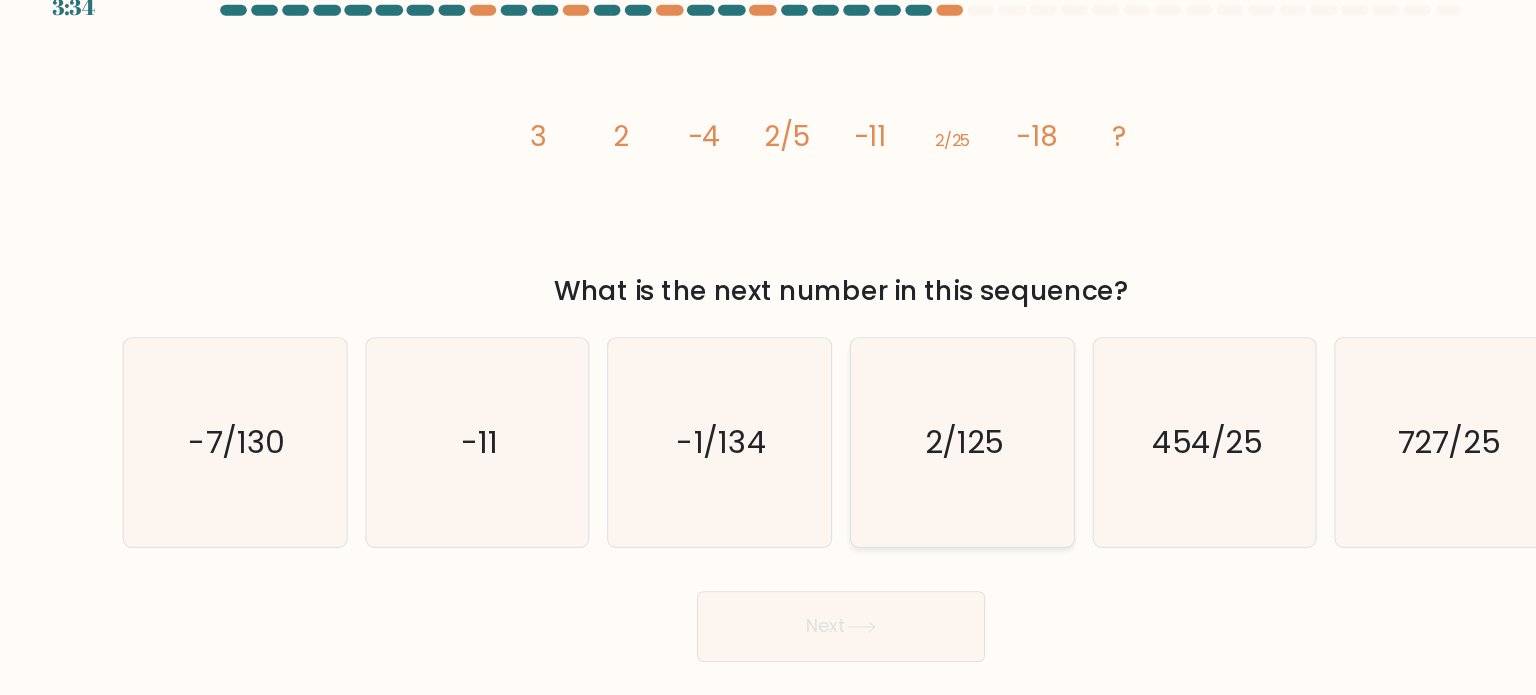 click on "2/125" 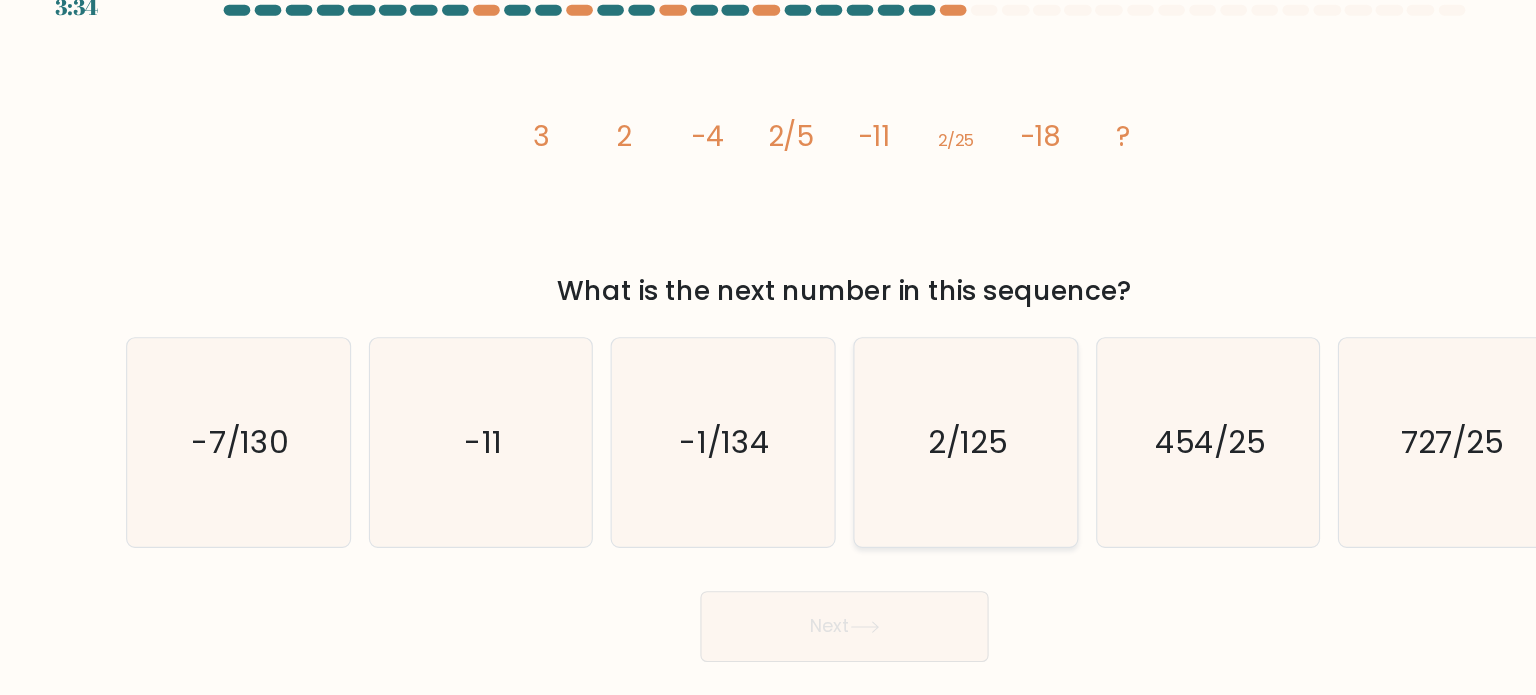 click on "d.
2/125" at bounding box center [768, 353] 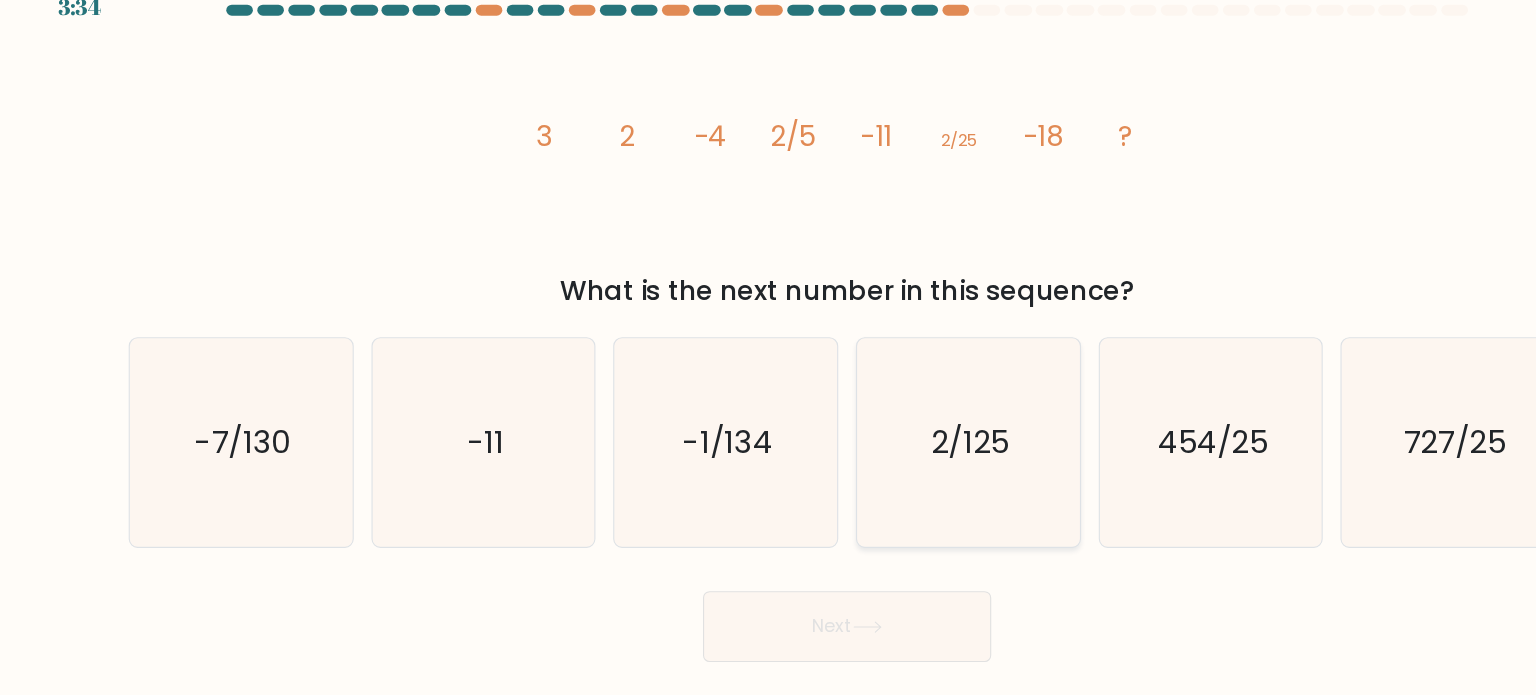 radio on "true" 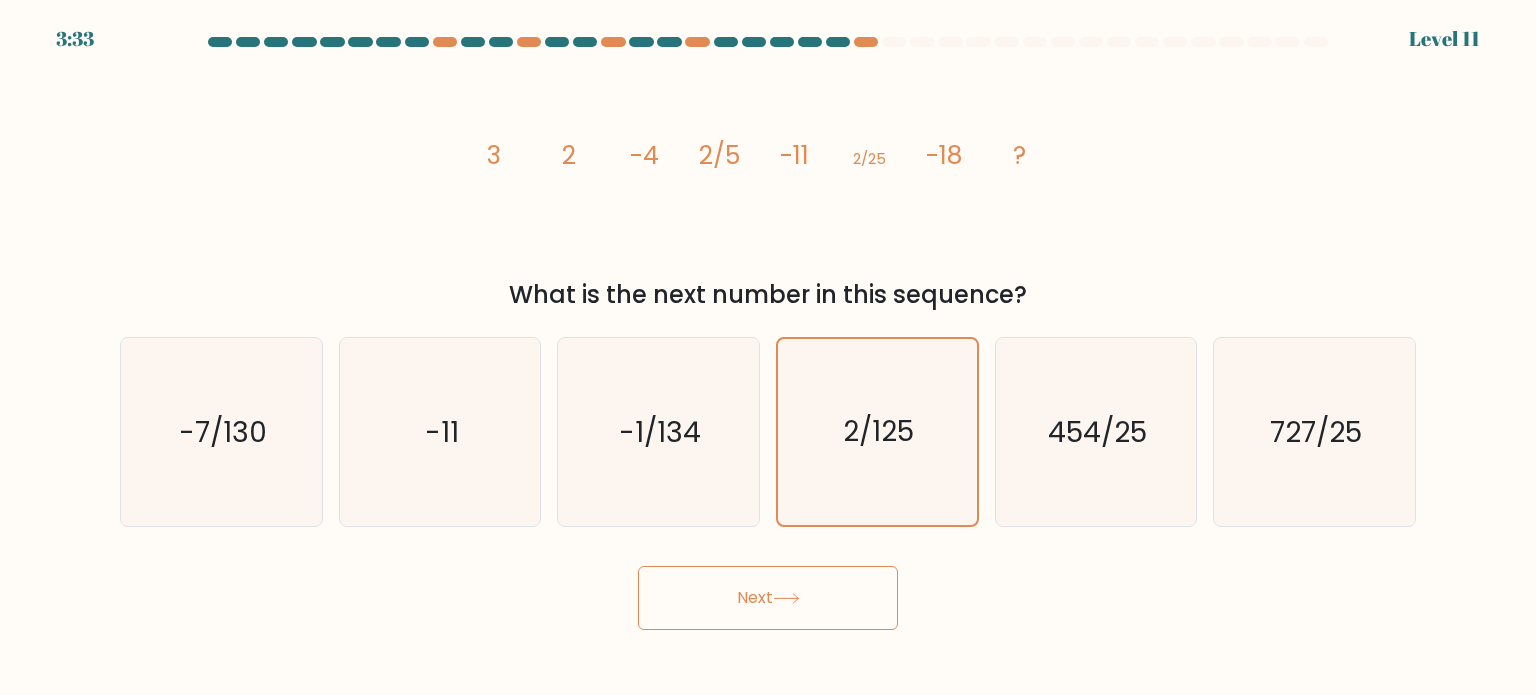 click on "Next" at bounding box center [768, 598] 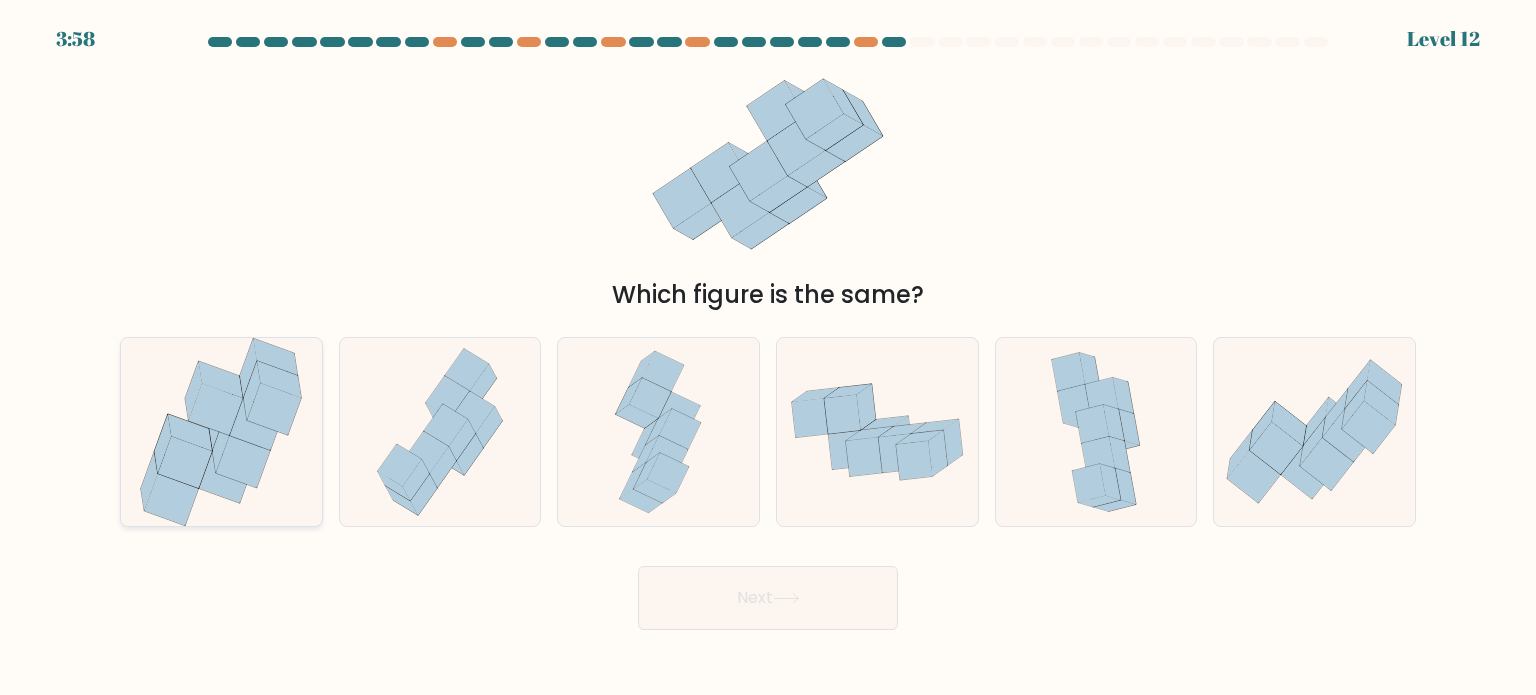 click 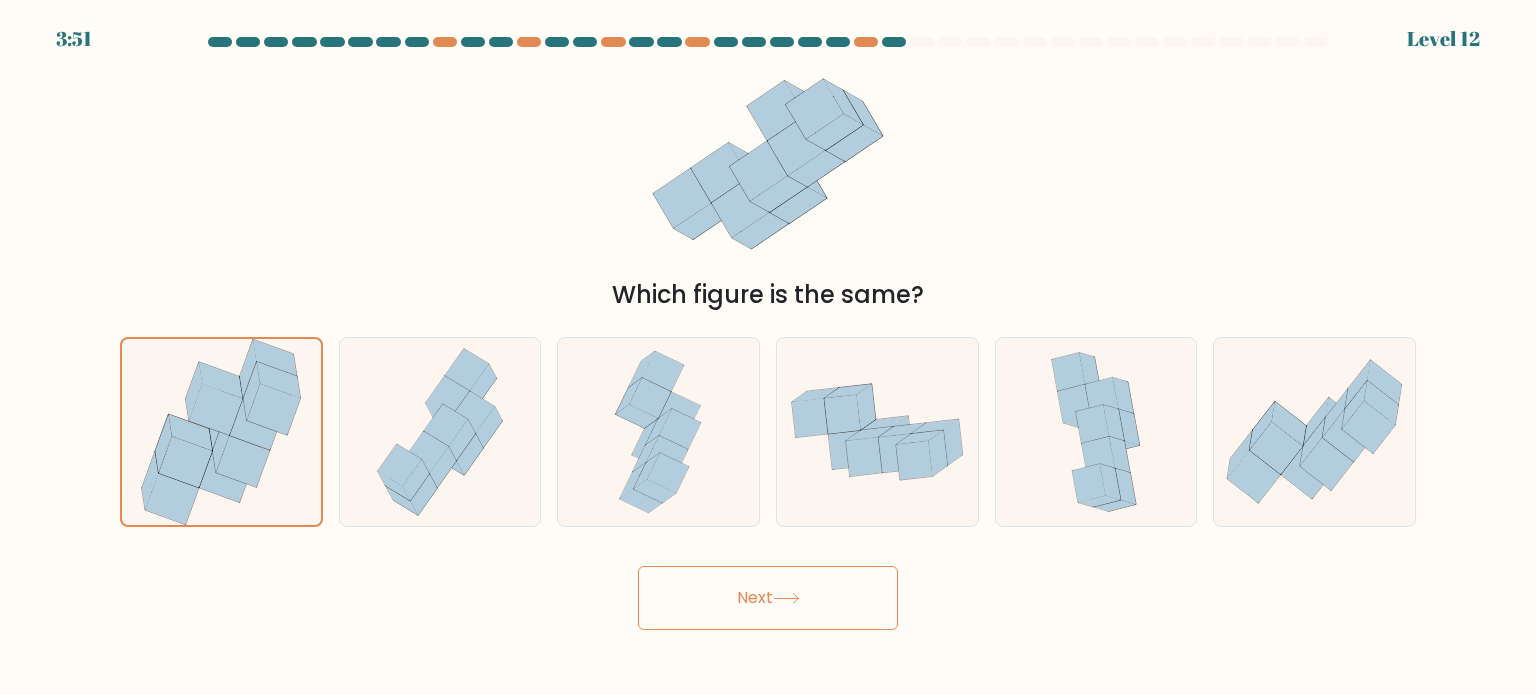 click on "Next" at bounding box center (768, 598) 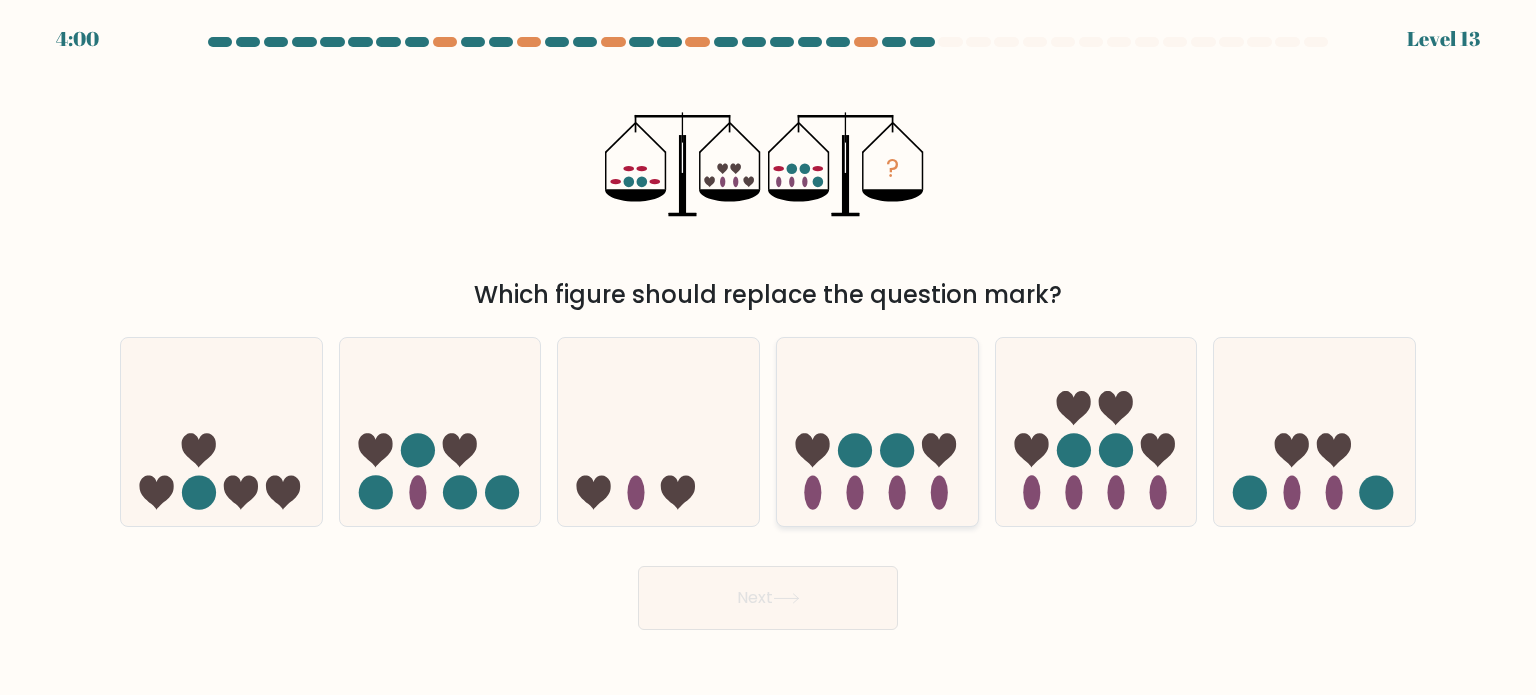click 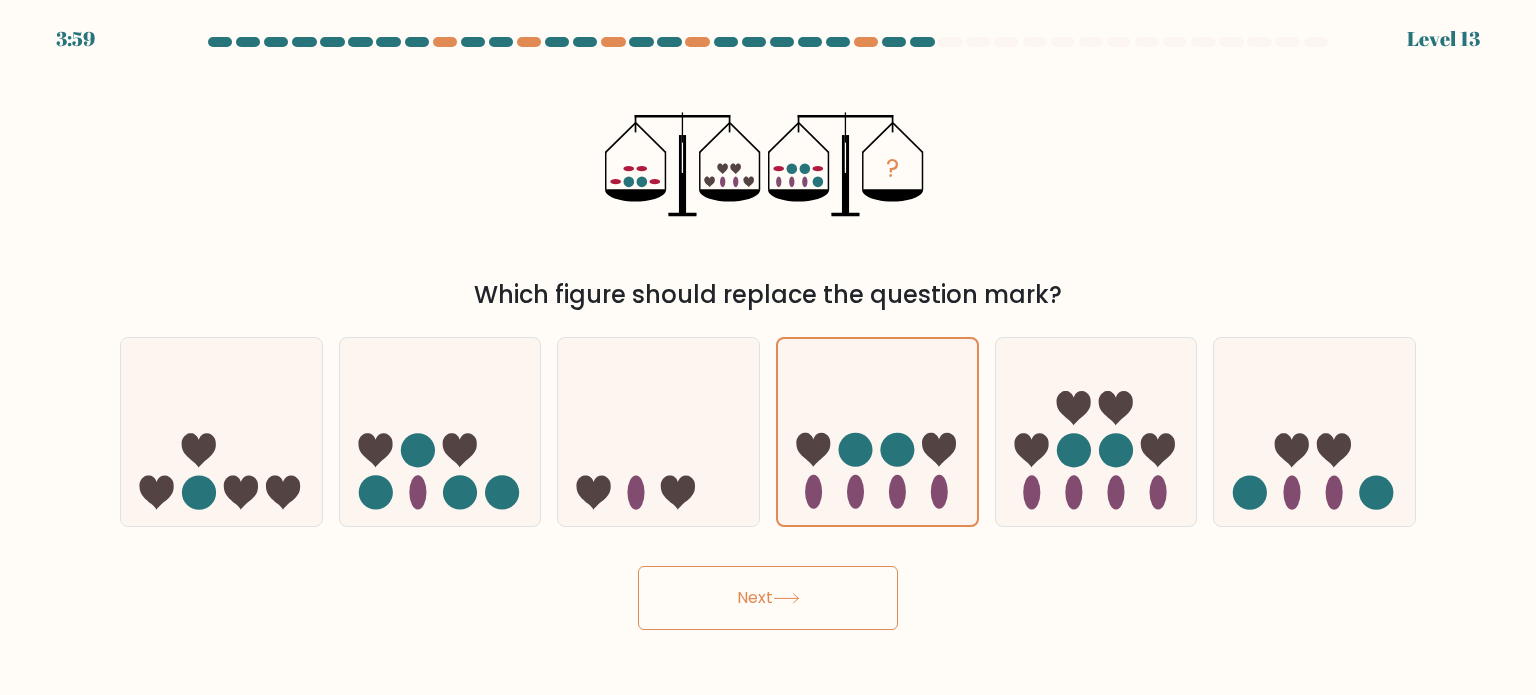 click on "Next" at bounding box center (768, 598) 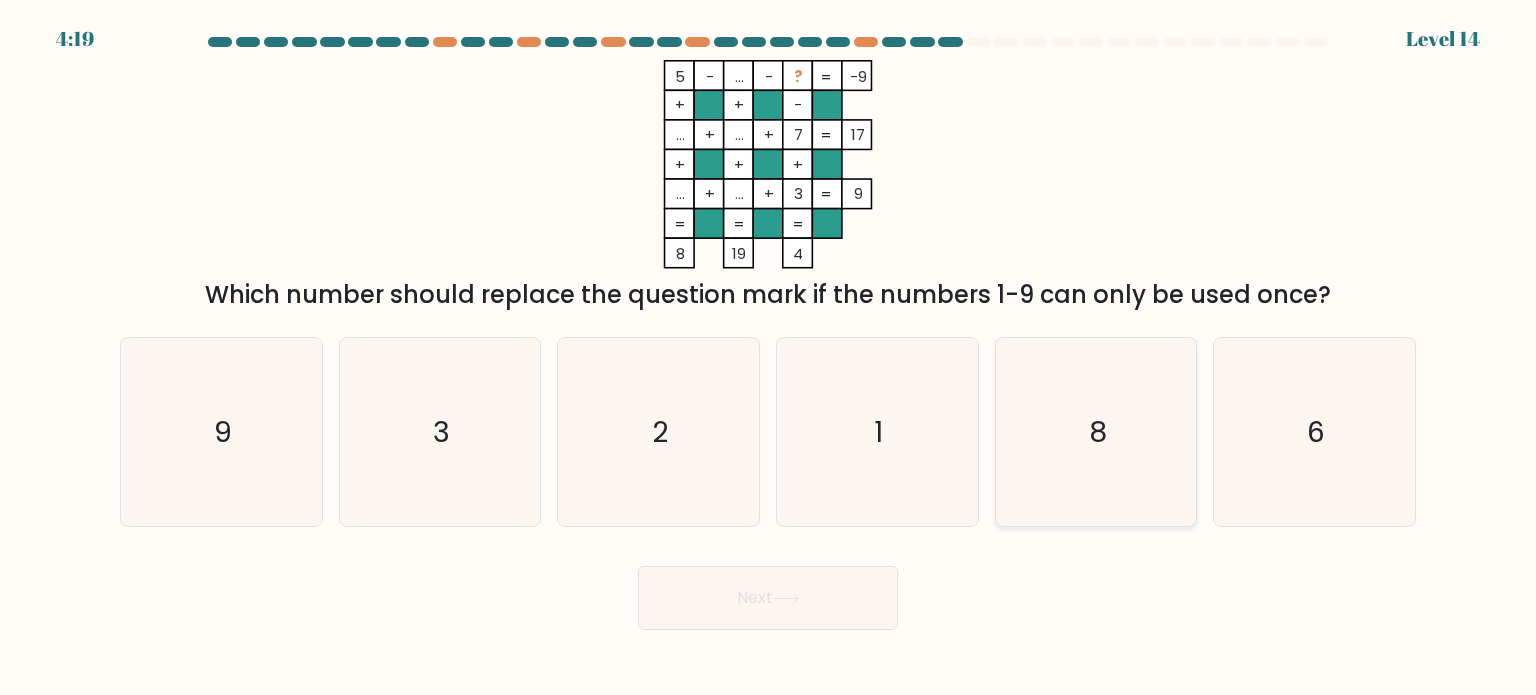 click on "8" 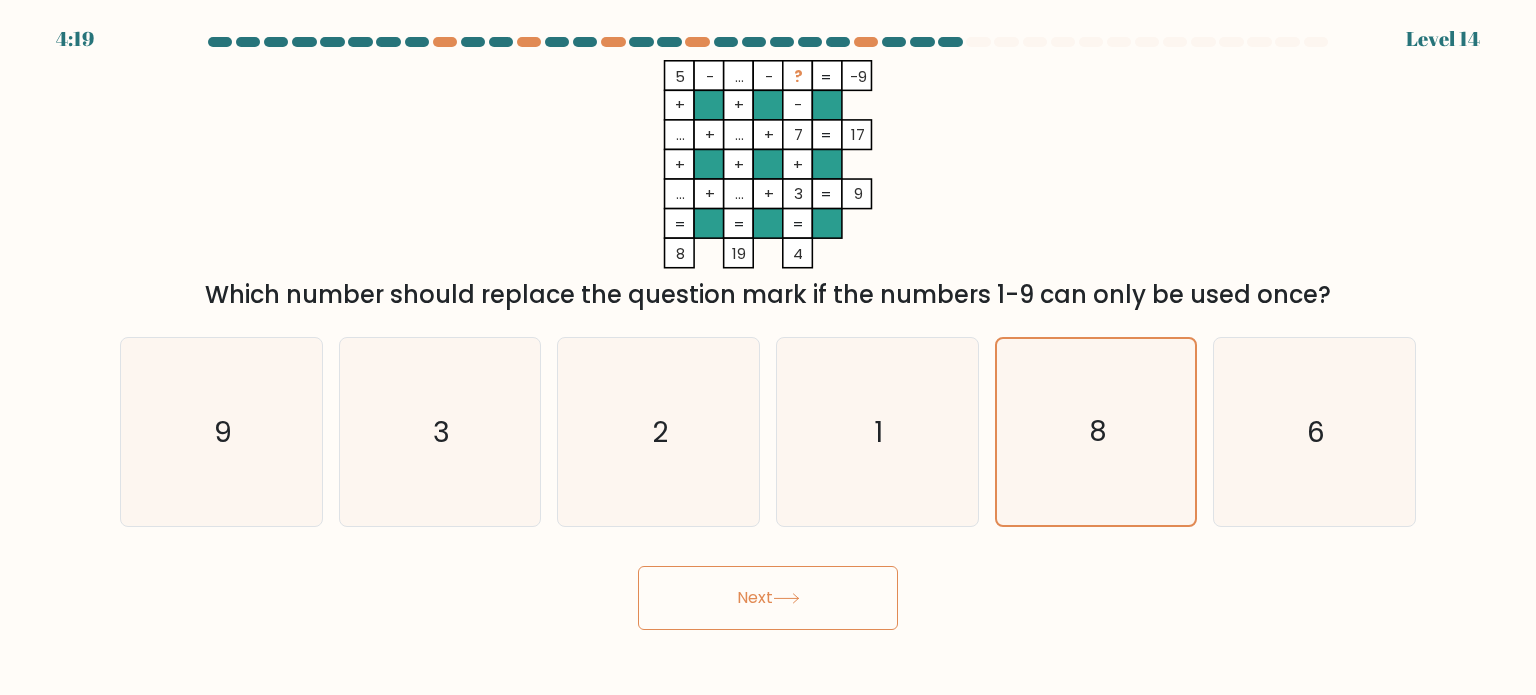 click on "Next" at bounding box center [768, 598] 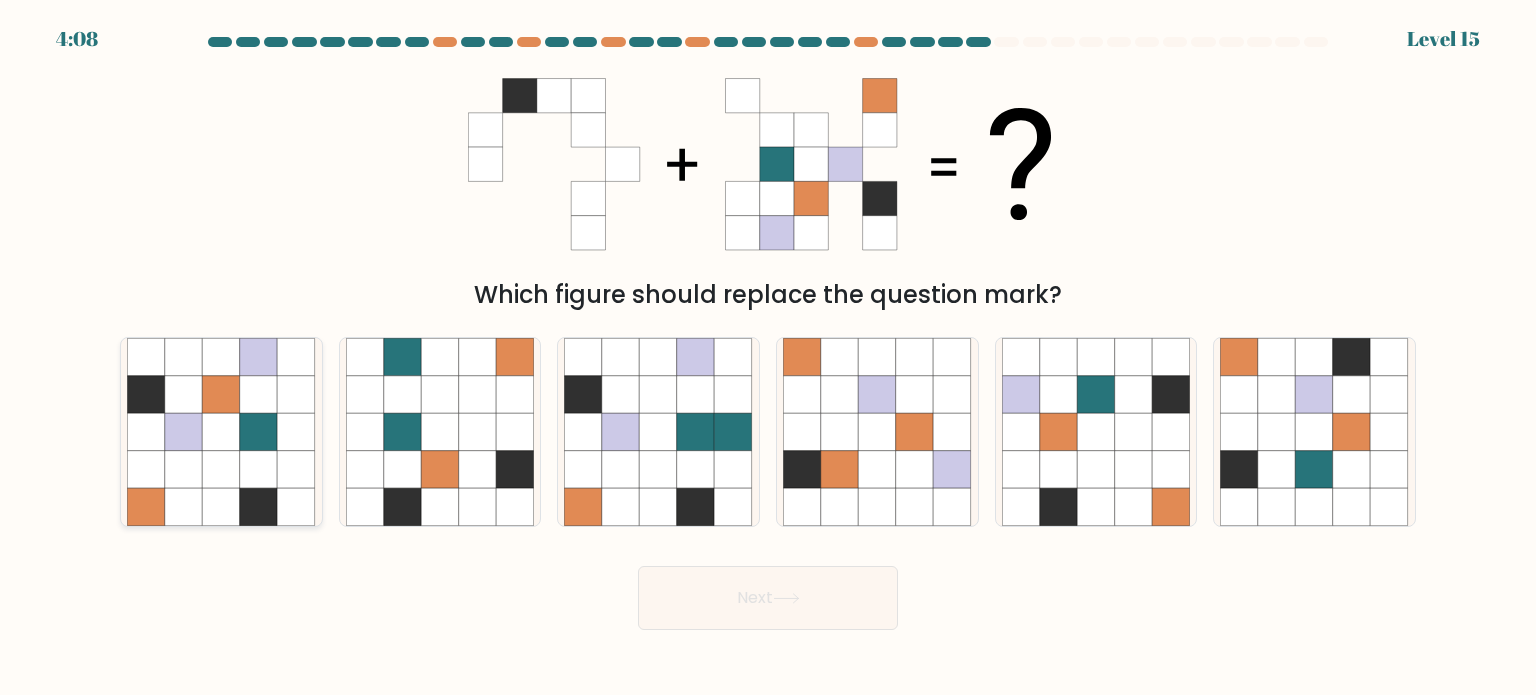 click 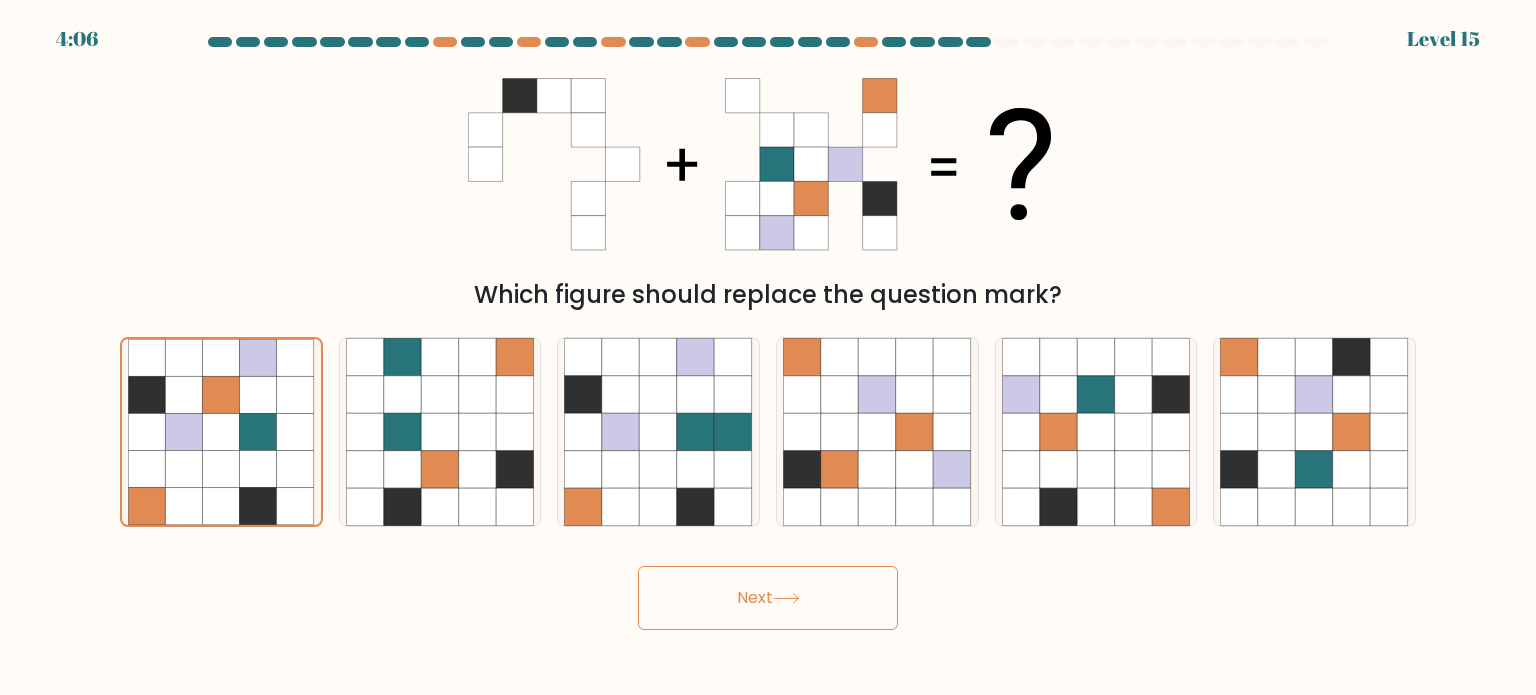 click on "Next" at bounding box center [768, 598] 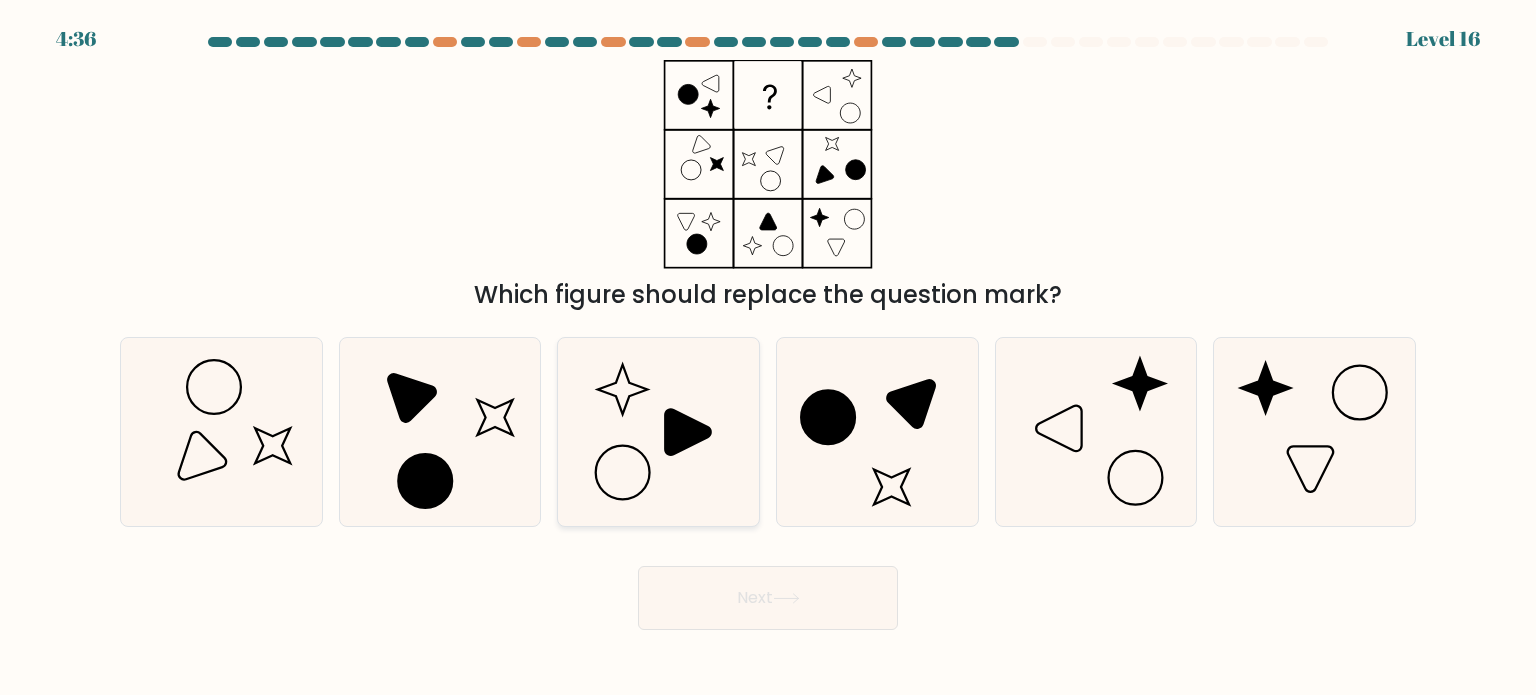 click 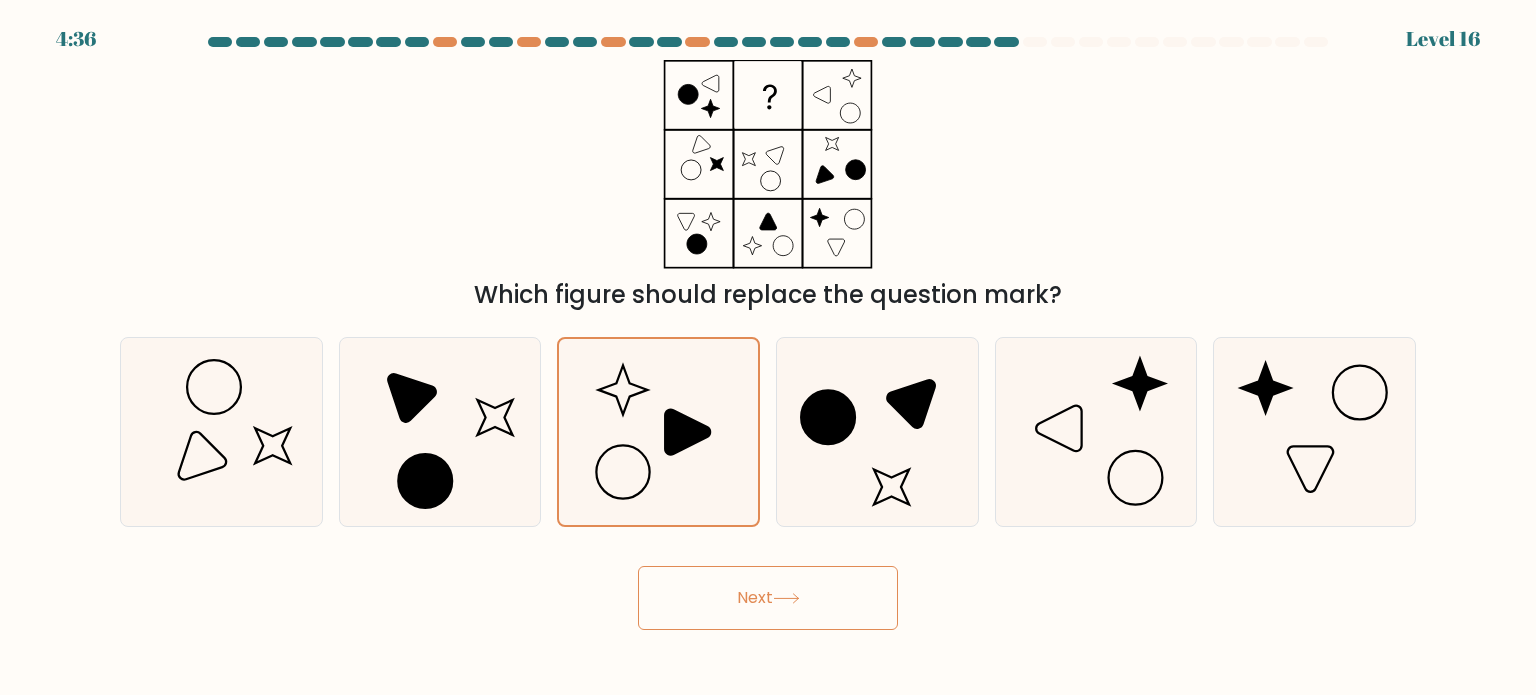 click on "Next" at bounding box center [768, 598] 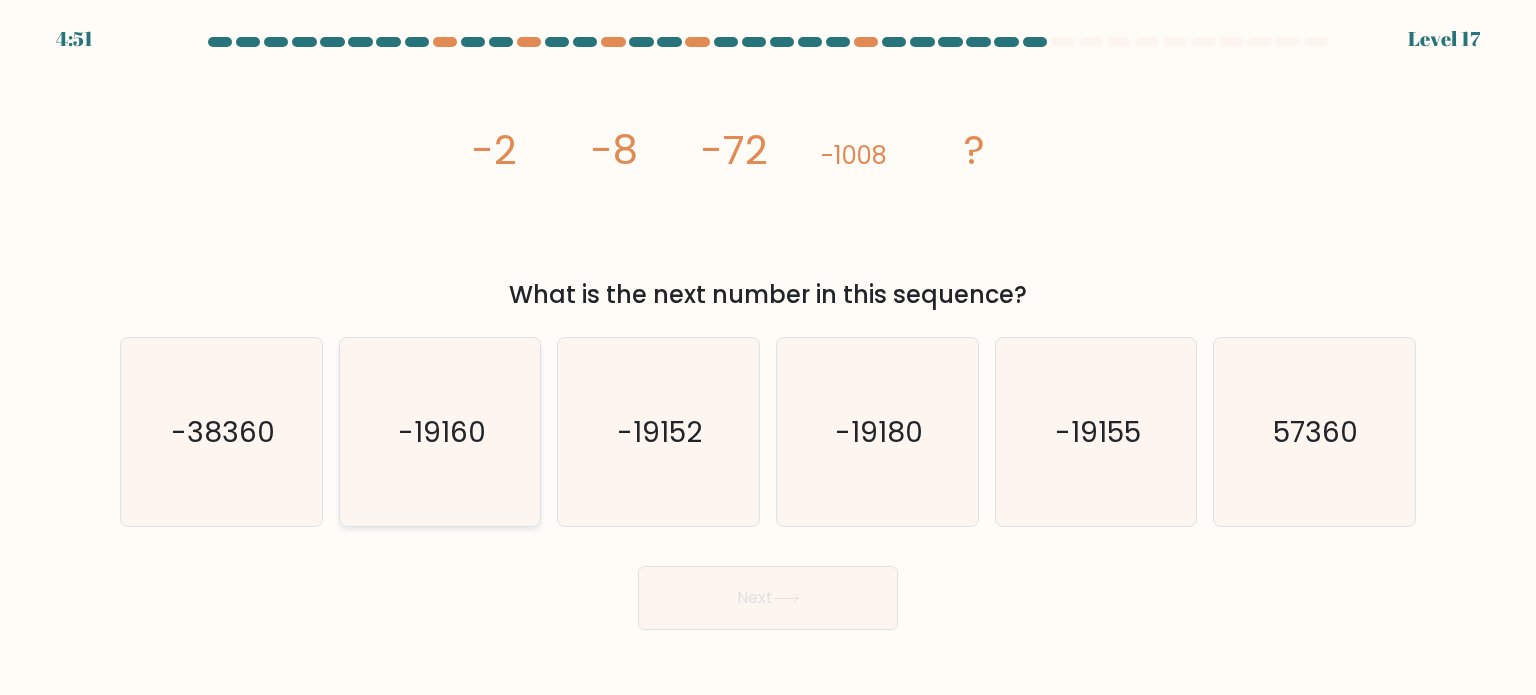 click on "-19160" 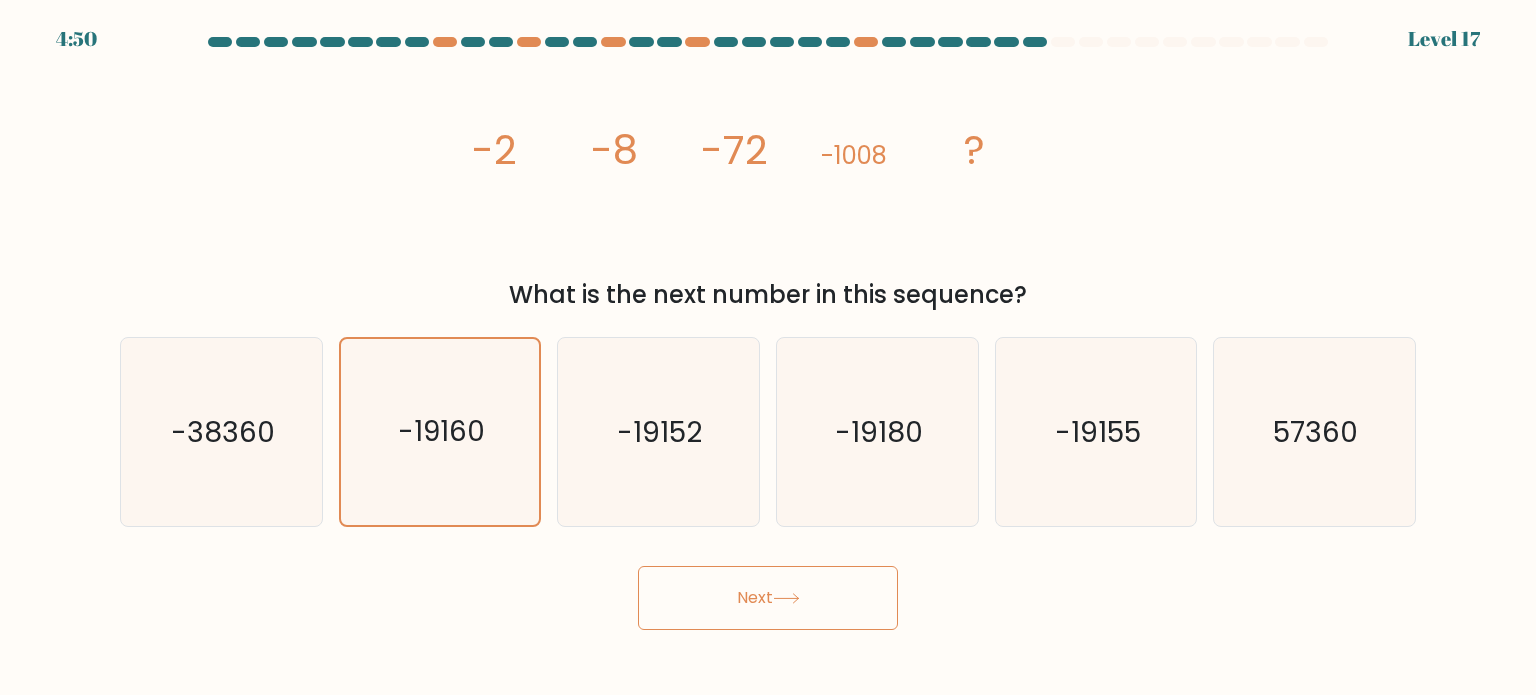 click on "Next" at bounding box center (768, 598) 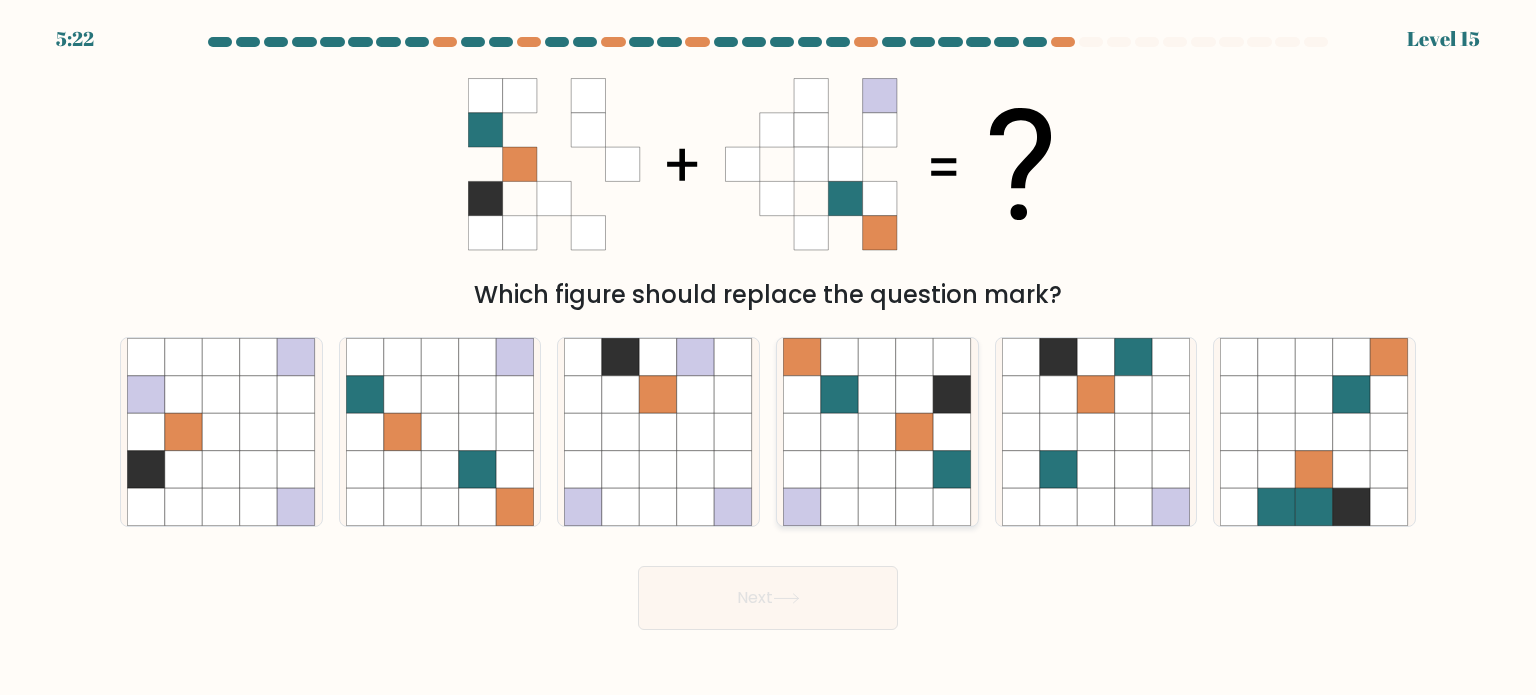 click 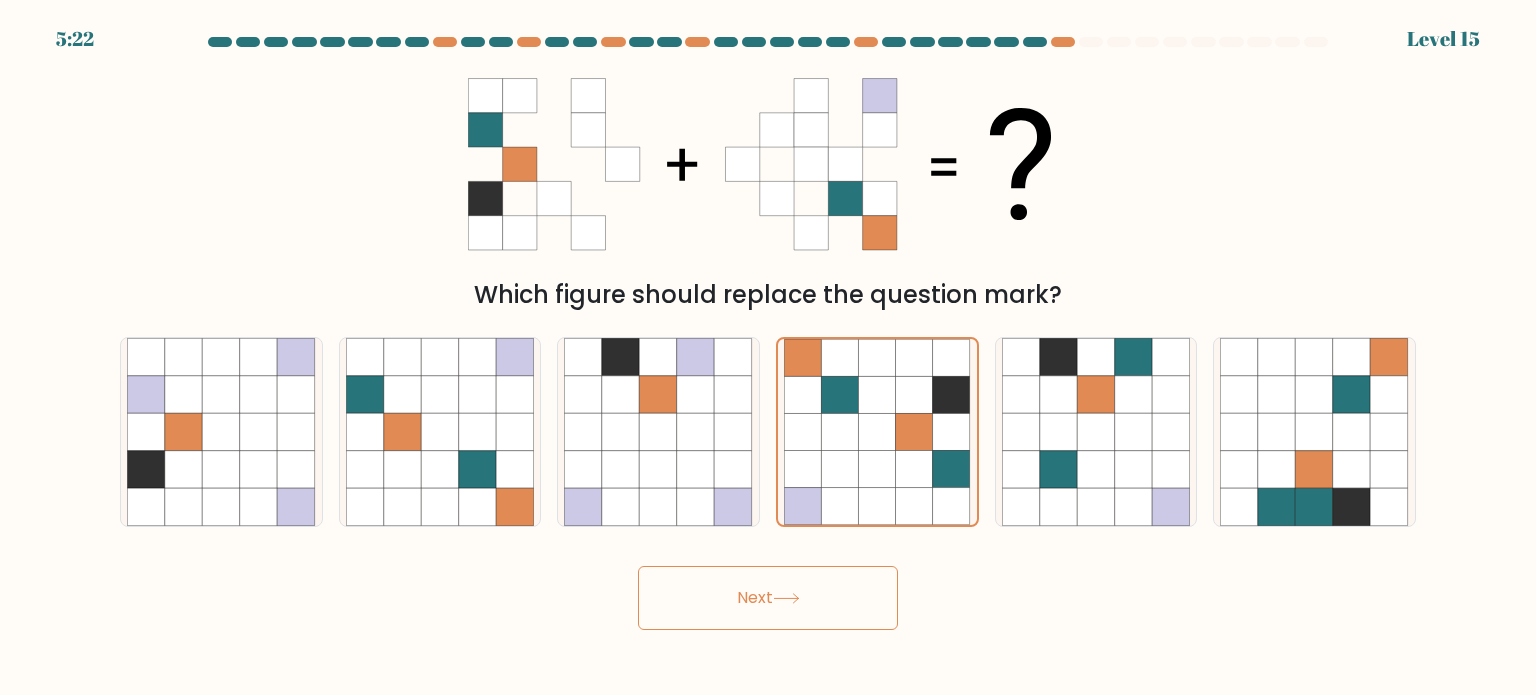 click 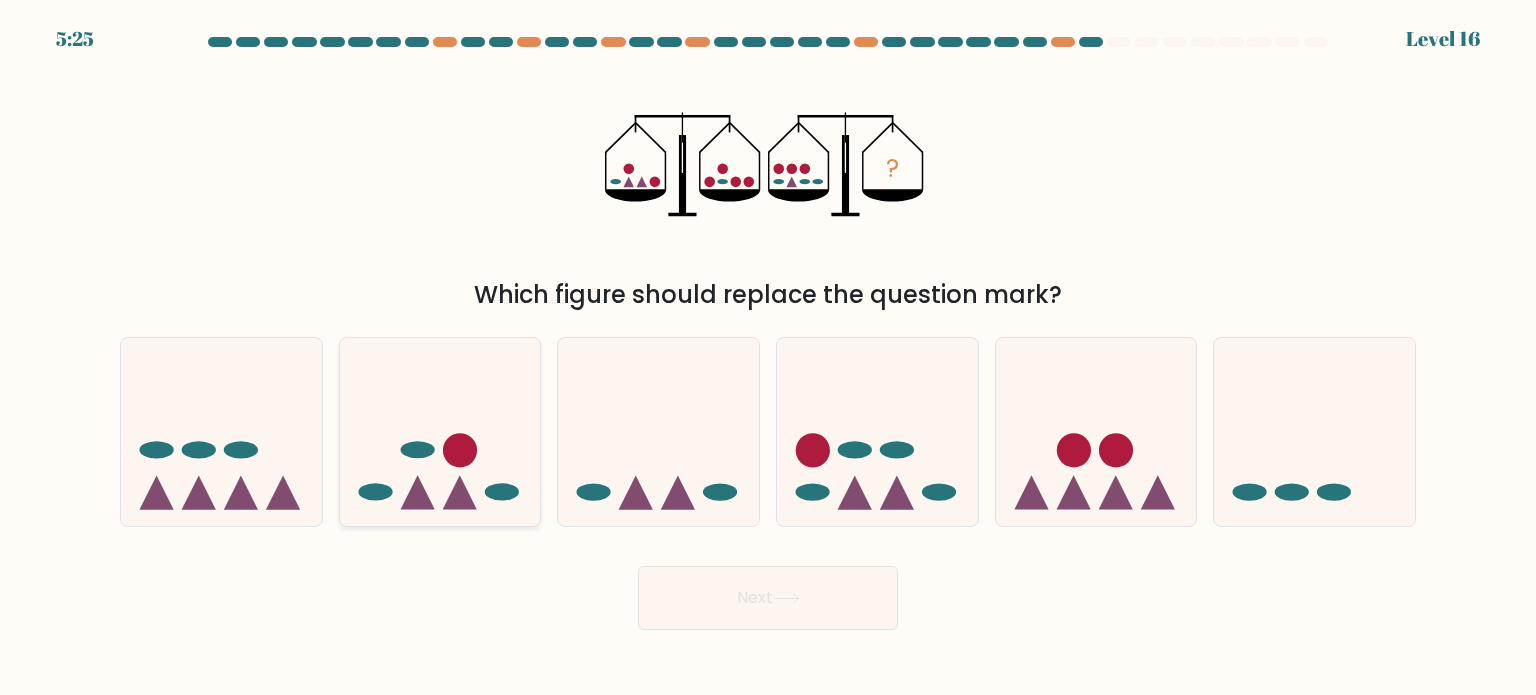 click 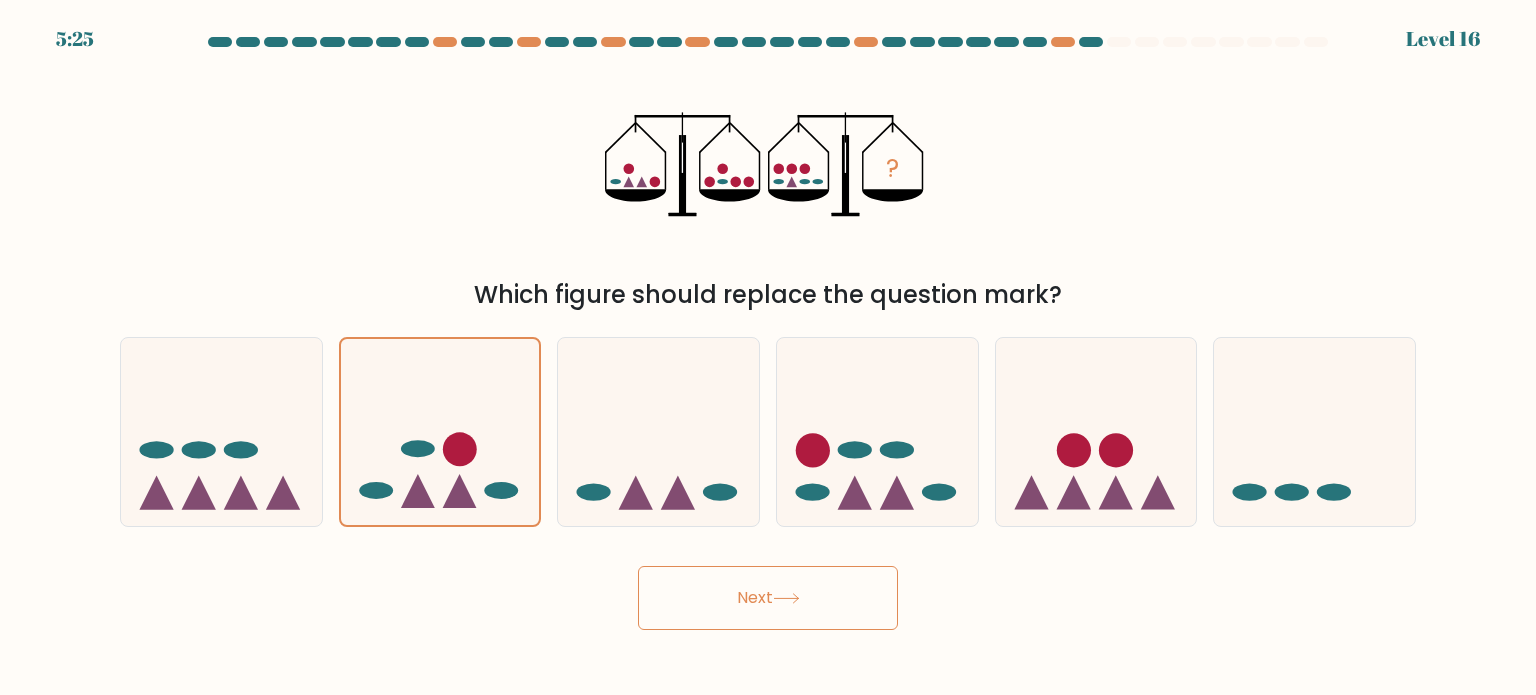 click on "Next" at bounding box center (768, 598) 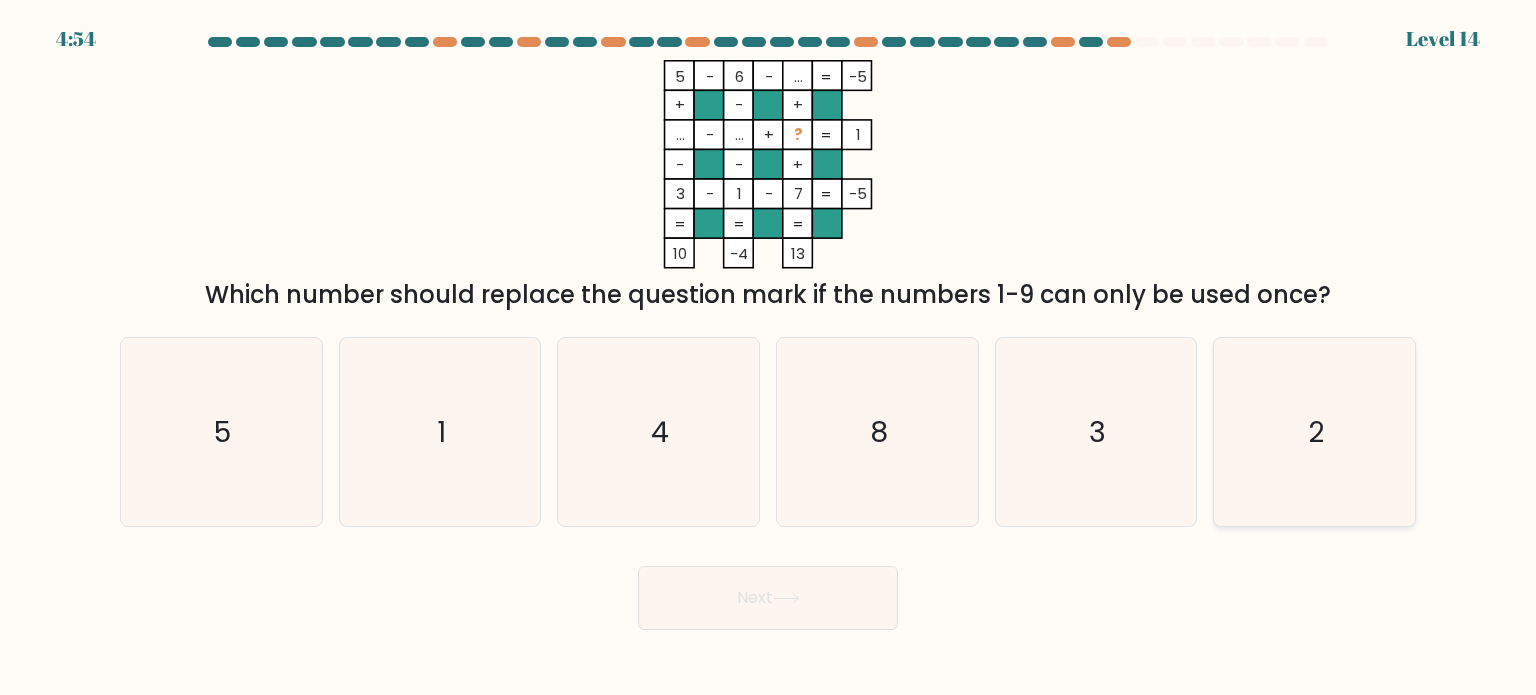 click on "2" 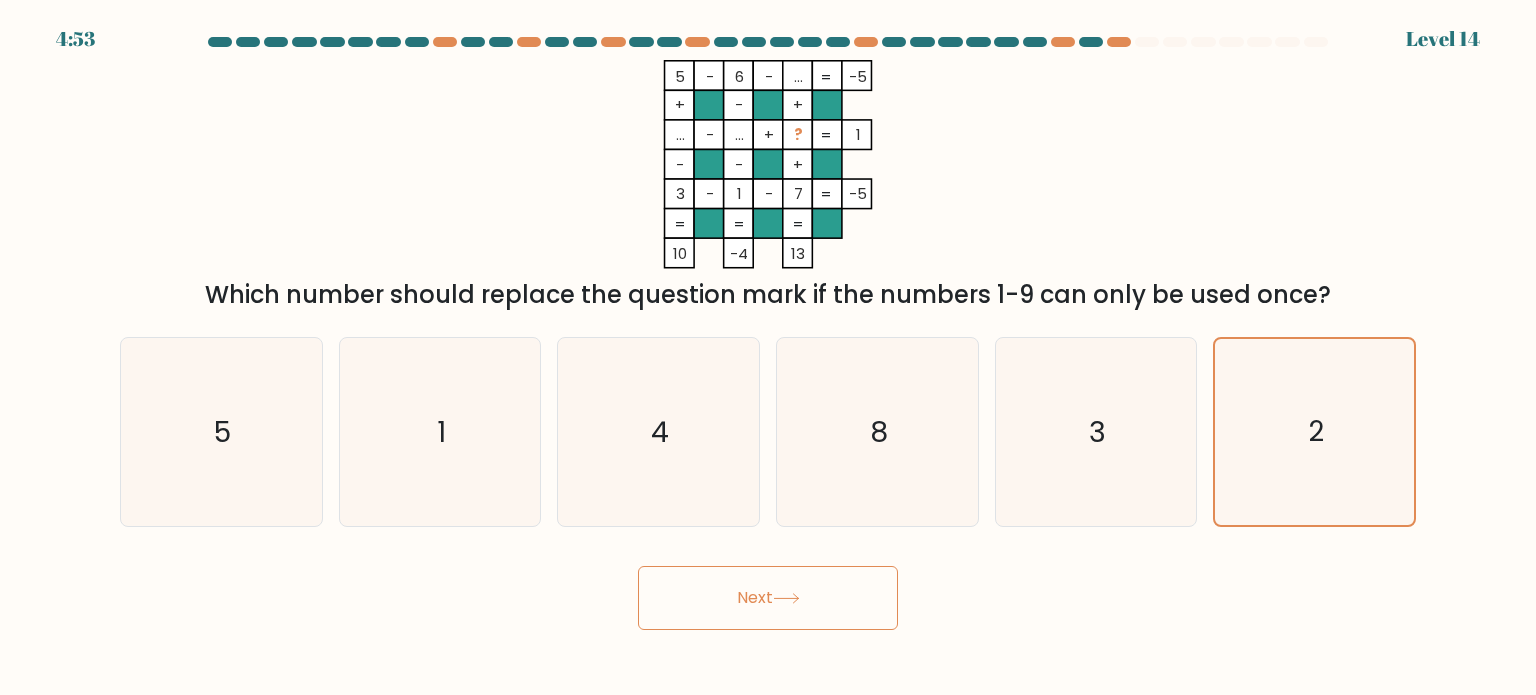 click on "Next" at bounding box center [768, 598] 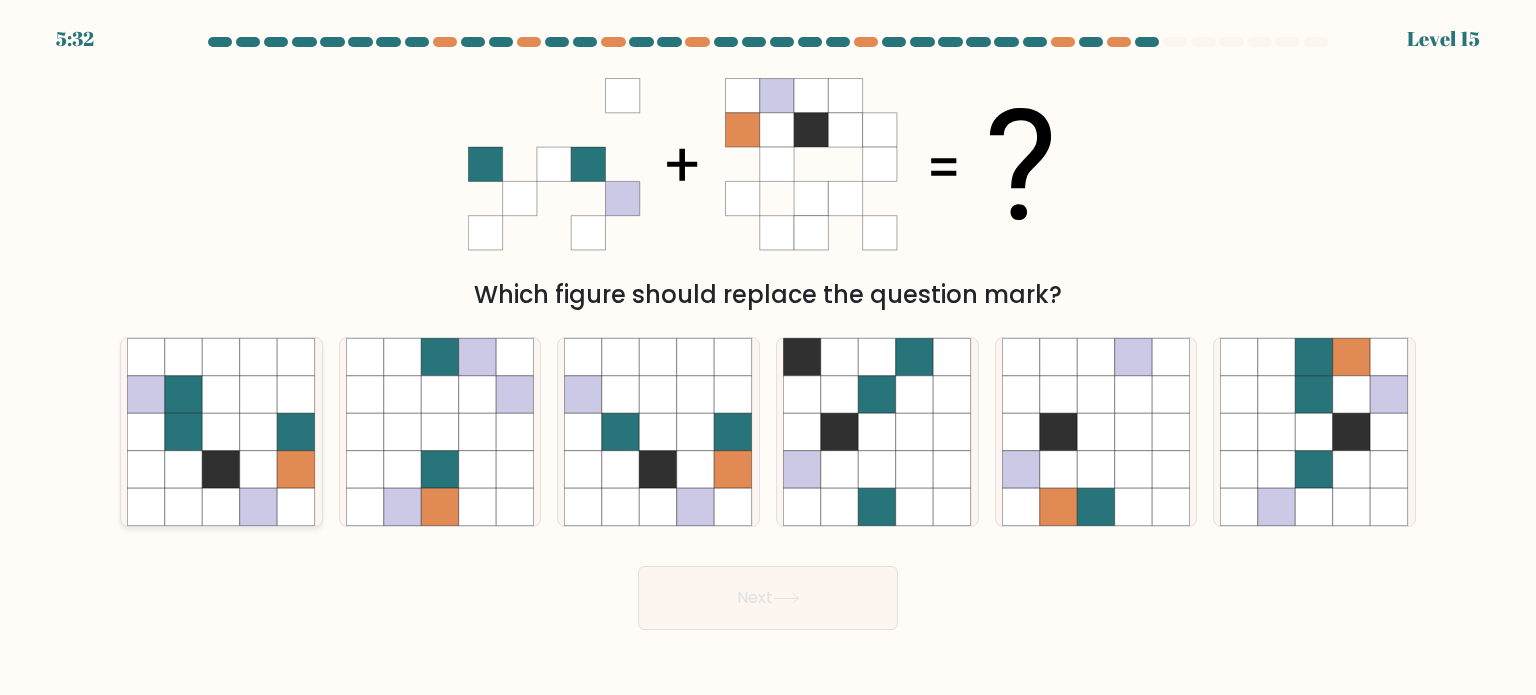 click 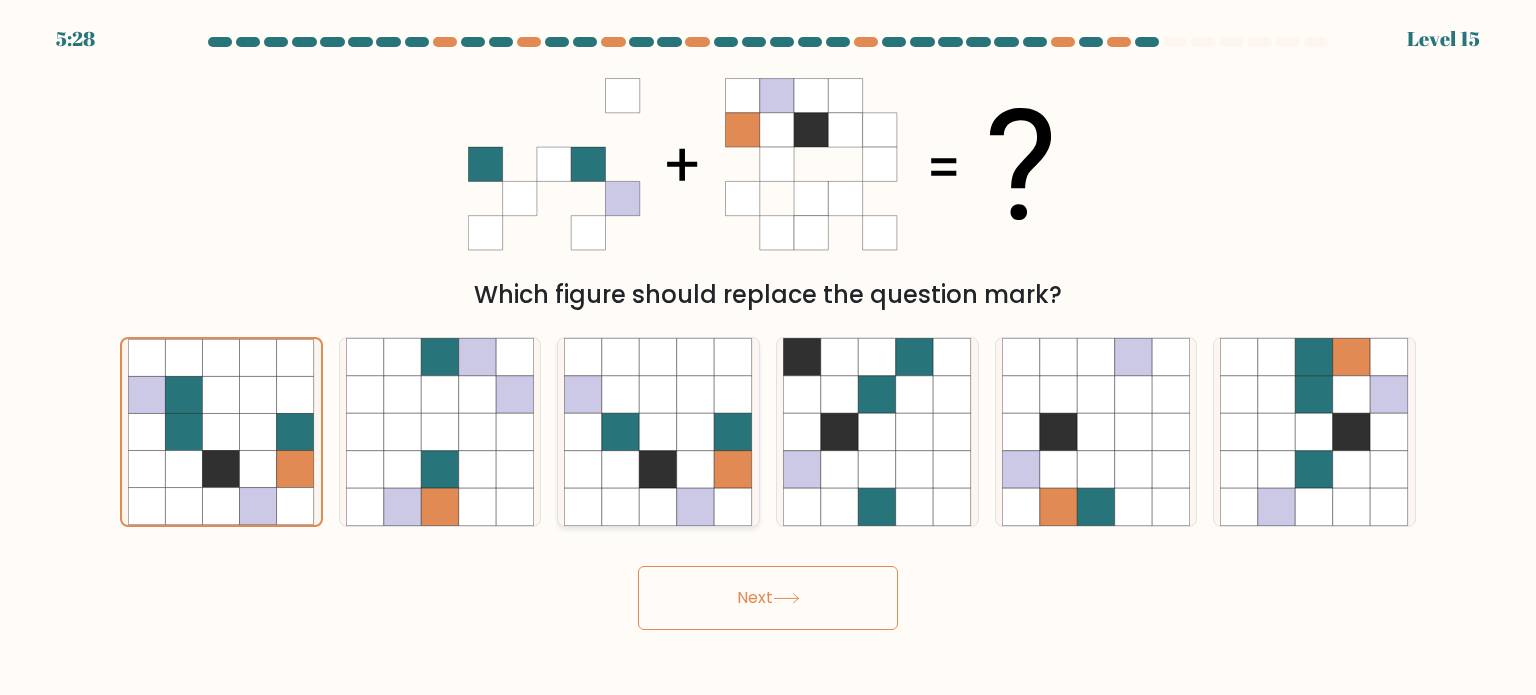 click 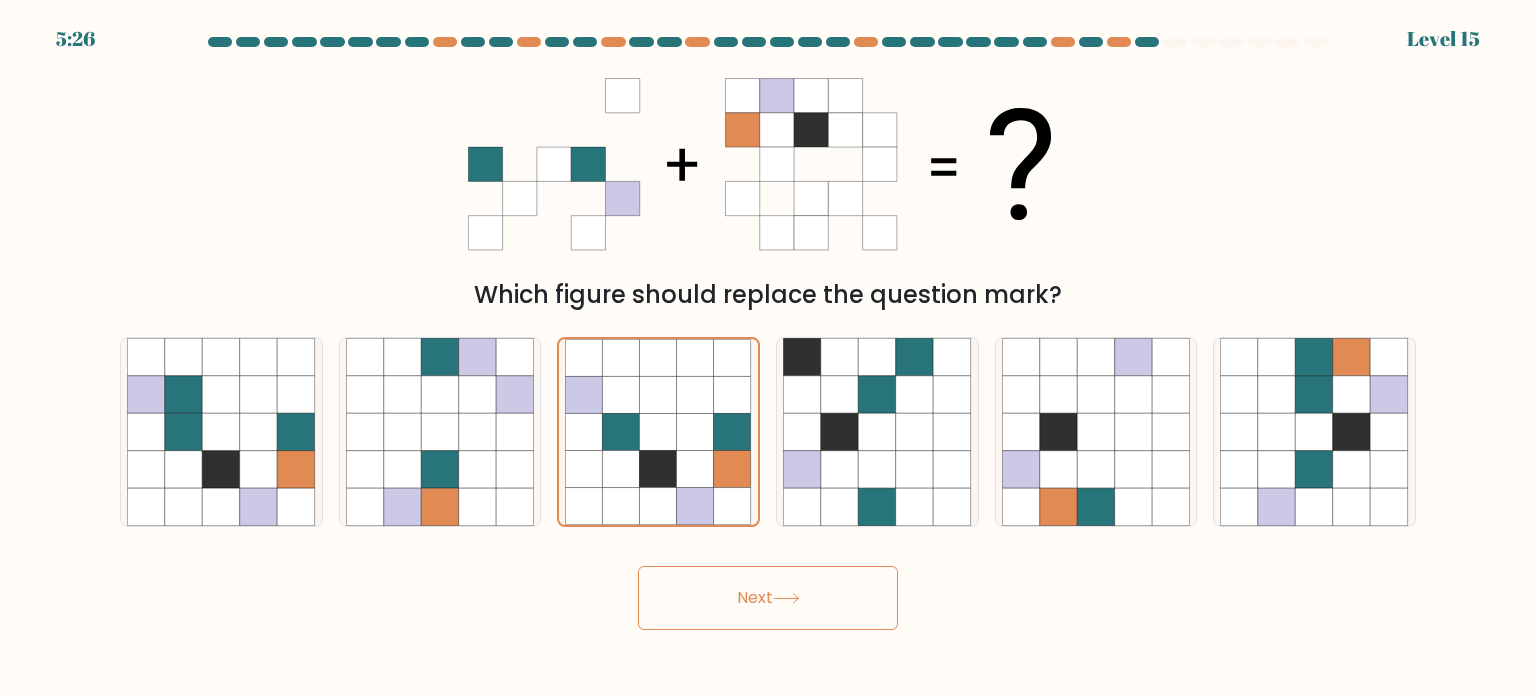 click on "Next" at bounding box center (768, 598) 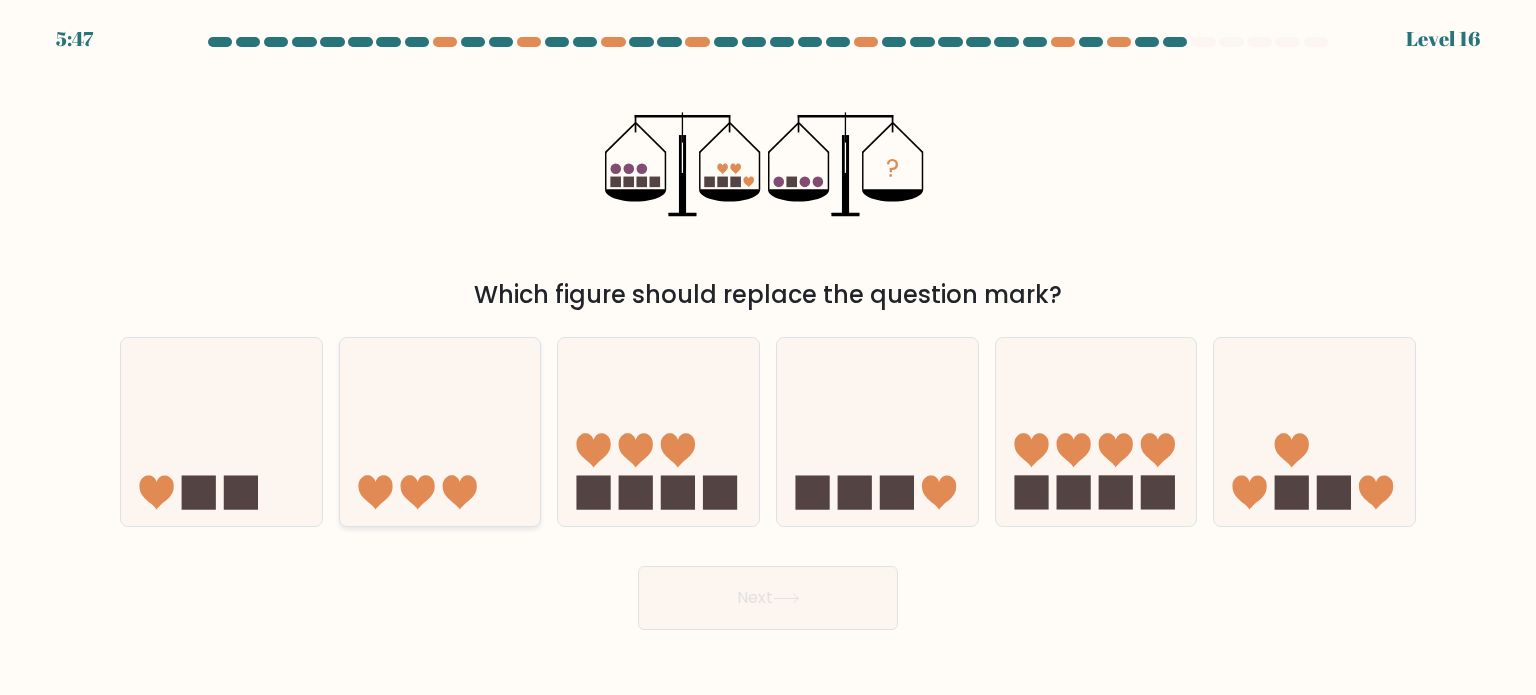 click 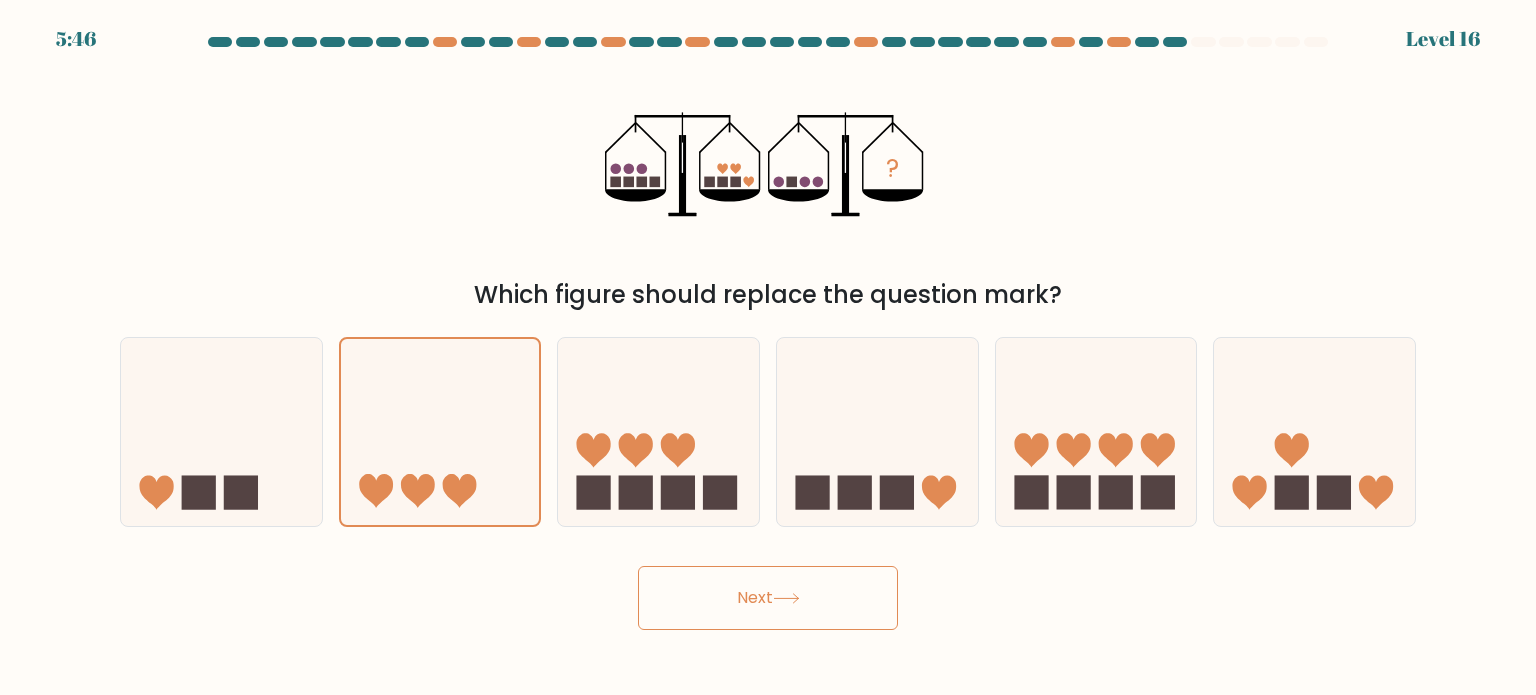 click 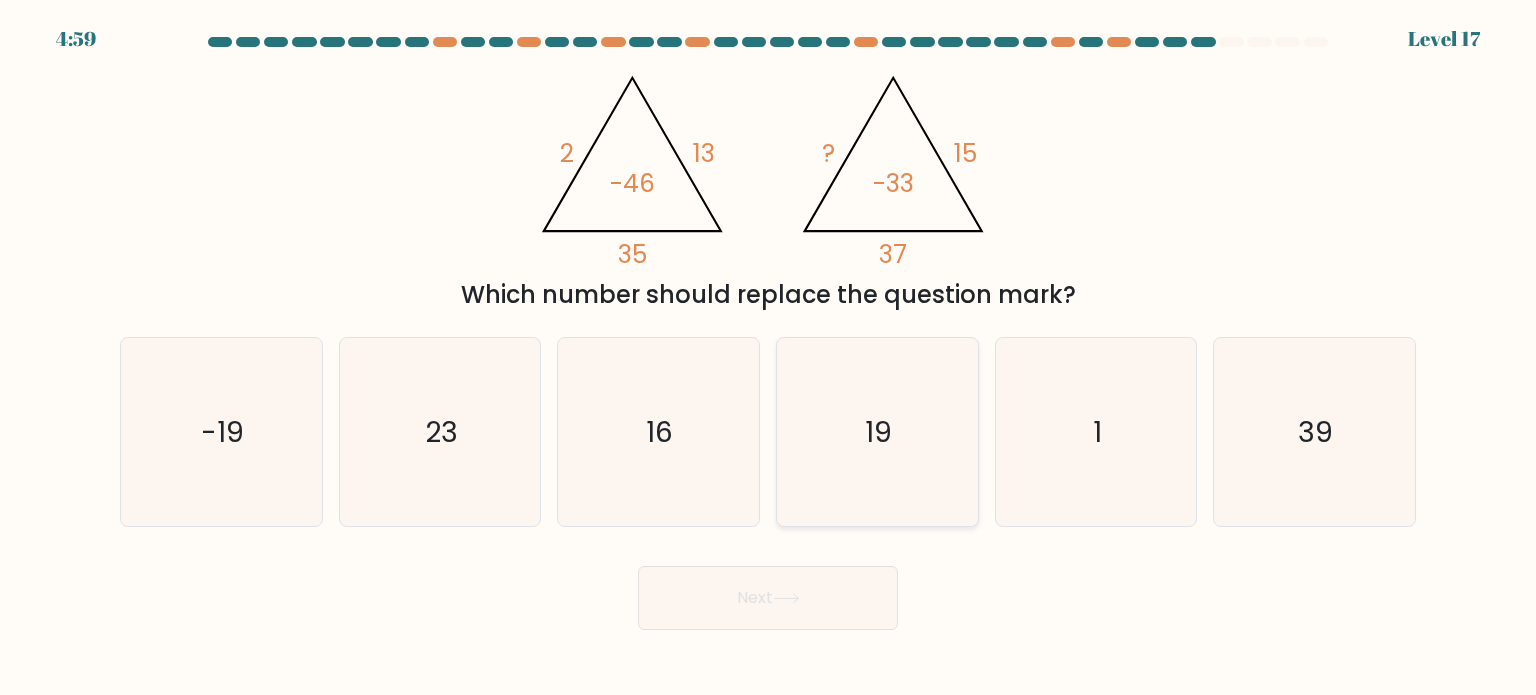 click on "19" 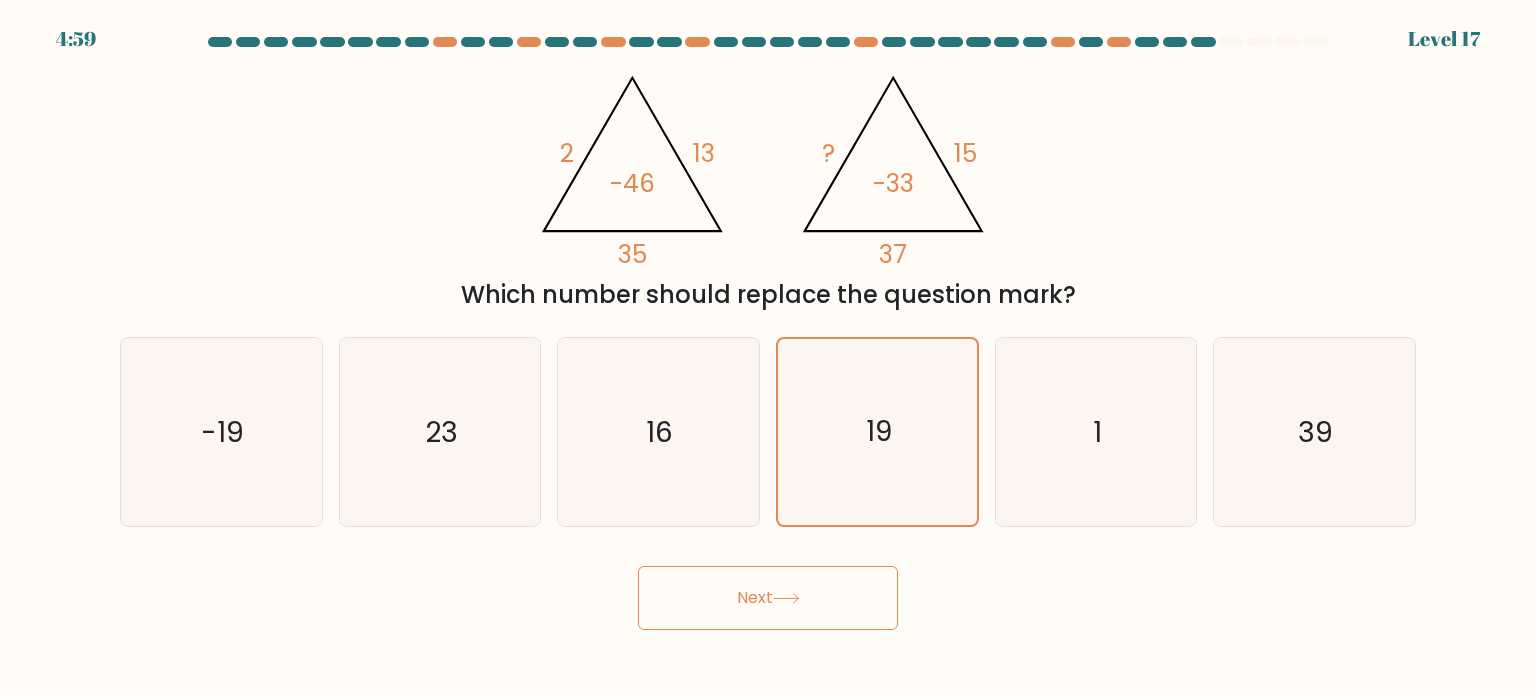 click on "Next" at bounding box center [768, 598] 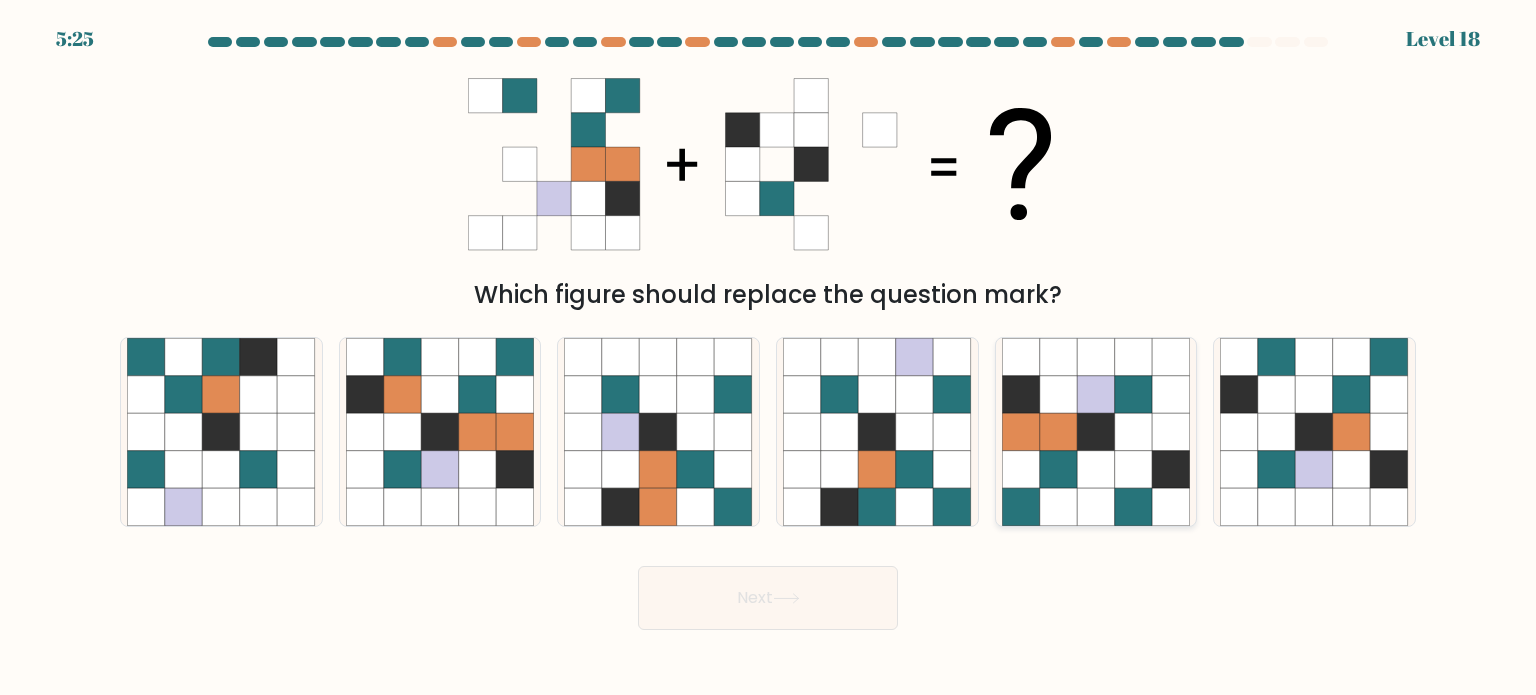 click 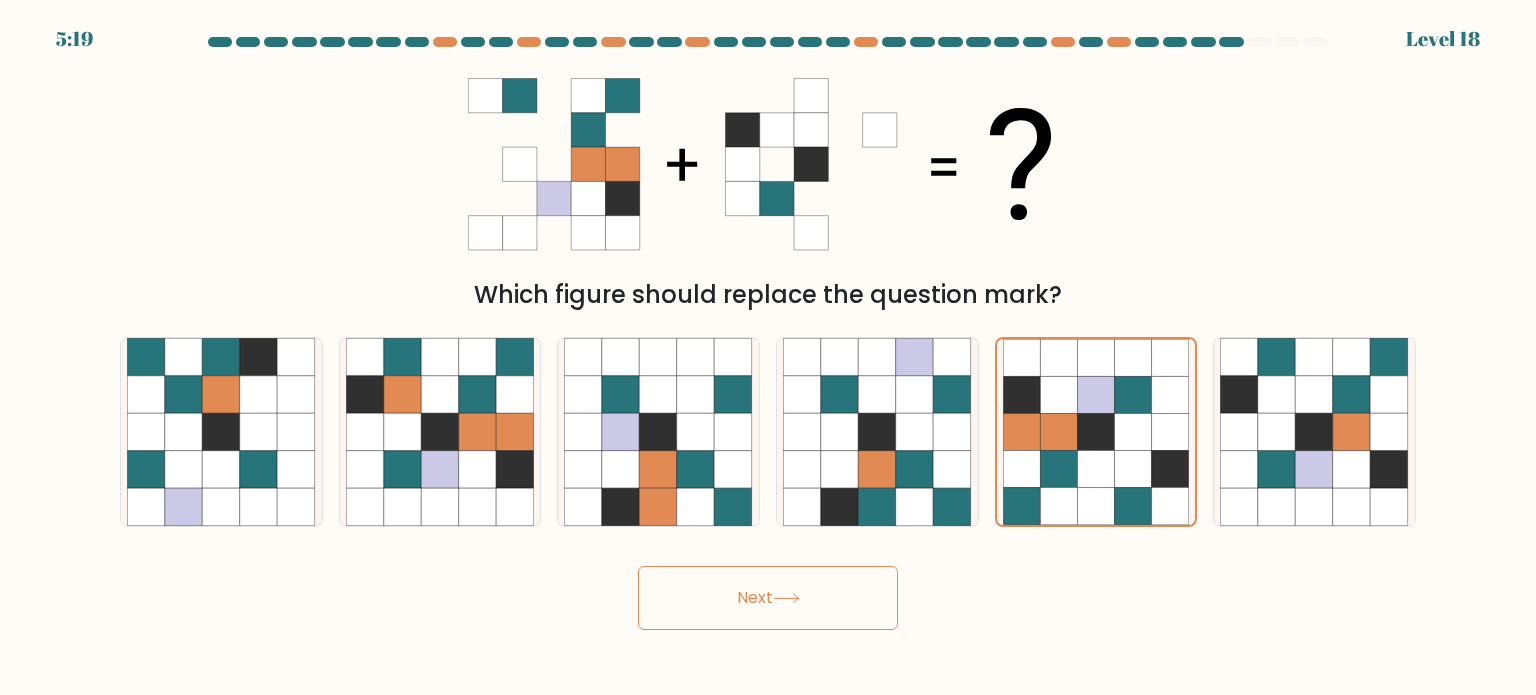click on "Next" at bounding box center [768, 598] 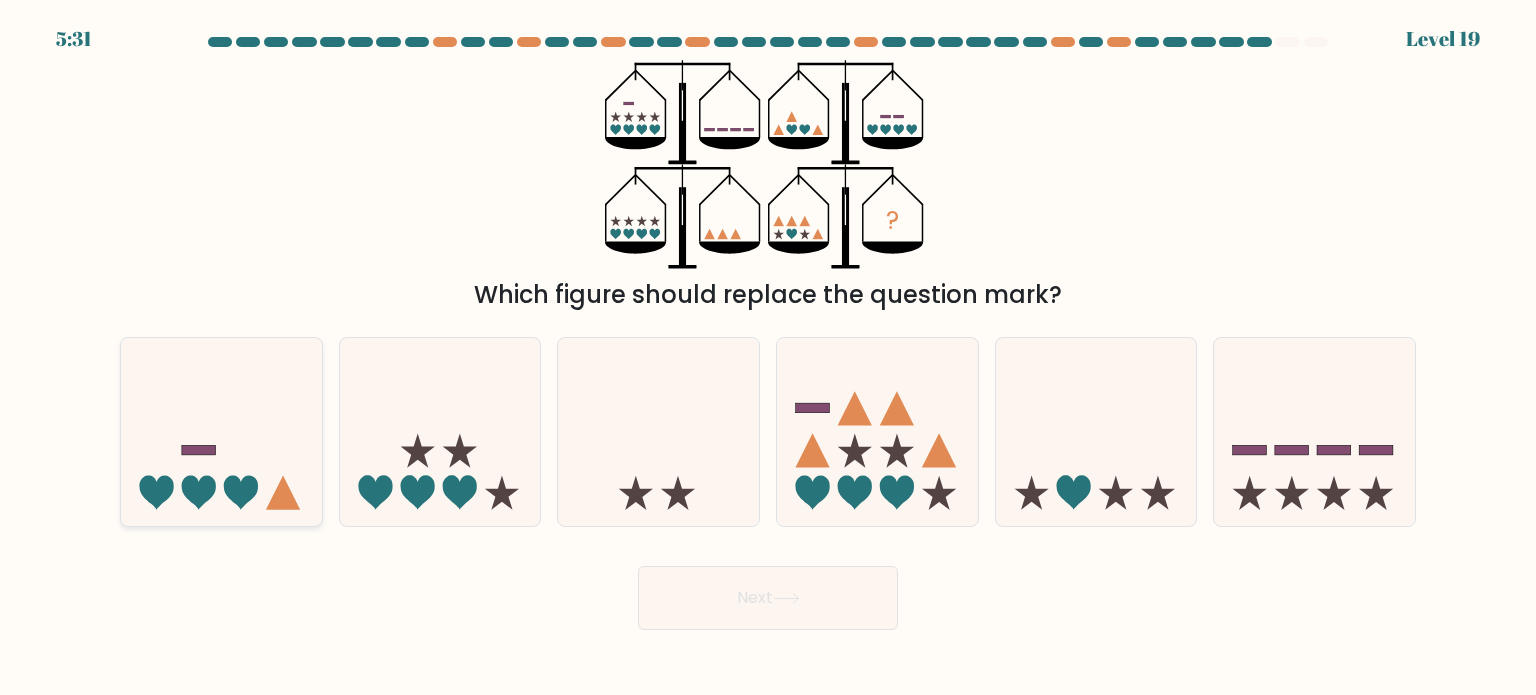 click 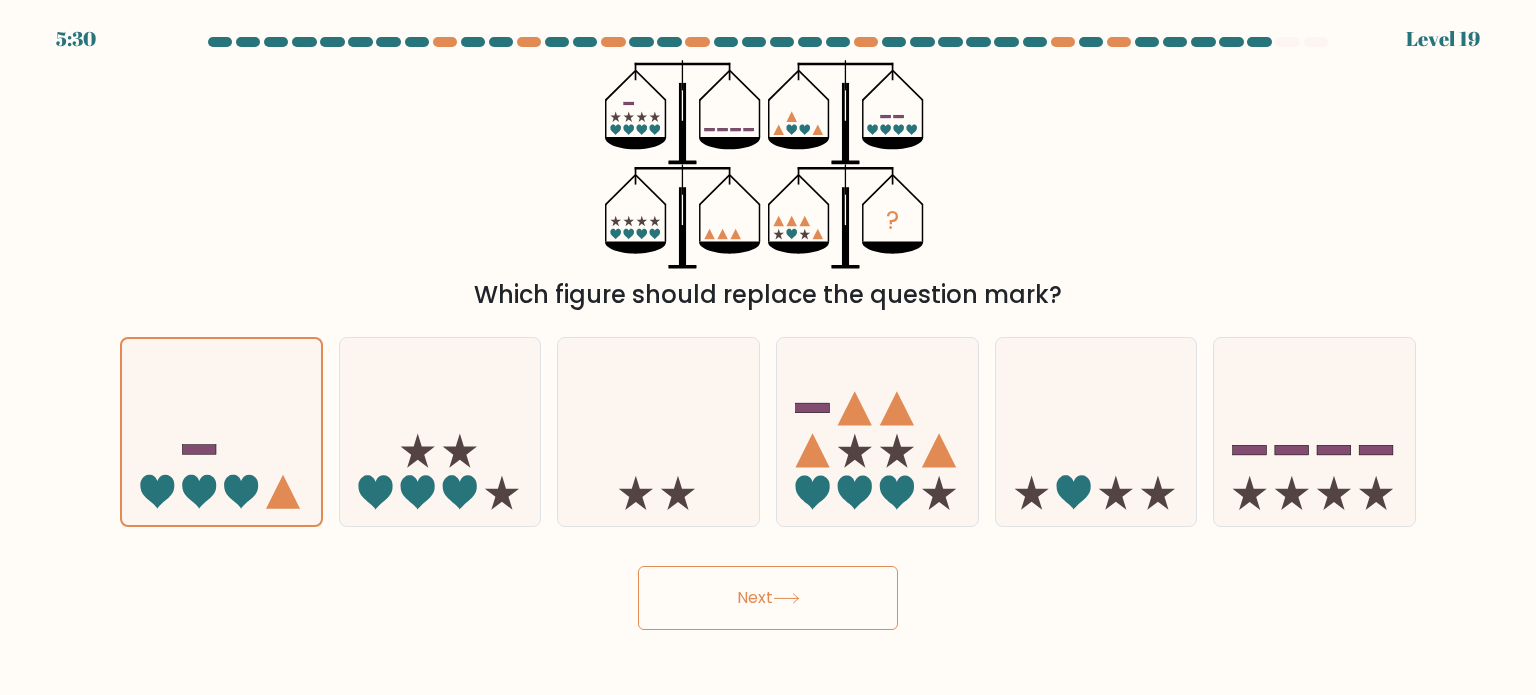 click on "Next" at bounding box center [768, 598] 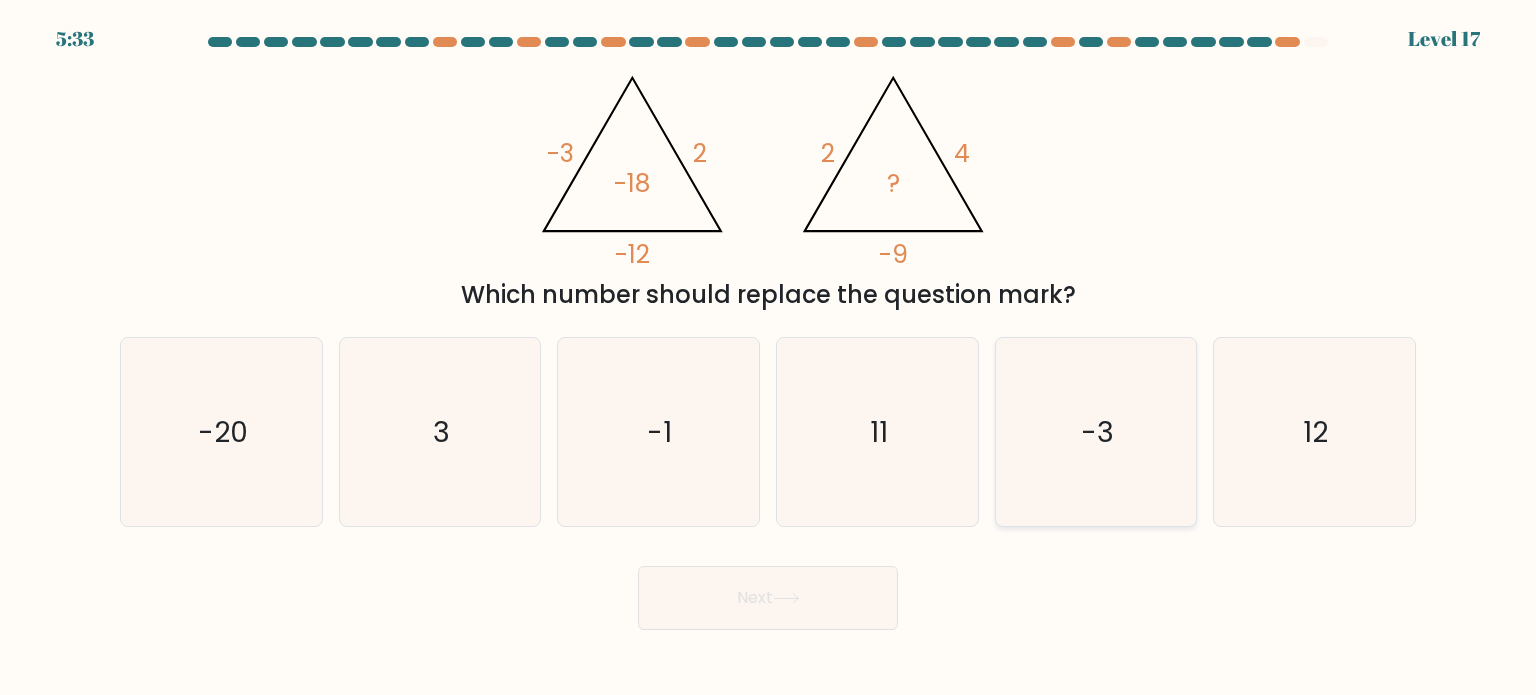 click on "-3" 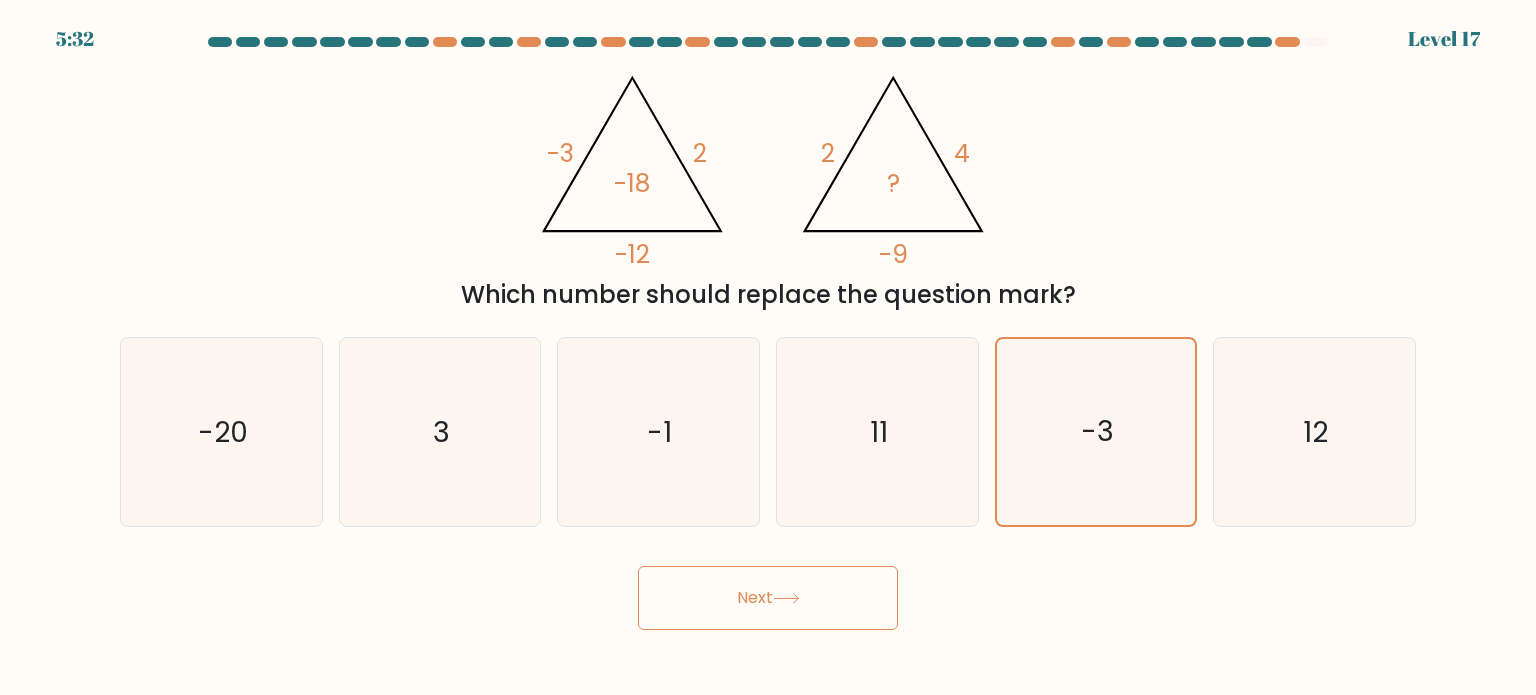 click on "Next" at bounding box center (768, 598) 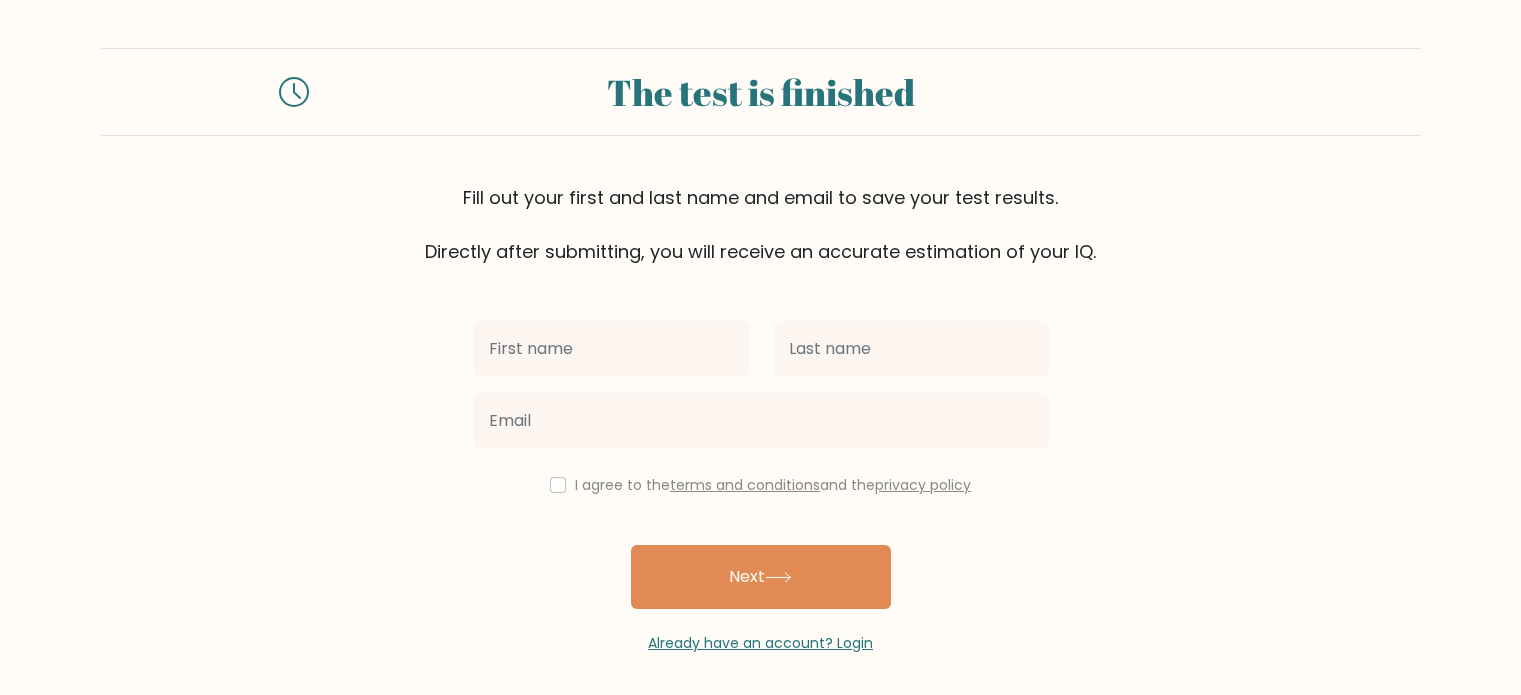 scroll, scrollTop: 0, scrollLeft: 0, axis: both 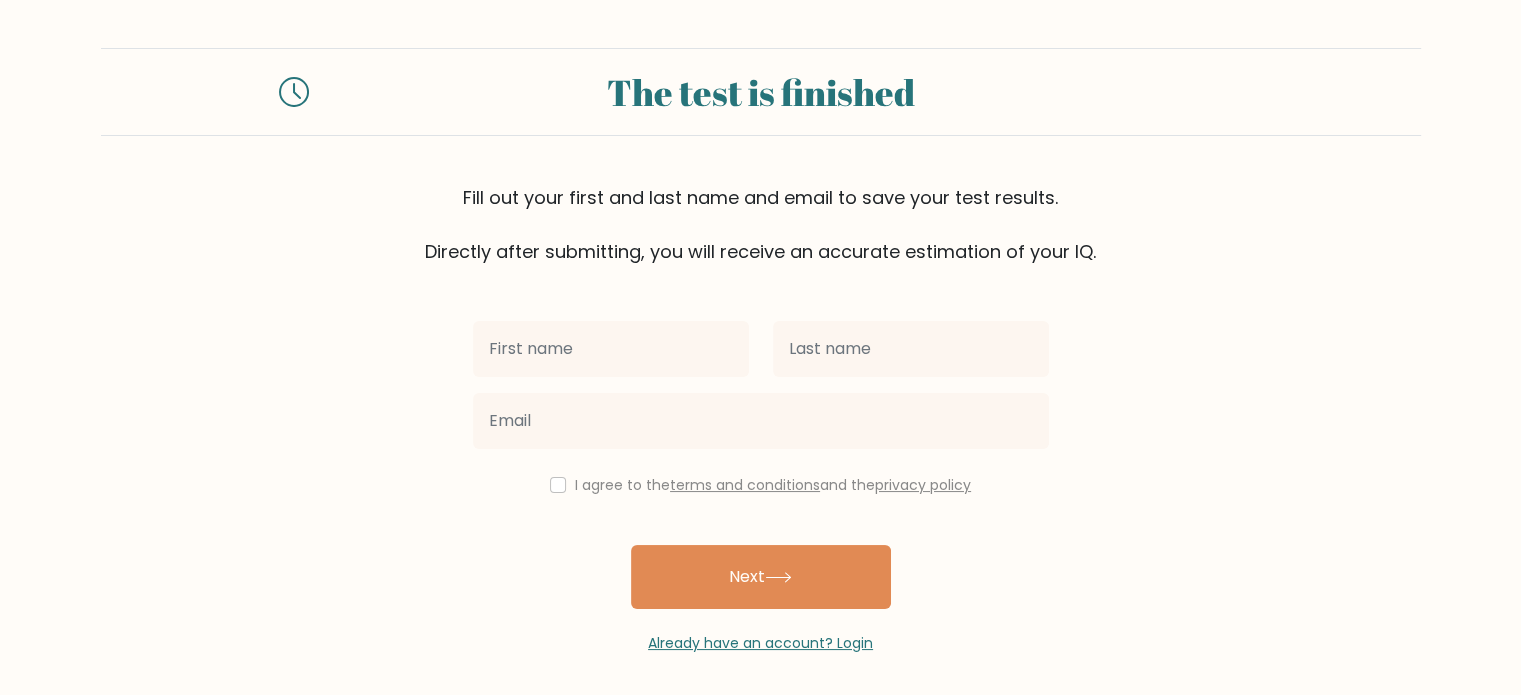 click at bounding box center (611, 349) 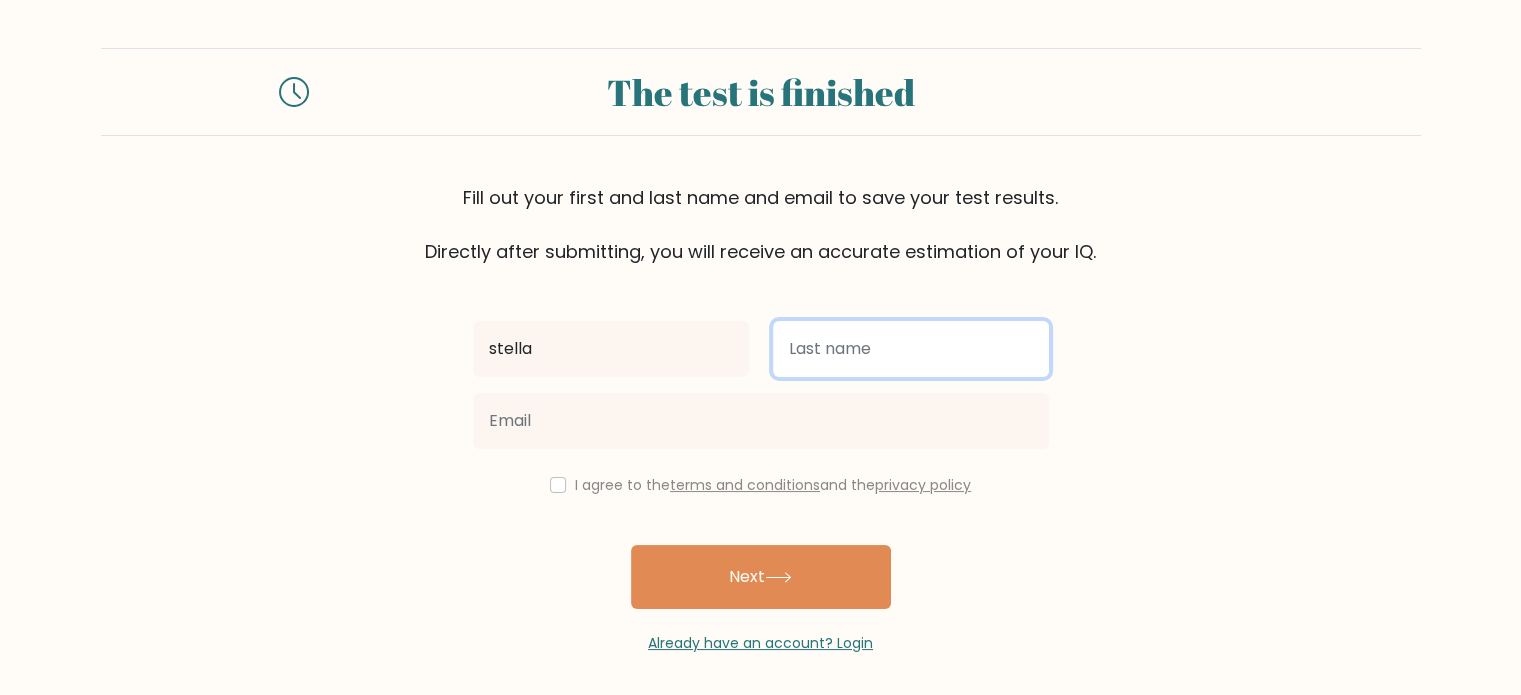 click at bounding box center (911, 349) 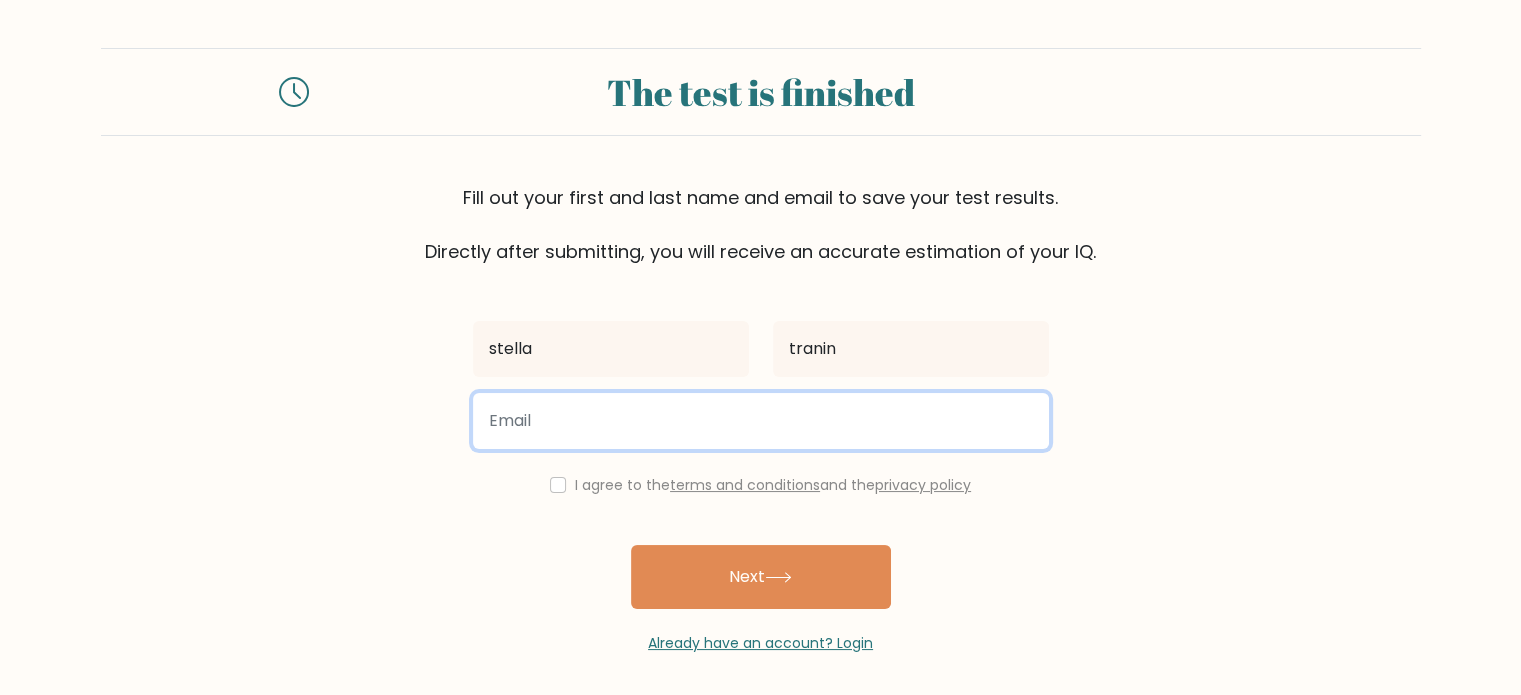 click at bounding box center [761, 421] 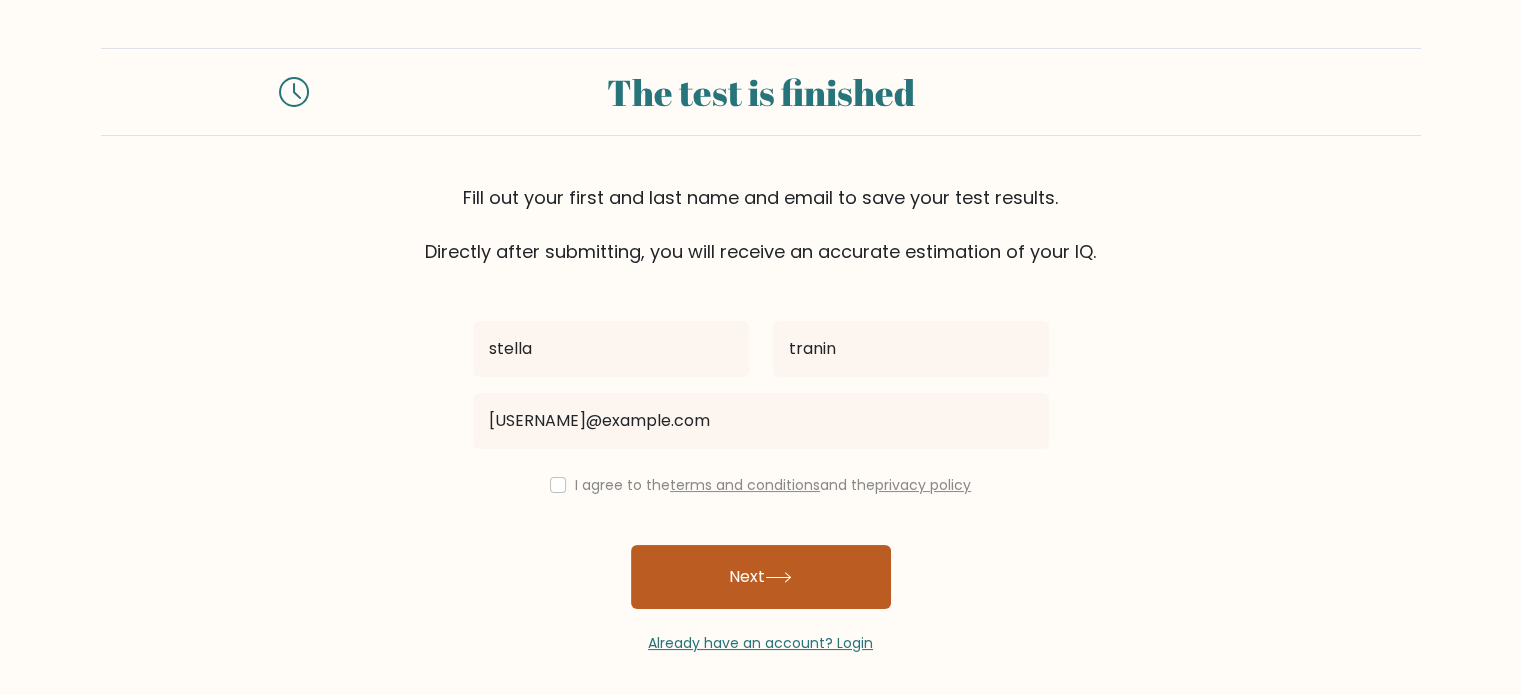 click on "Next" at bounding box center (761, 577) 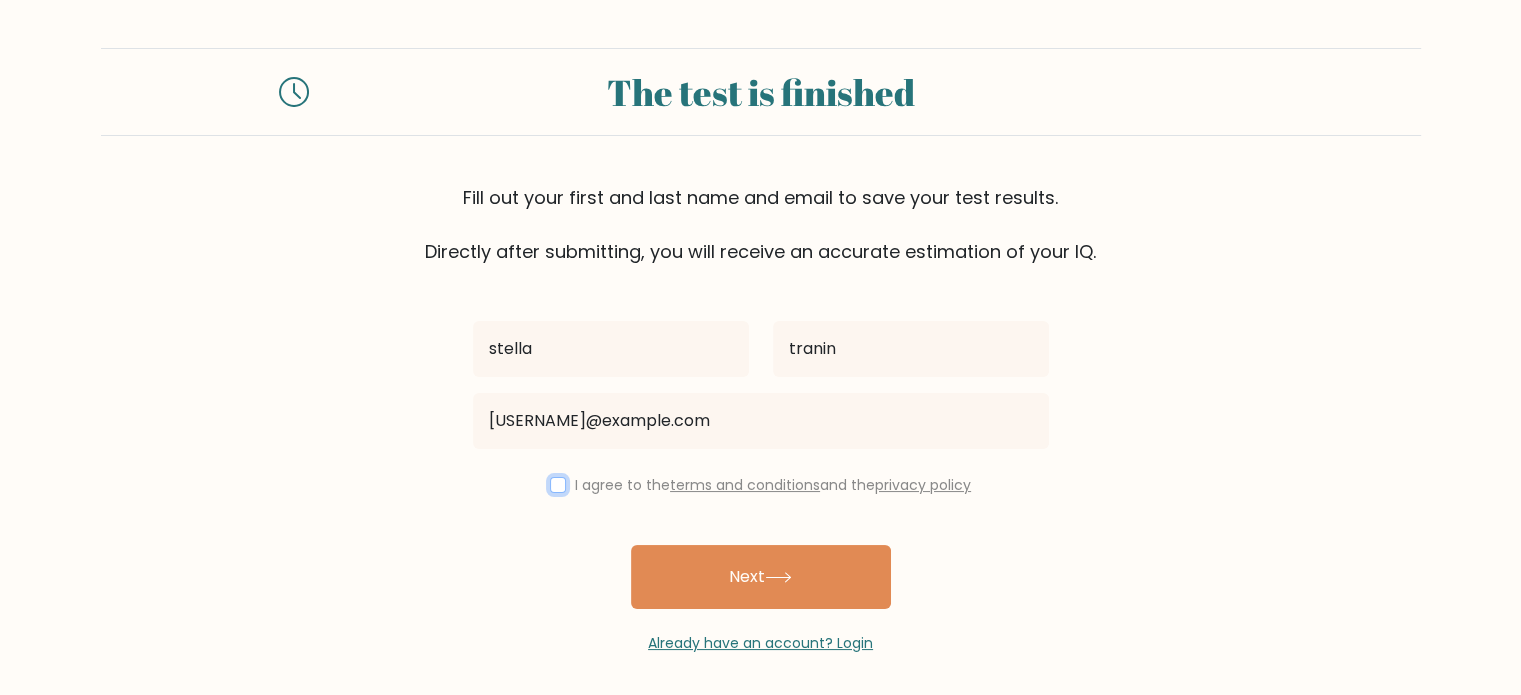 click at bounding box center (558, 485) 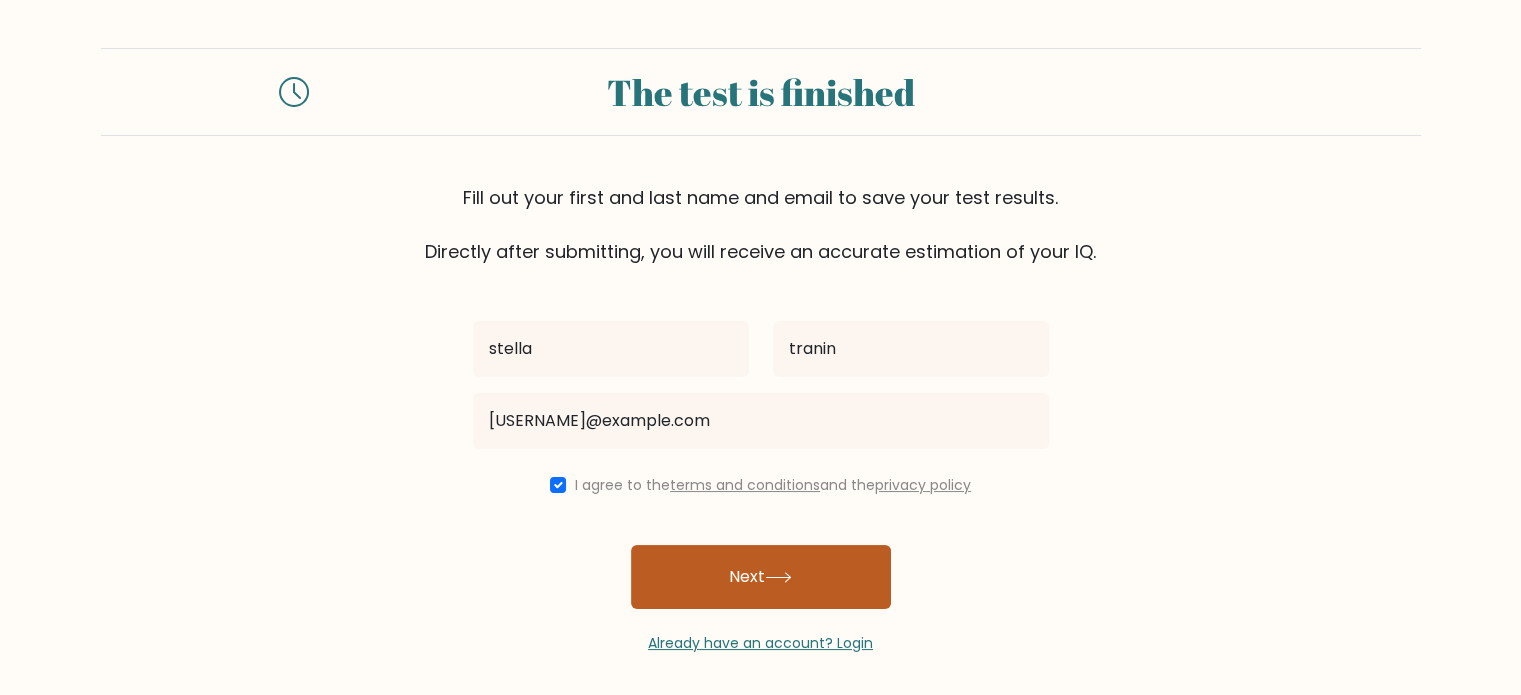 click on "Next" at bounding box center (761, 577) 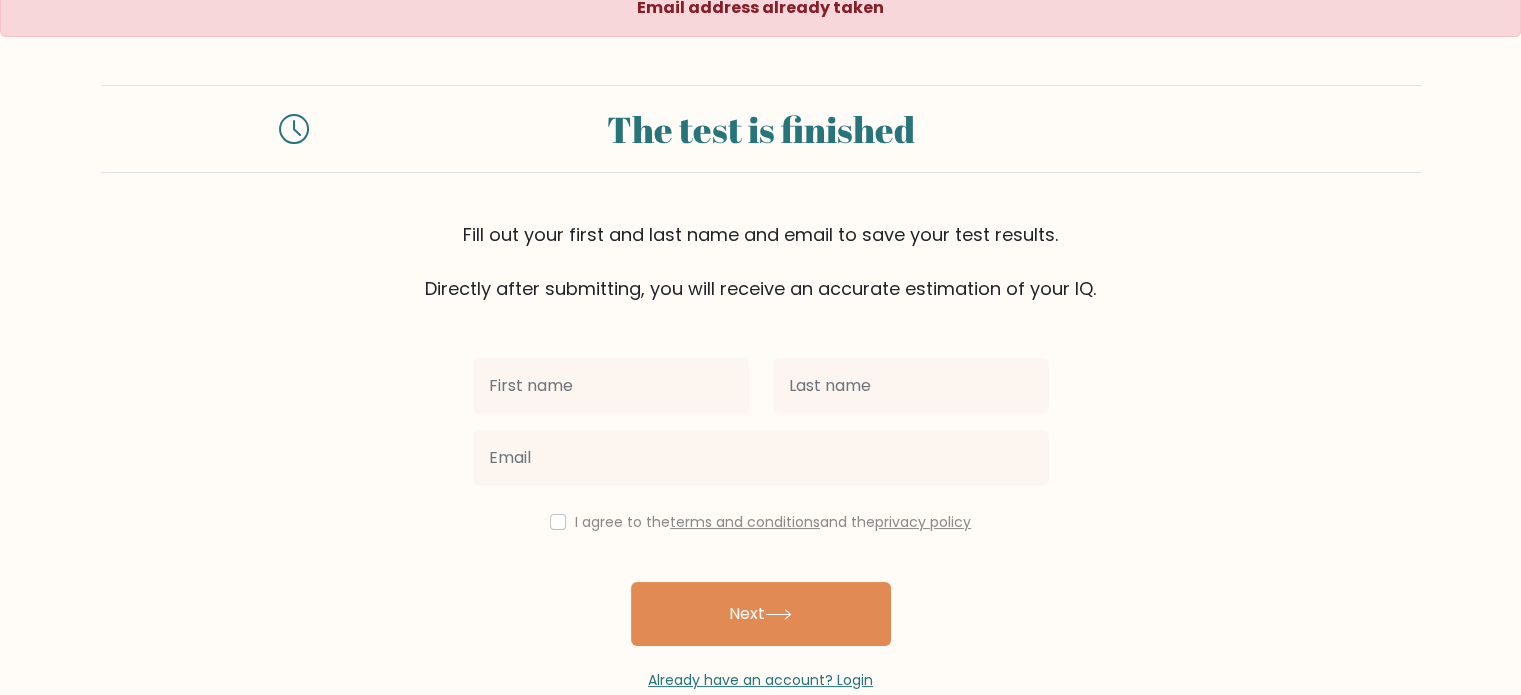 scroll, scrollTop: 64, scrollLeft: 0, axis: vertical 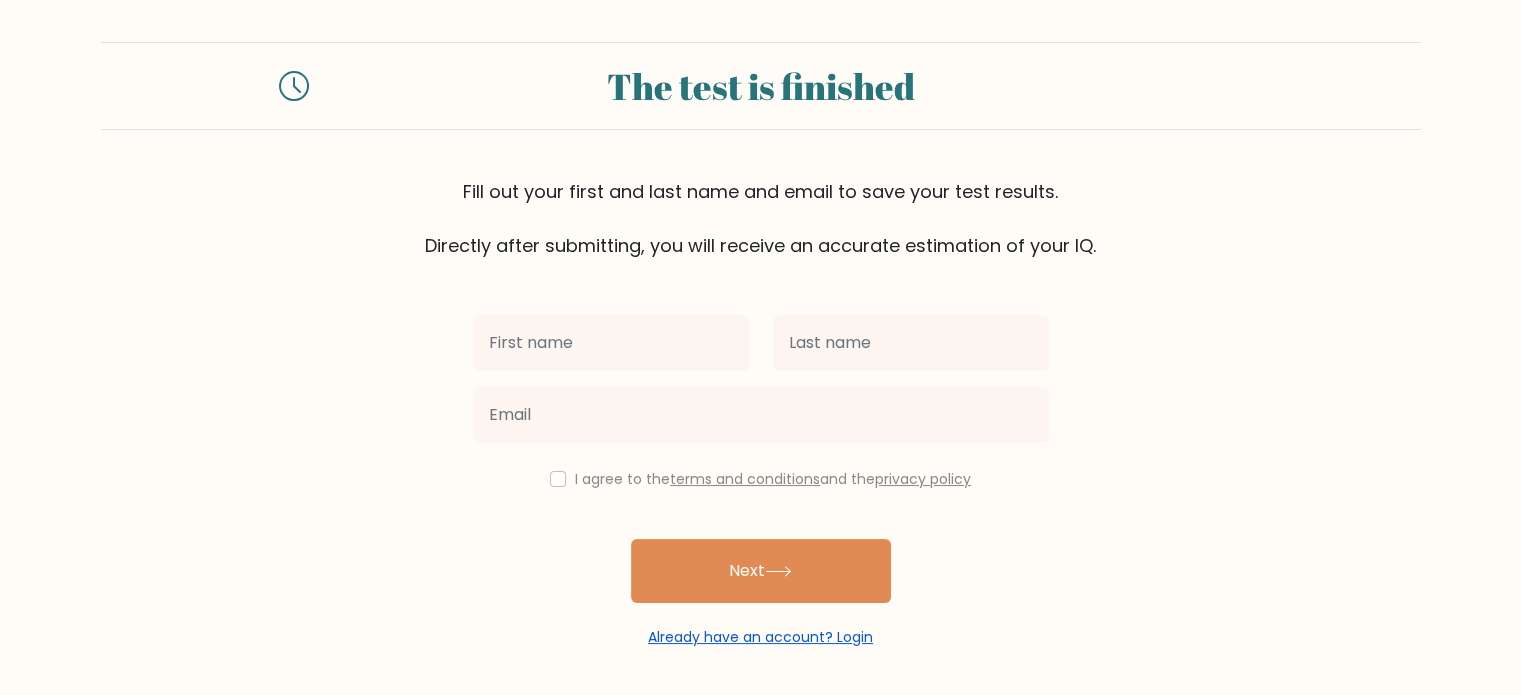 click on "Already have an account? Login" at bounding box center (760, 637) 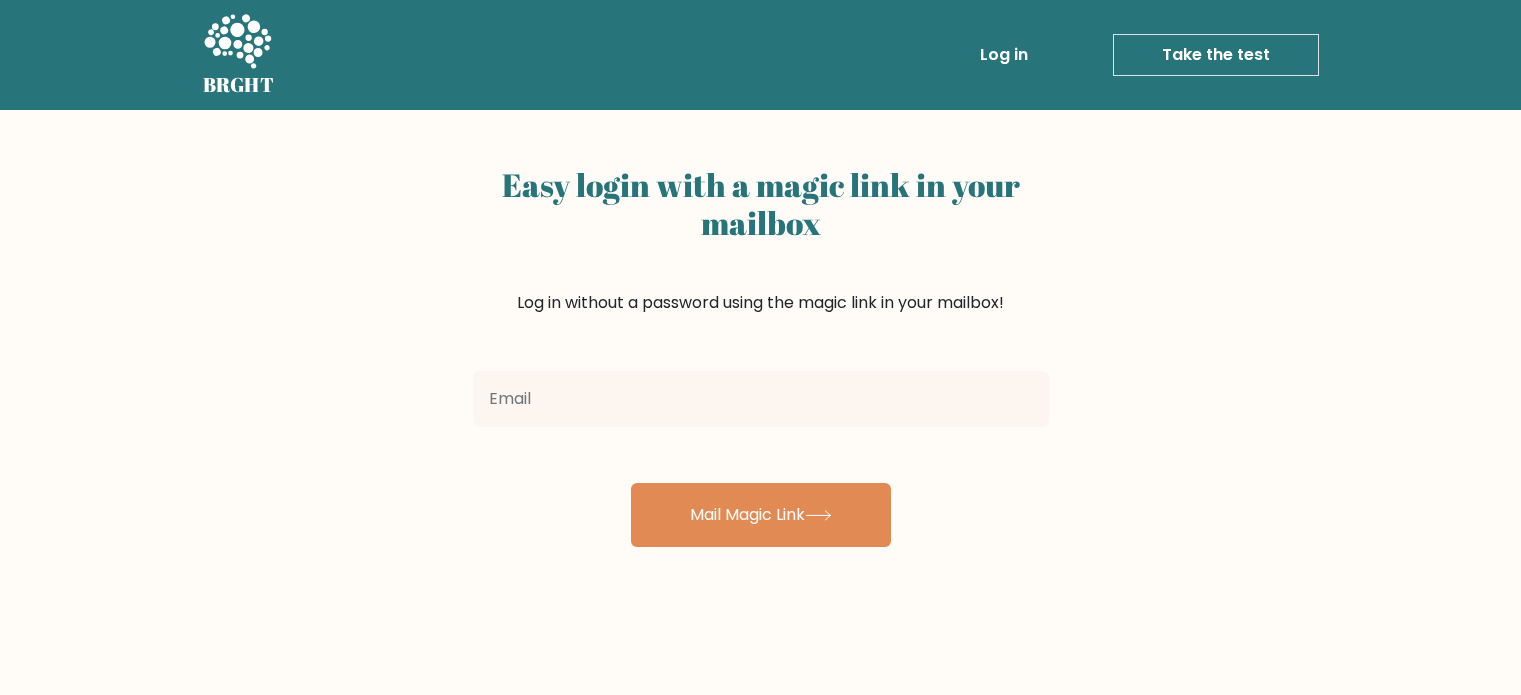 scroll, scrollTop: 0, scrollLeft: 0, axis: both 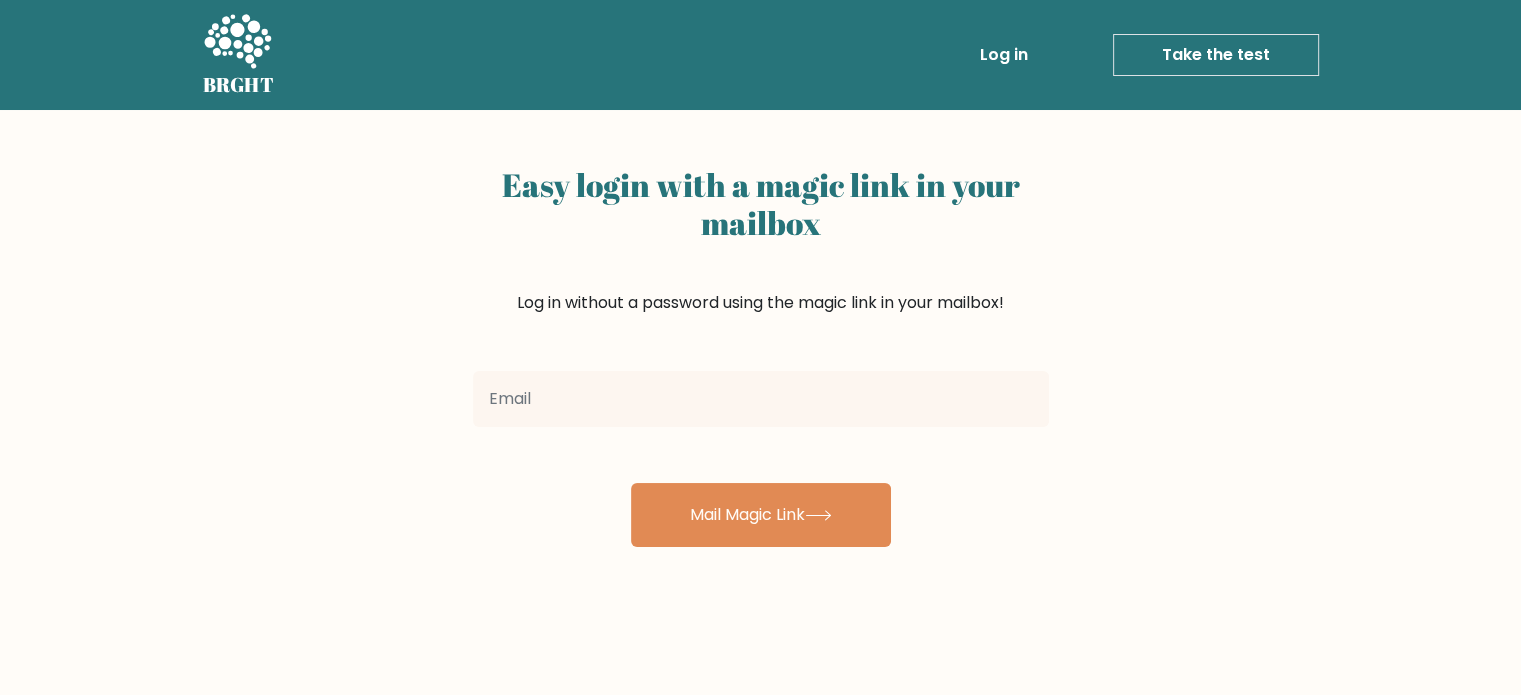 click at bounding box center (761, 399) 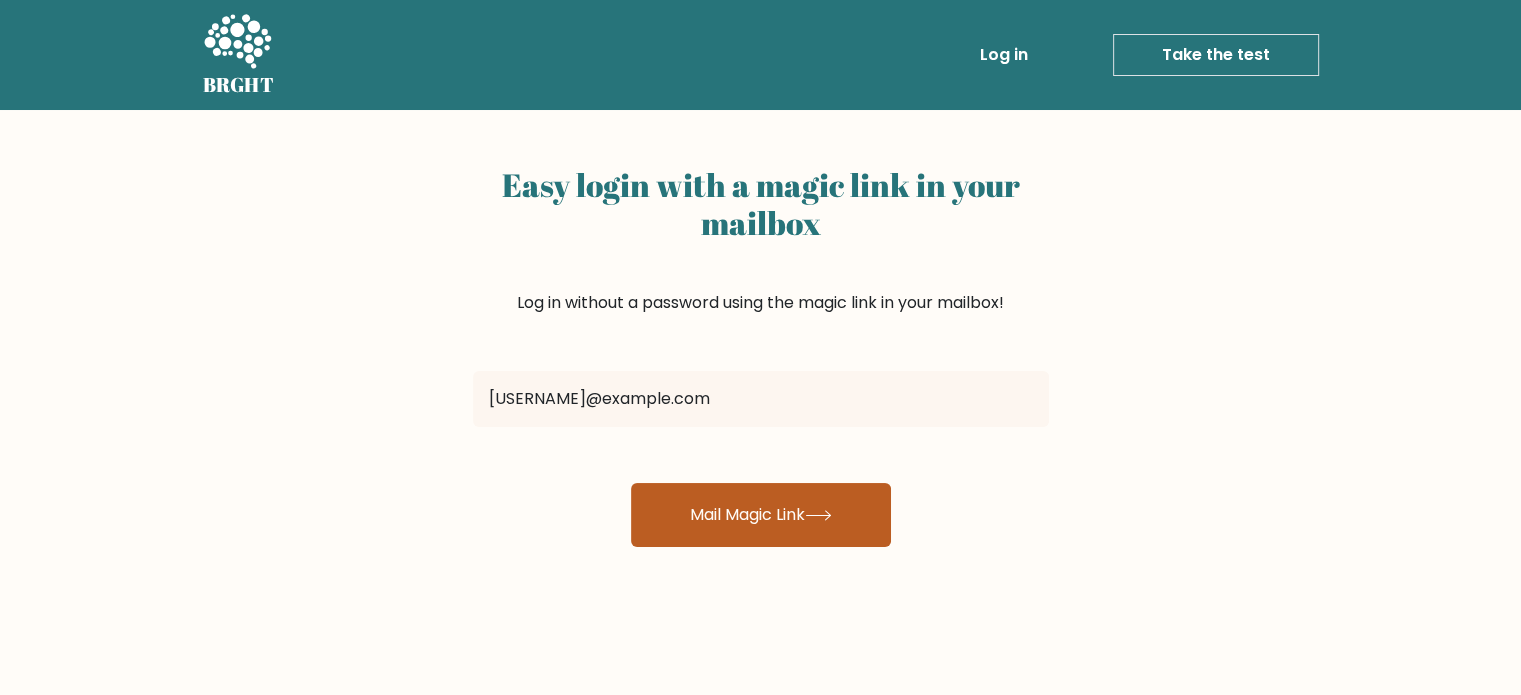 click on "Mail Magic Link" at bounding box center (761, 515) 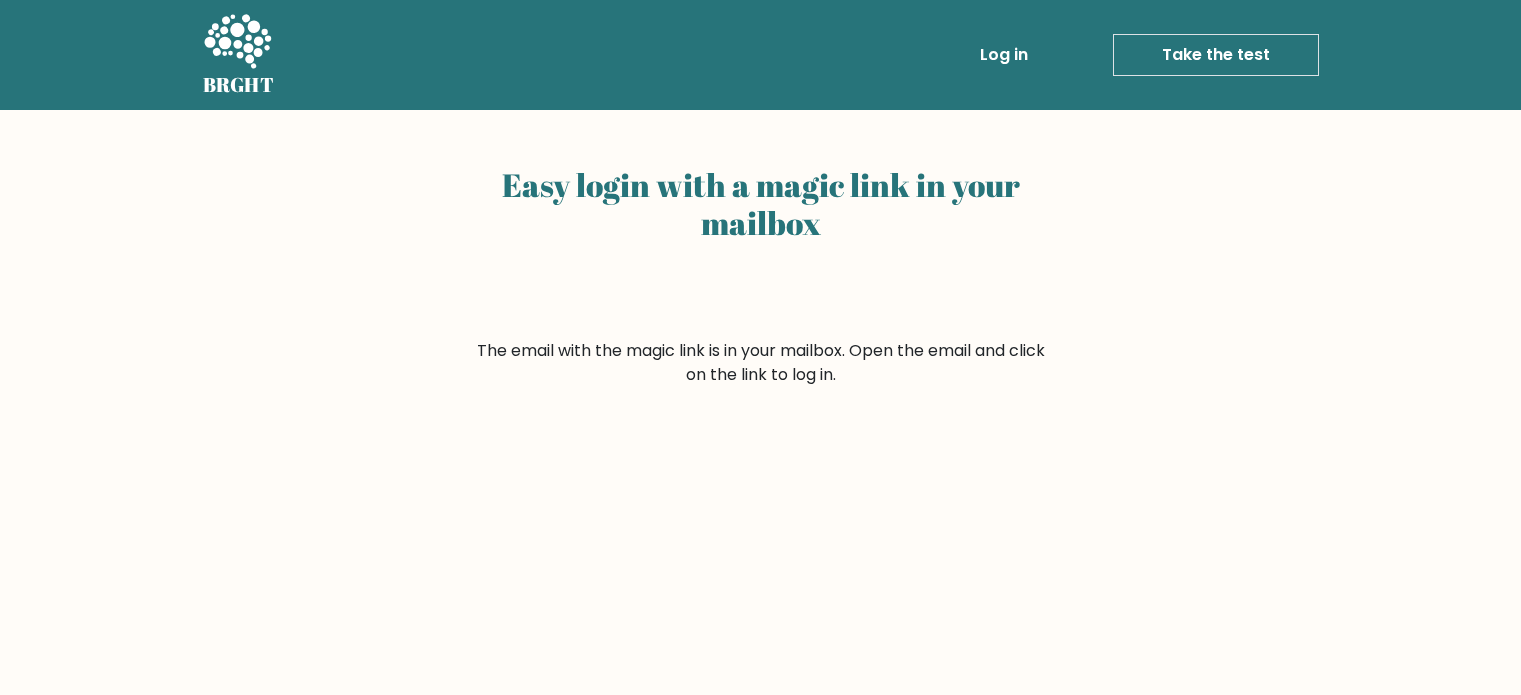 scroll, scrollTop: 0, scrollLeft: 0, axis: both 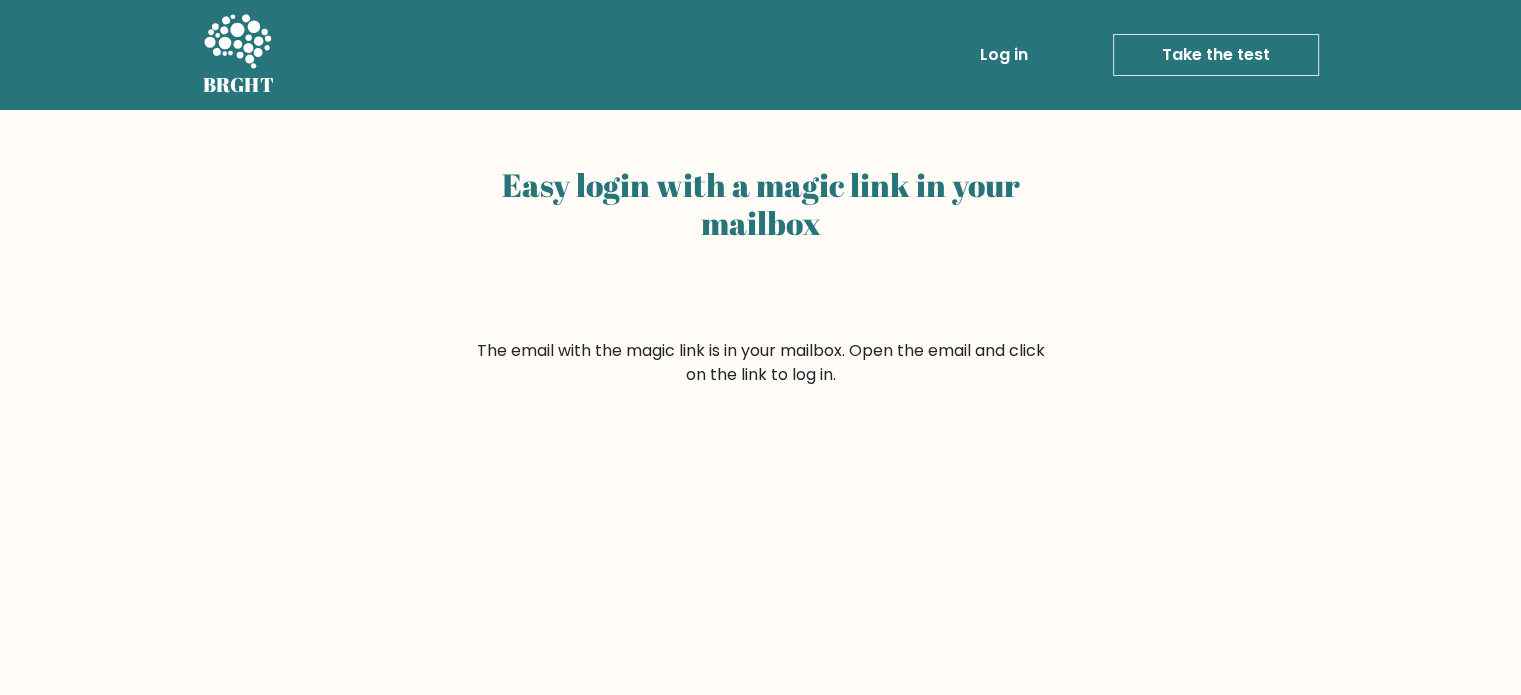 click on "The email with the magic link is in your mailbox. Open the email and click on the link to log in." at bounding box center (761, 363) 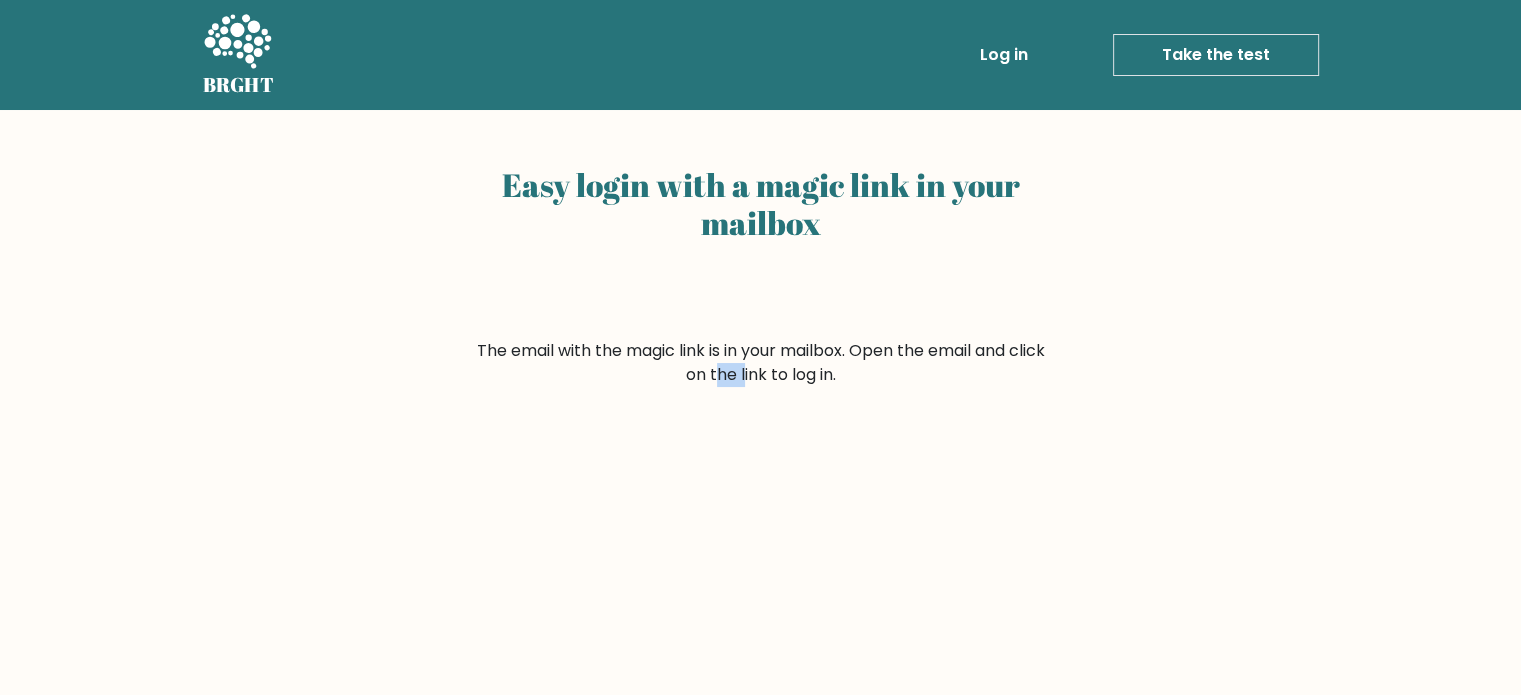 click on "The email with the magic link is in your mailbox. Open the email and click on the link to log in." at bounding box center (761, 363) 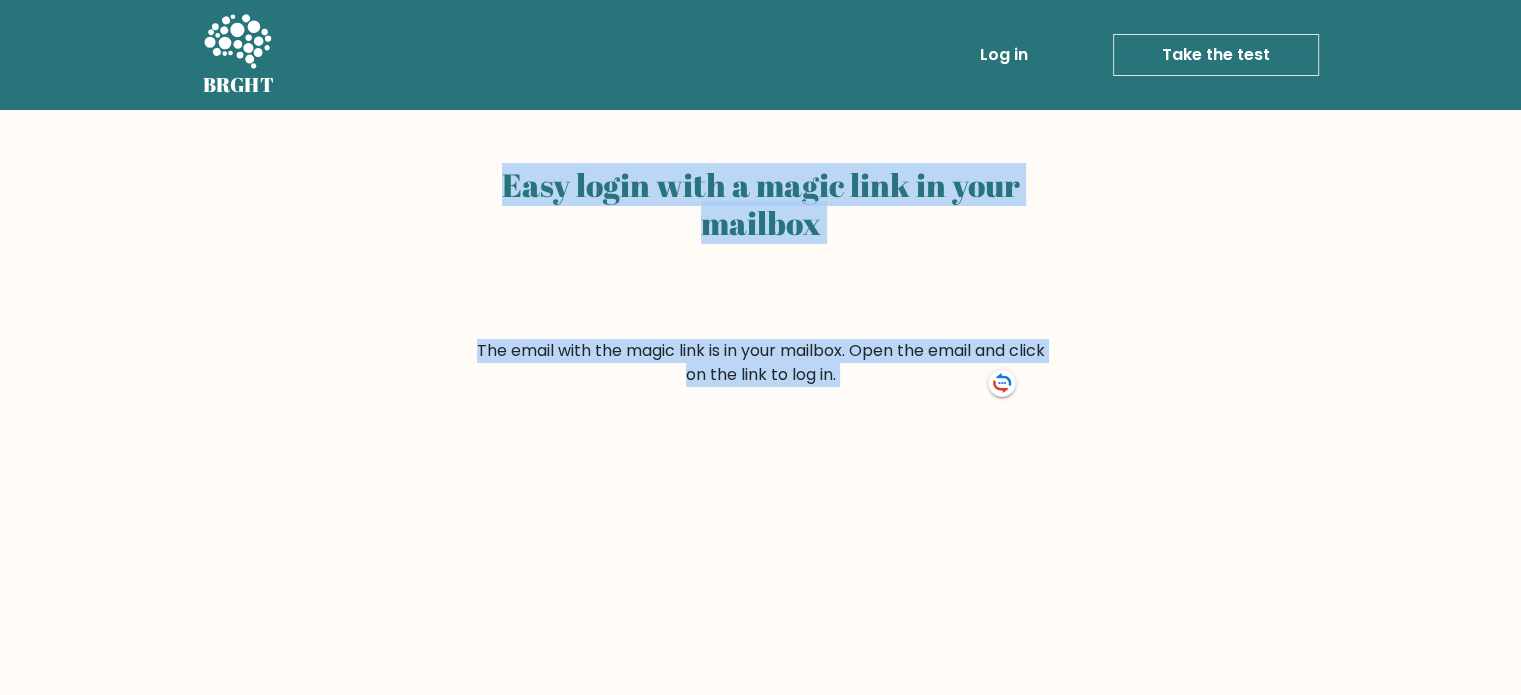 drag, startPoint x: 1000, startPoint y: 360, endPoint x: 1028, endPoint y: 141, distance: 220.7827 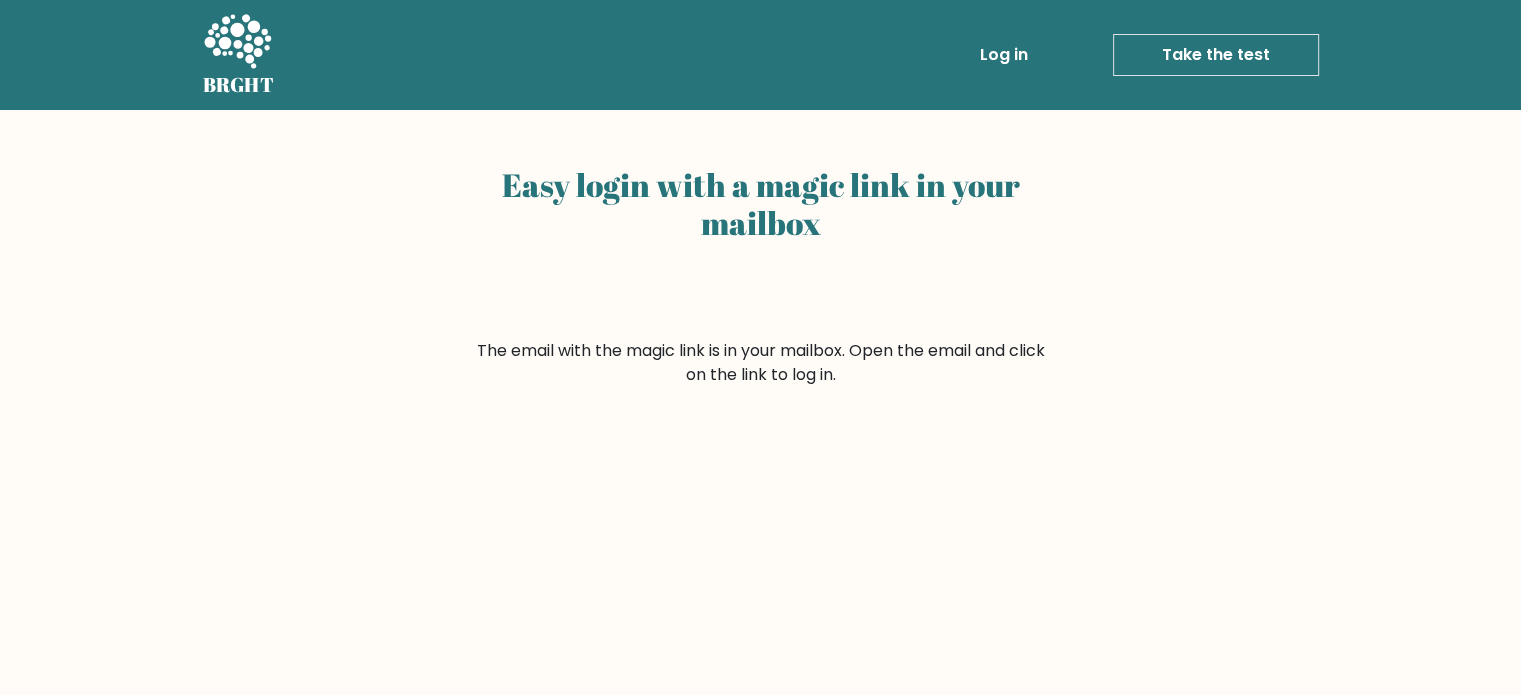 click on "Log in" at bounding box center [1004, 55] 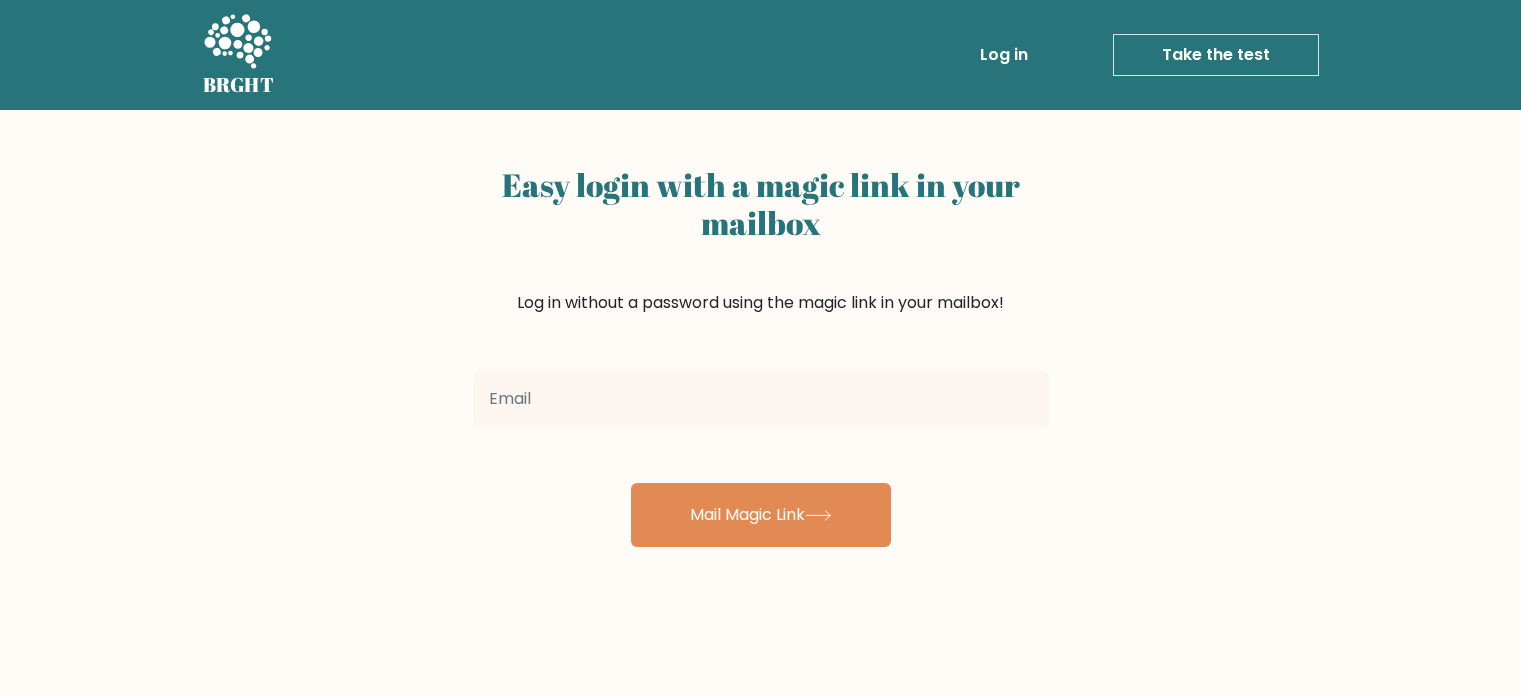 scroll, scrollTop: 0, scrollLeft: 0, axis: both 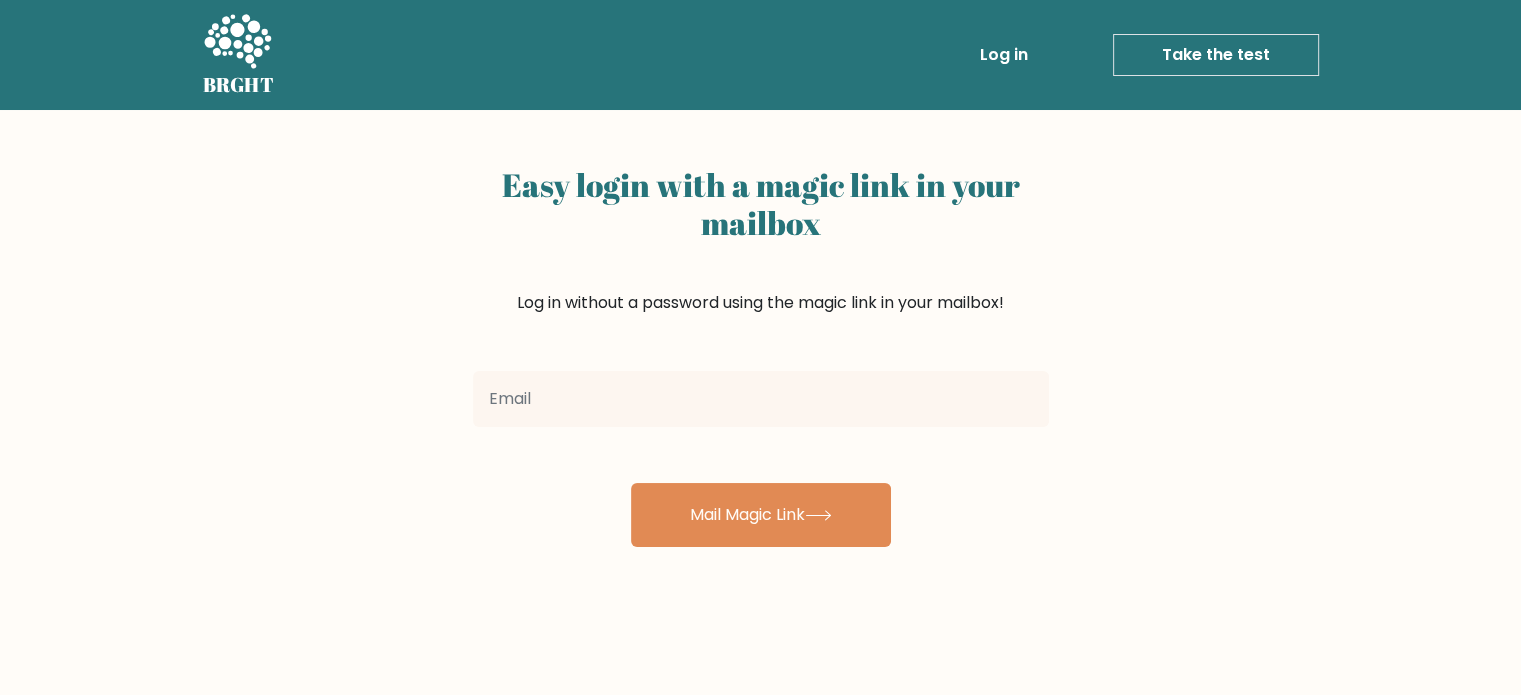 click at bounding box center (761, 399) 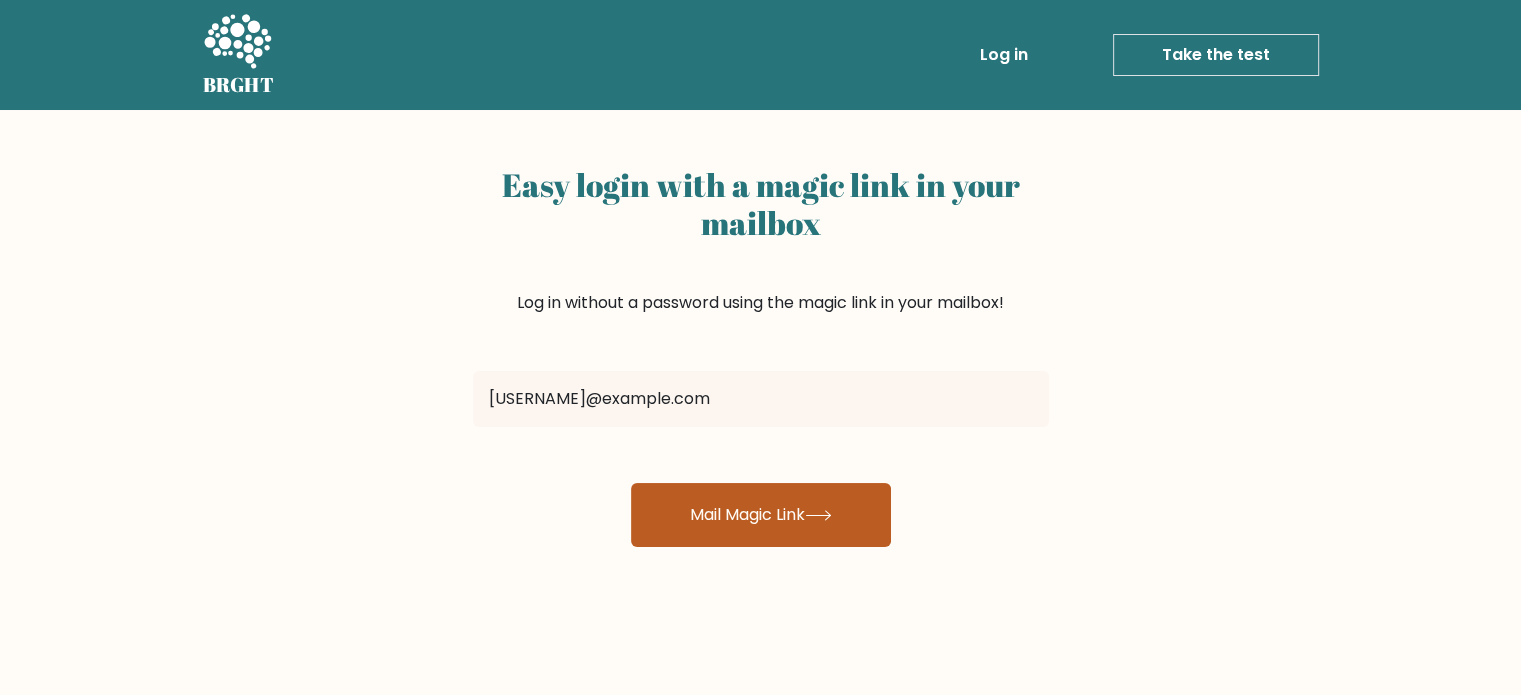 click on "Mail Magic Link" at bounding box center [761, 515] 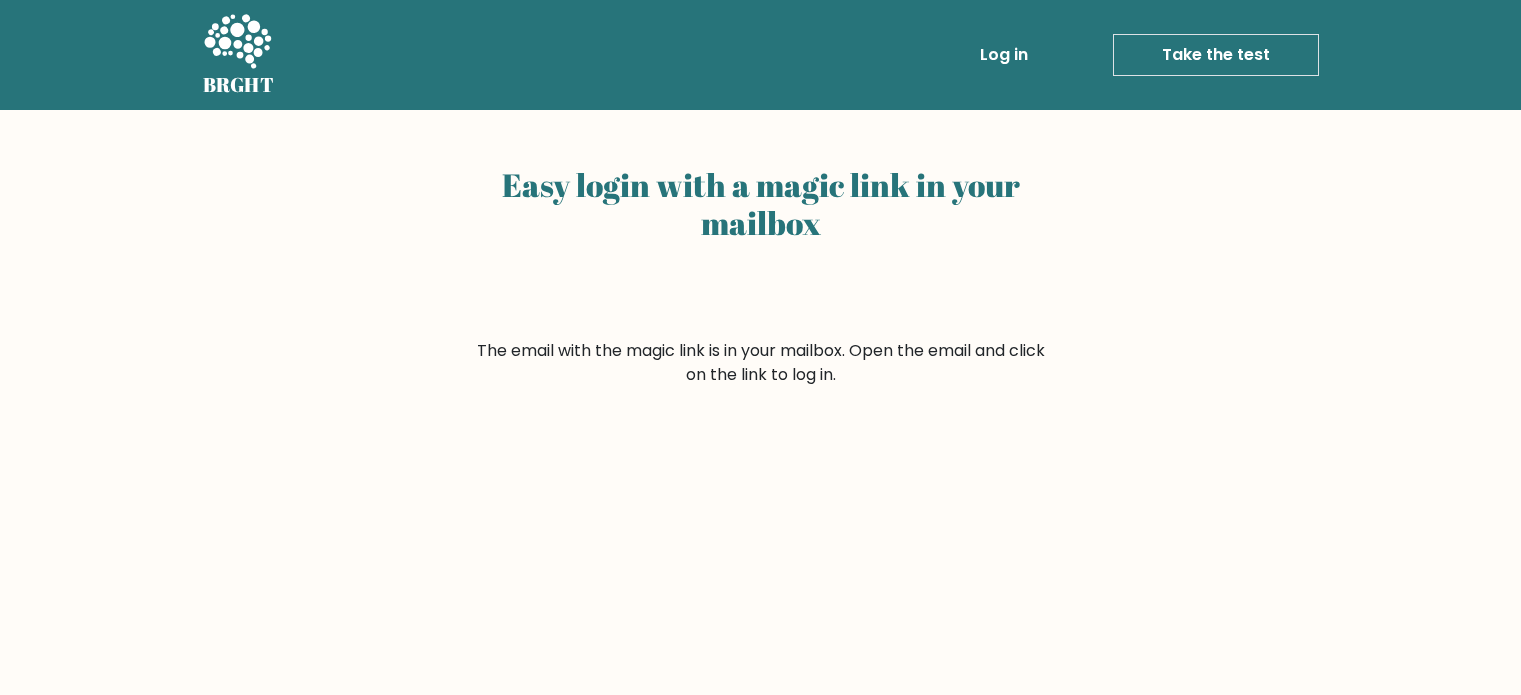 scroll, scrollTop: 0, scrollLeft: 0, axis: both 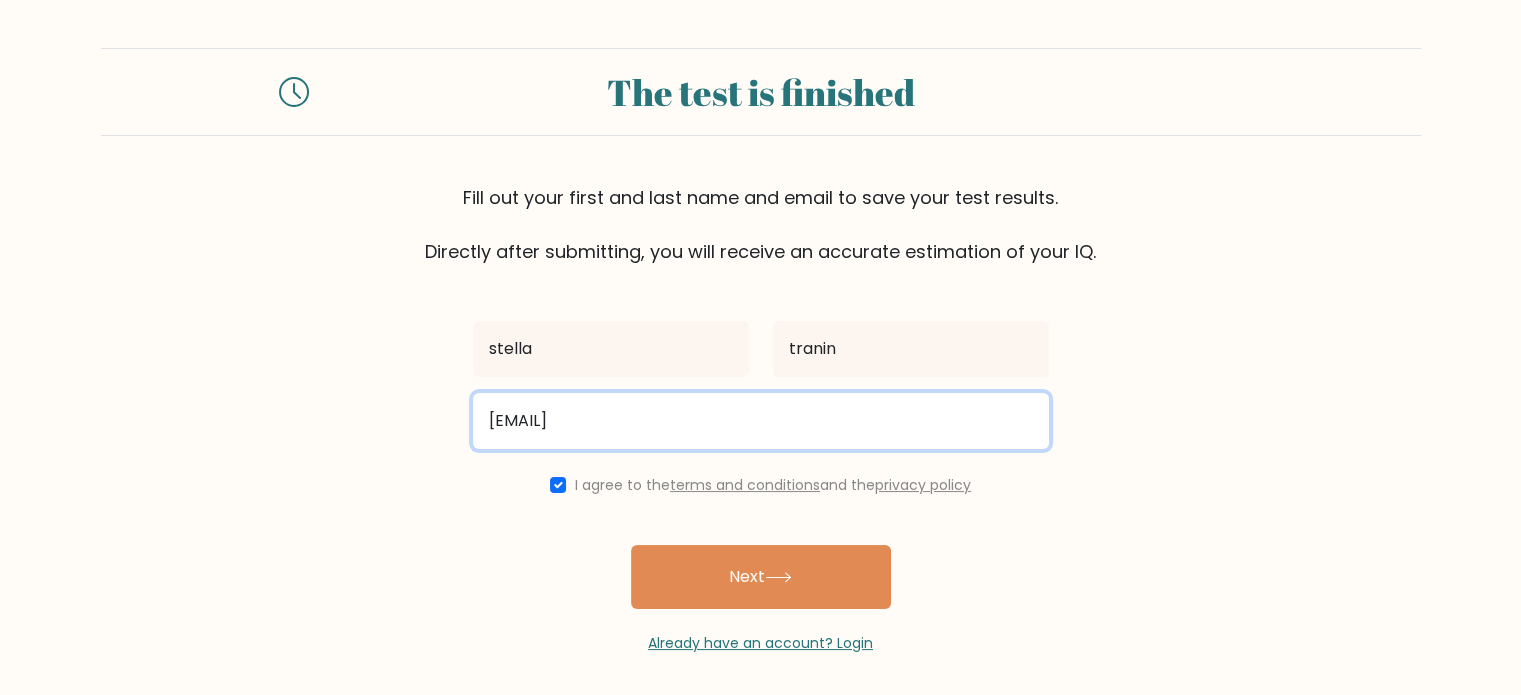drag, startPoint x: 717, startPoint y: 408, endPoint x: 473, endPoint y: 416, distance: 244.13112 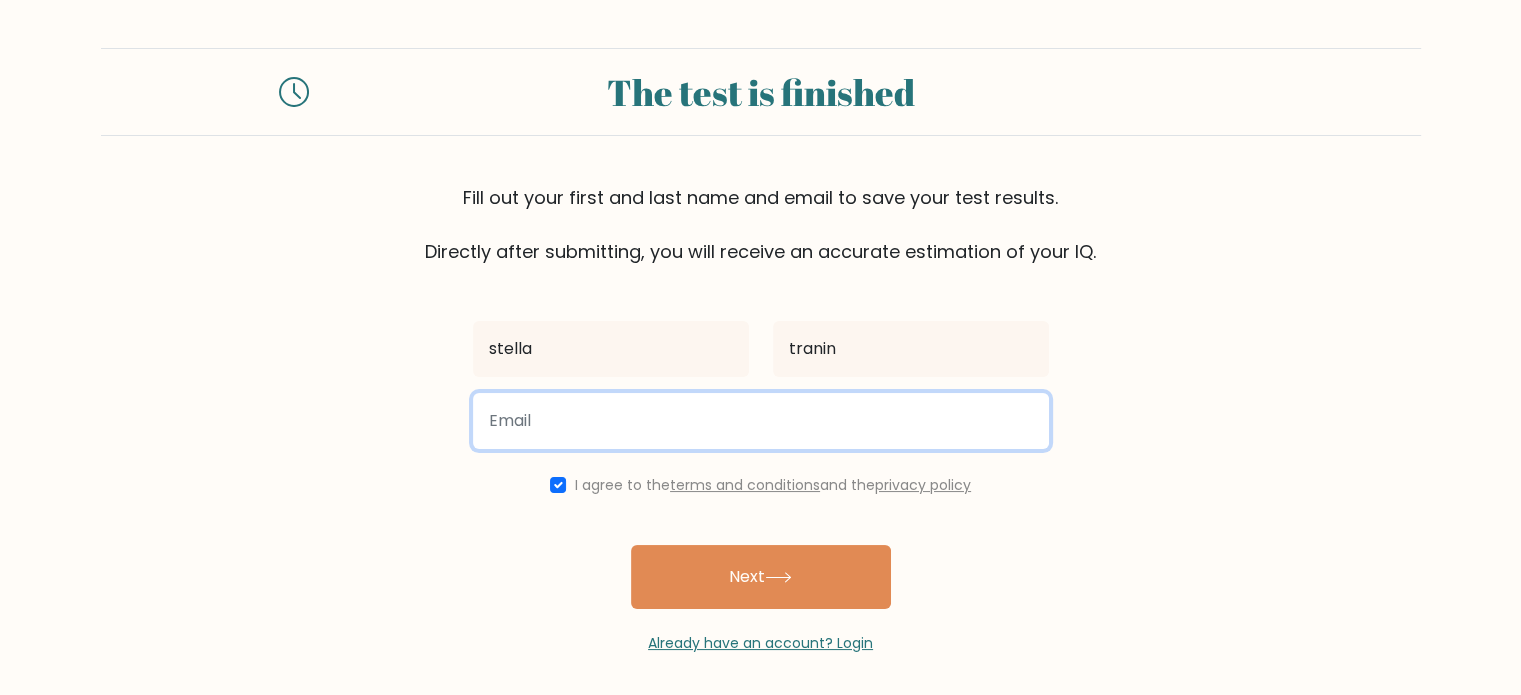 click at bounding box center [761, 421] 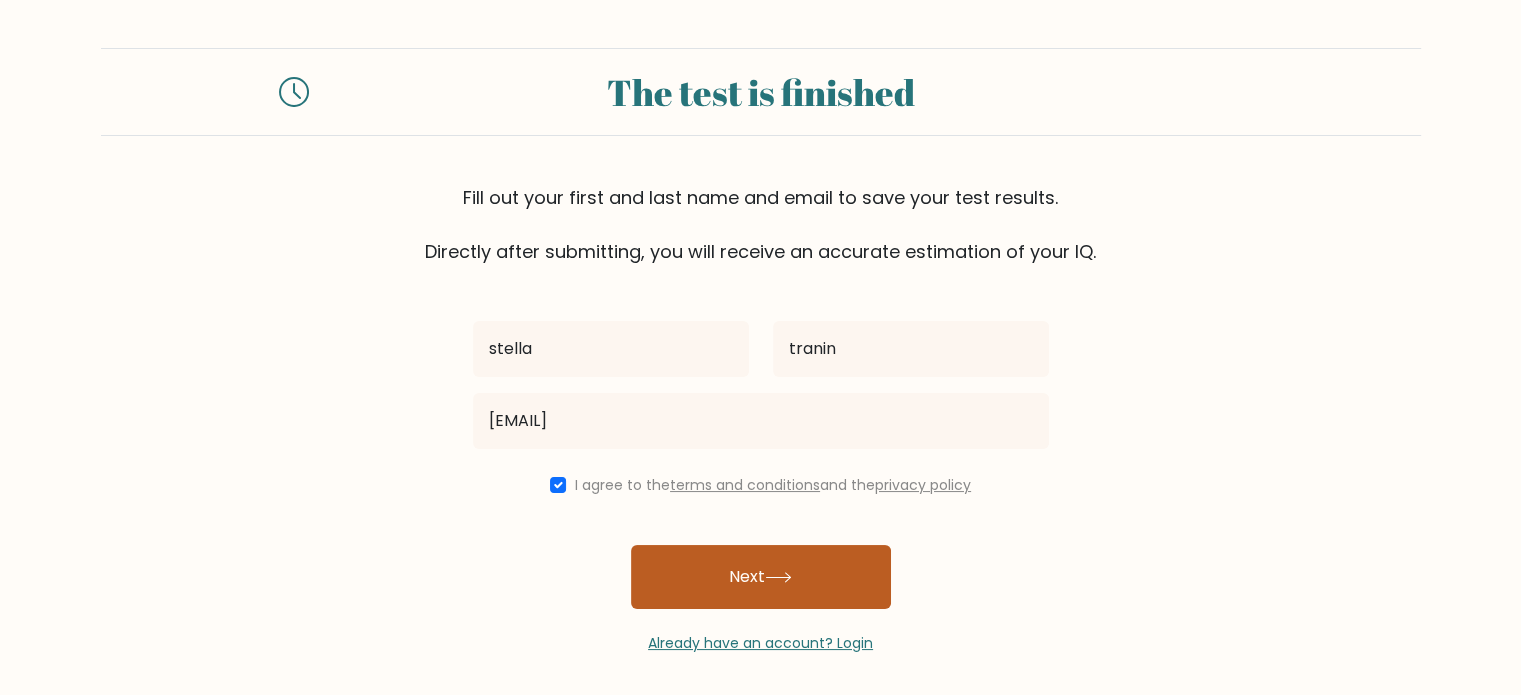 click on "Next" at bounding box center [761, 577] 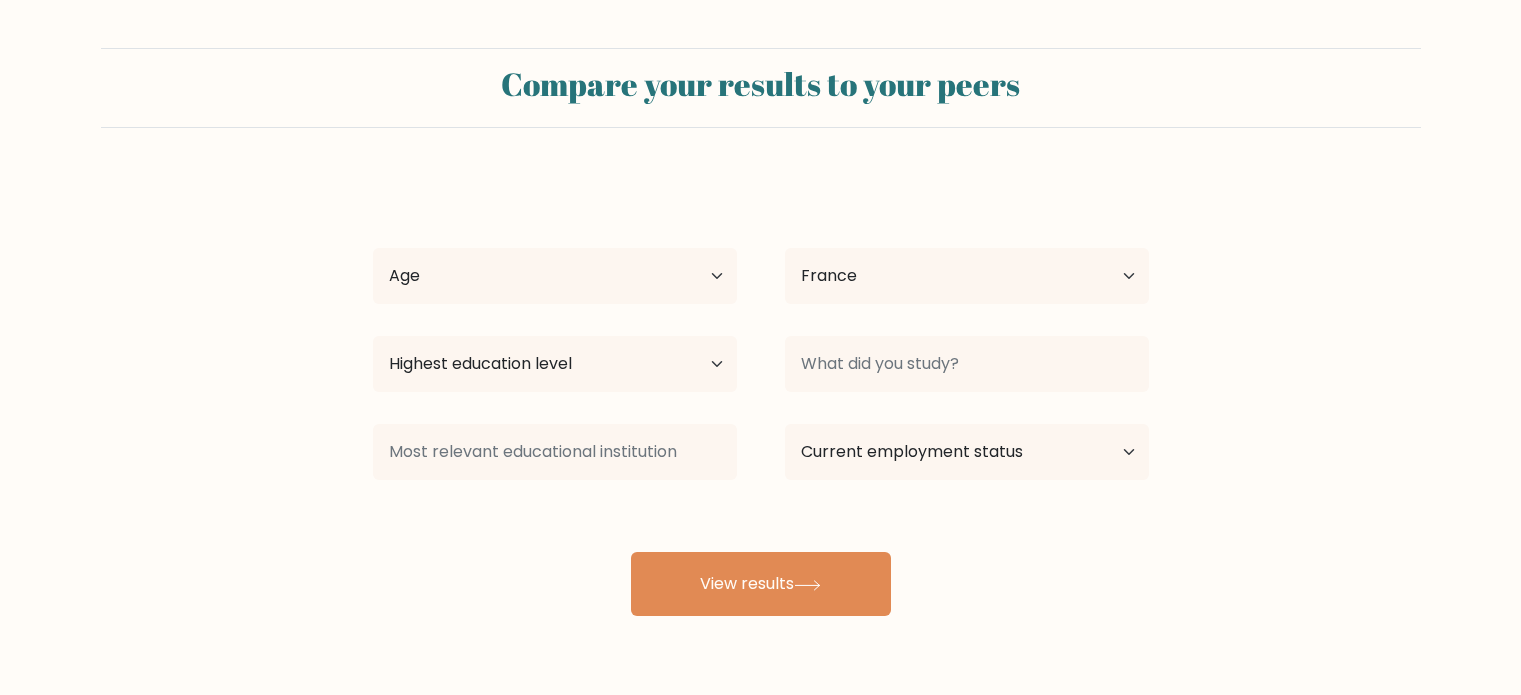 select on "FR" 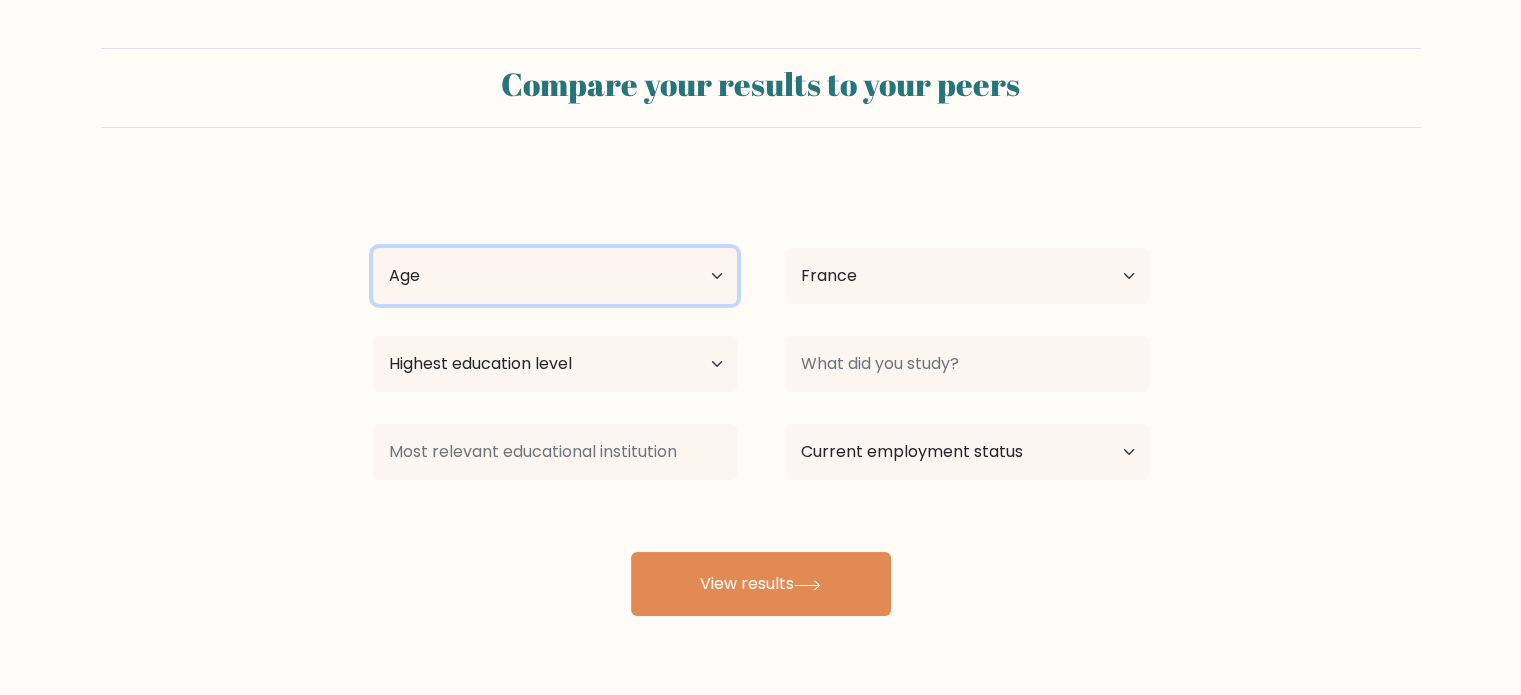 click on "Age
Under 18 years old
18-24 years old
25-34 years old
35-44 years old
45-54 years old
55-64 years old
65 years old and above" at bounding box center [555, 276] 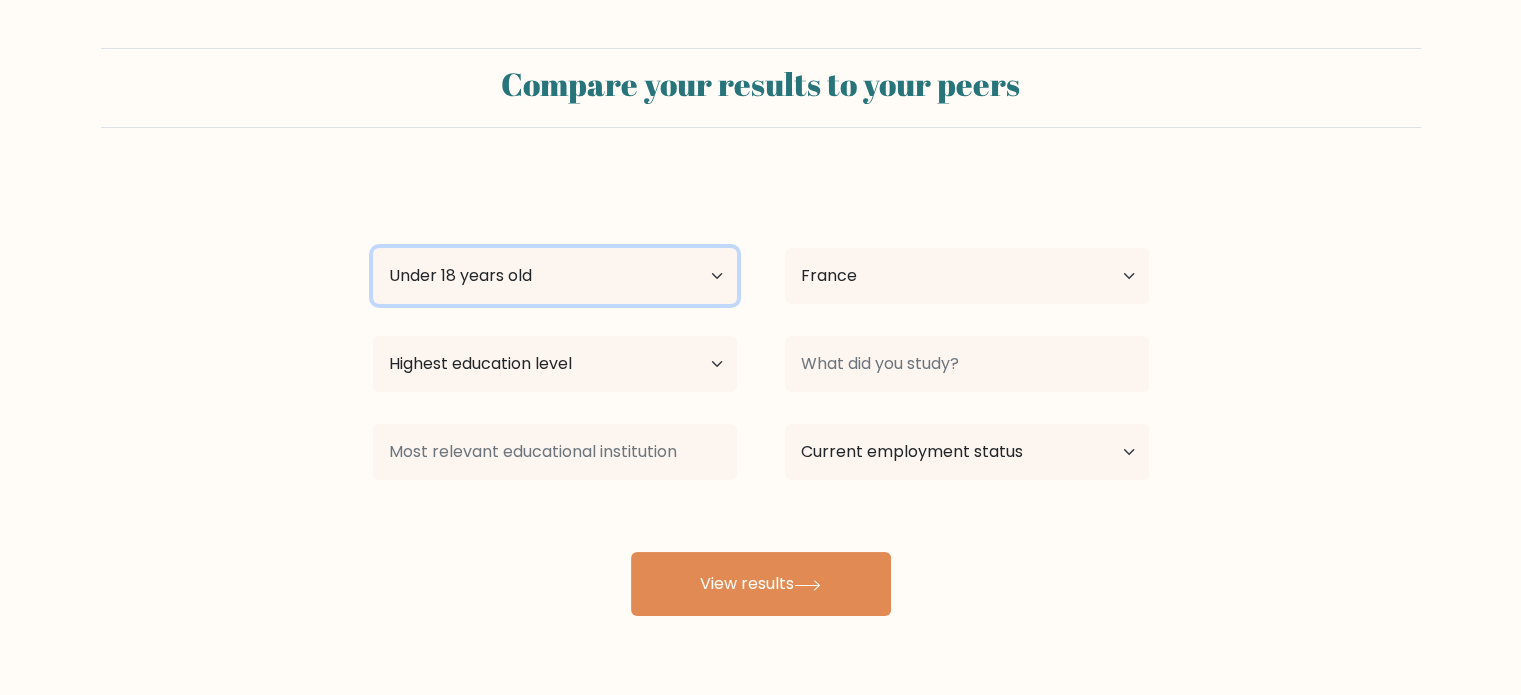 click on "Age
Under 18 years old
18-24 years old
25-34 years old
35-44 years old
45-54 years old
55-64 years old
65 years old and above" at bounding box center (555, 276) 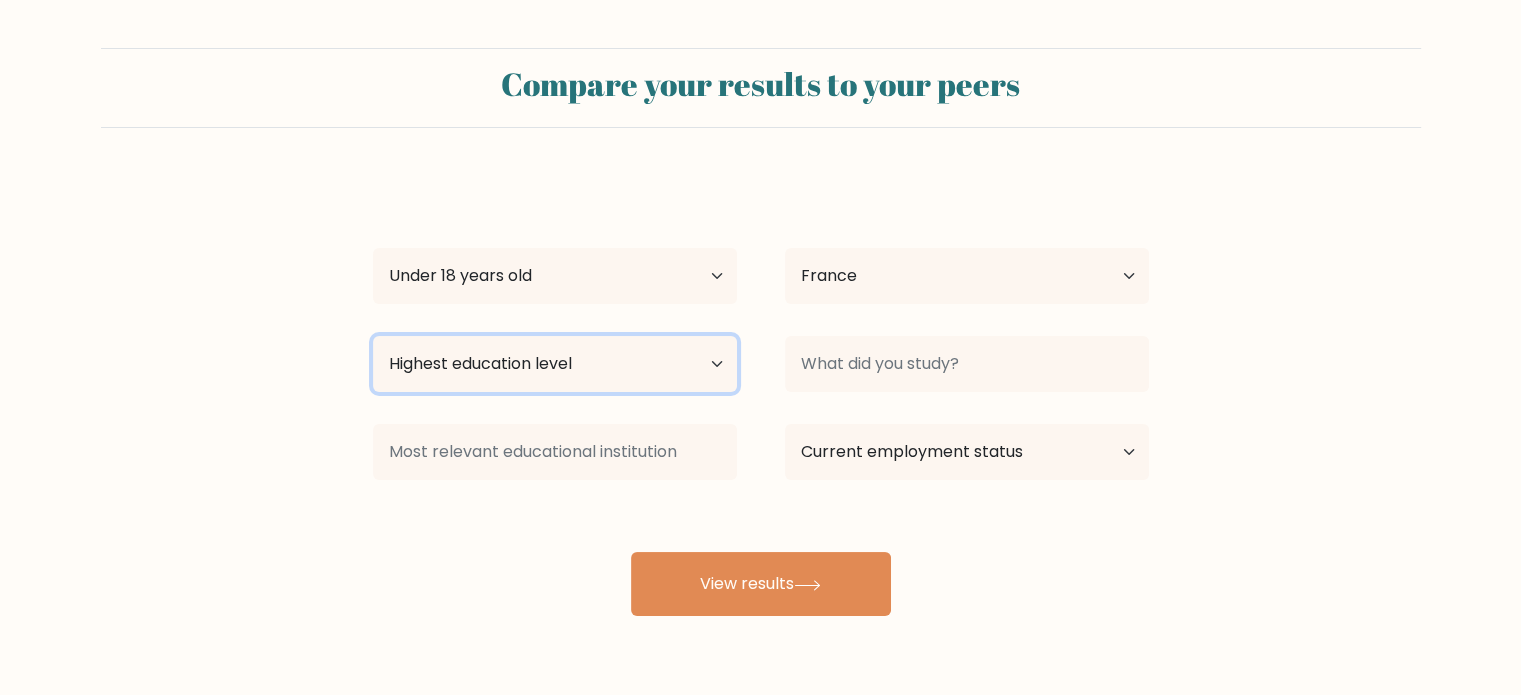 click on "Highest education level
No schooling
Primary
Lower Secondary
Upper Secondary
Occupation Specific
Bachelor's degree
Master's degree
Doctoral degree" at bounding box center (555, 364) 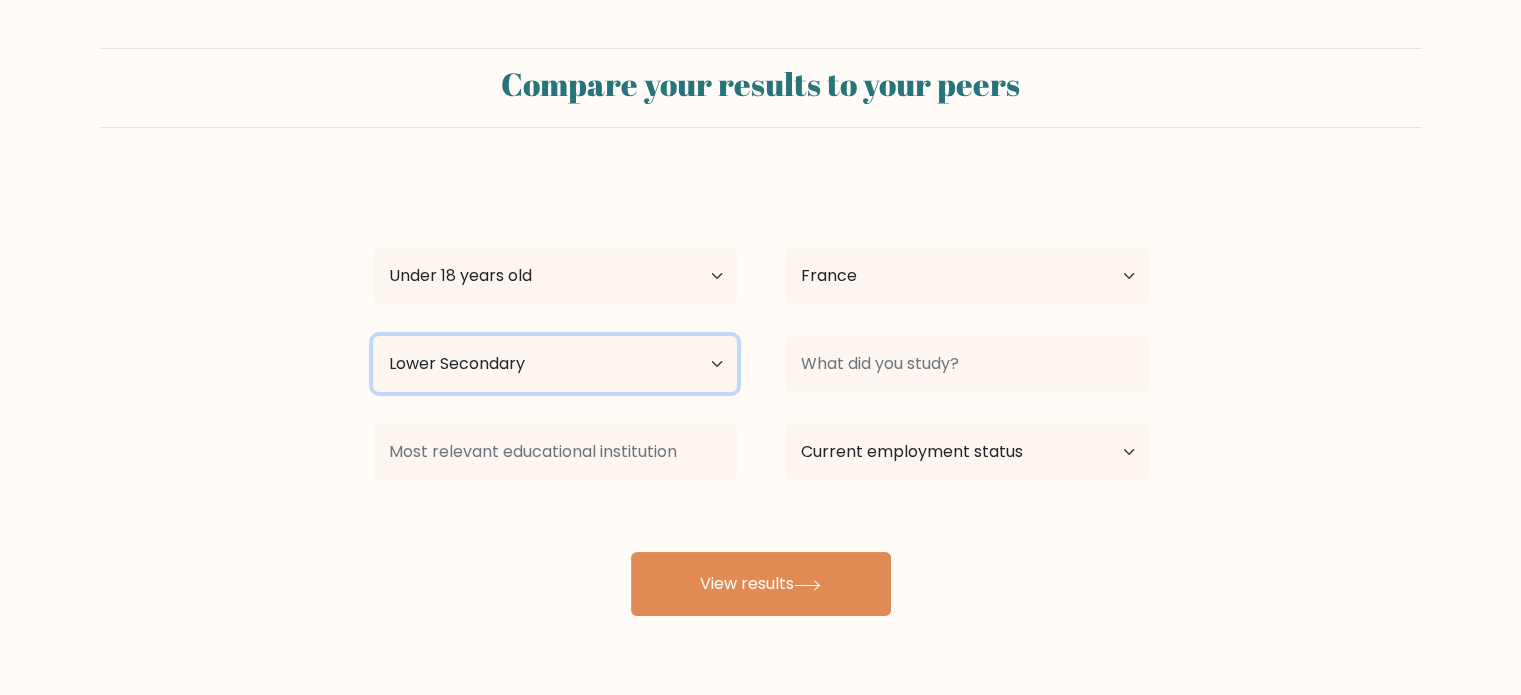 click on "Highest education level
No schooling
Primary
Lower Secondary
Upper Secondary
Occupation Specific
Bachelor's degree
Master's degree
Doctoral degree" at bounding box center (555, 364) 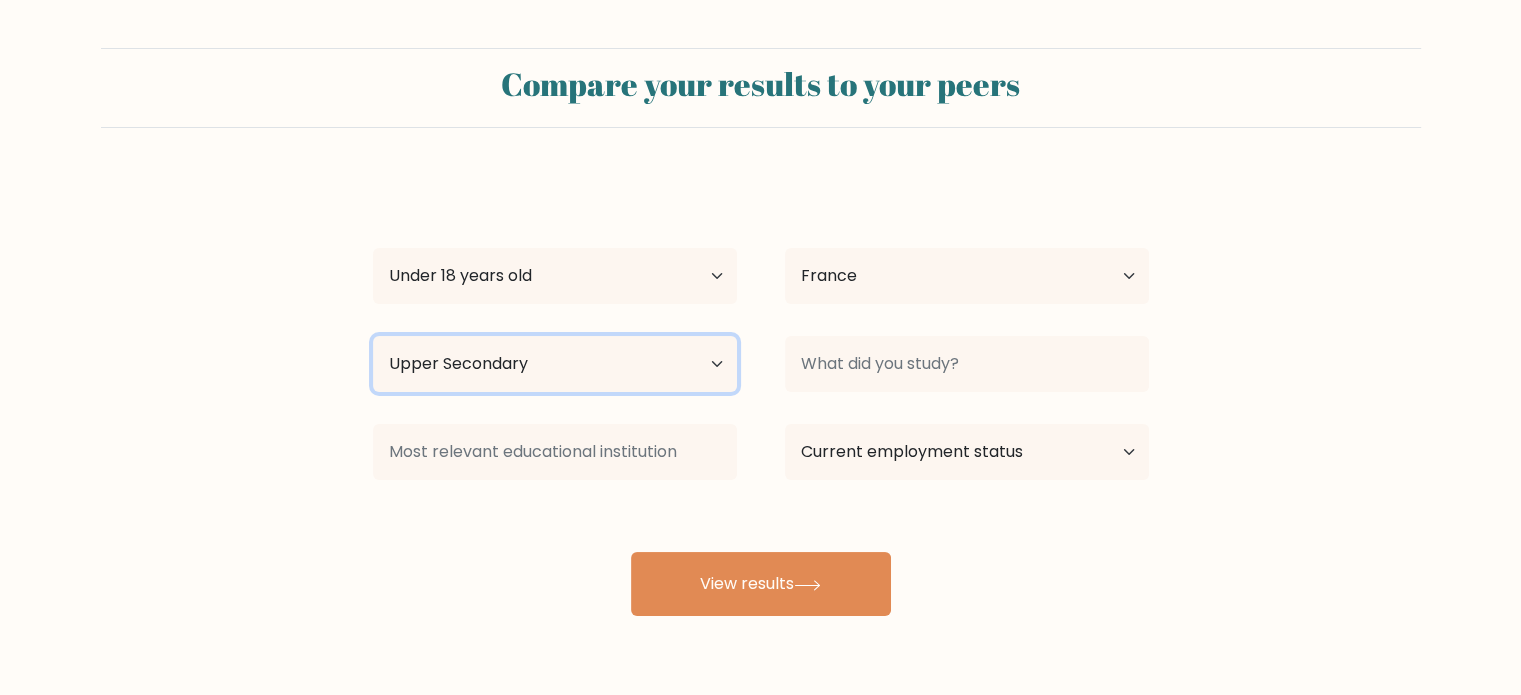 click on "Highest education level
No schooling
Primary
Lower Secondary
Upper Secondary
Occupation Specific
Bachelor's degree
Master's degree
Doctoral degree" at bounding box center (555, 364) 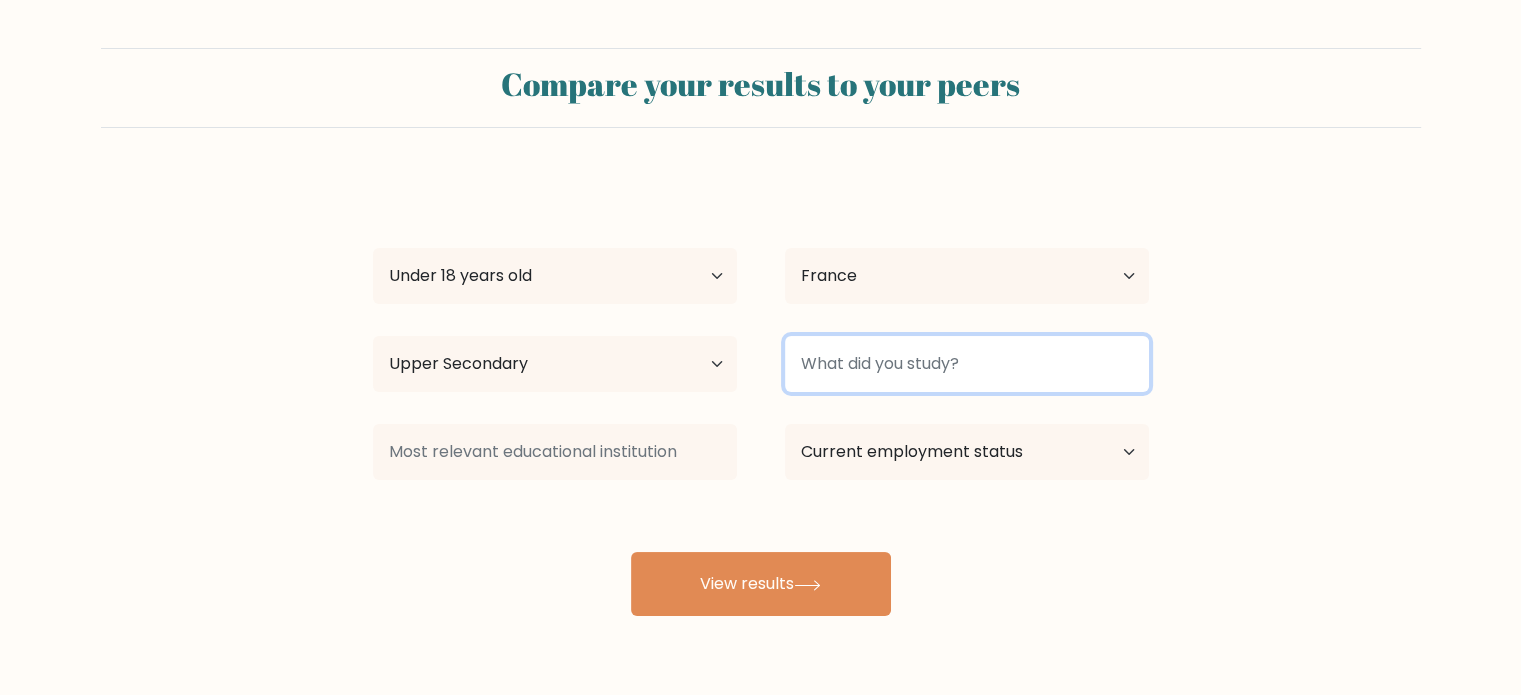 click at bounding box center (967, 364) 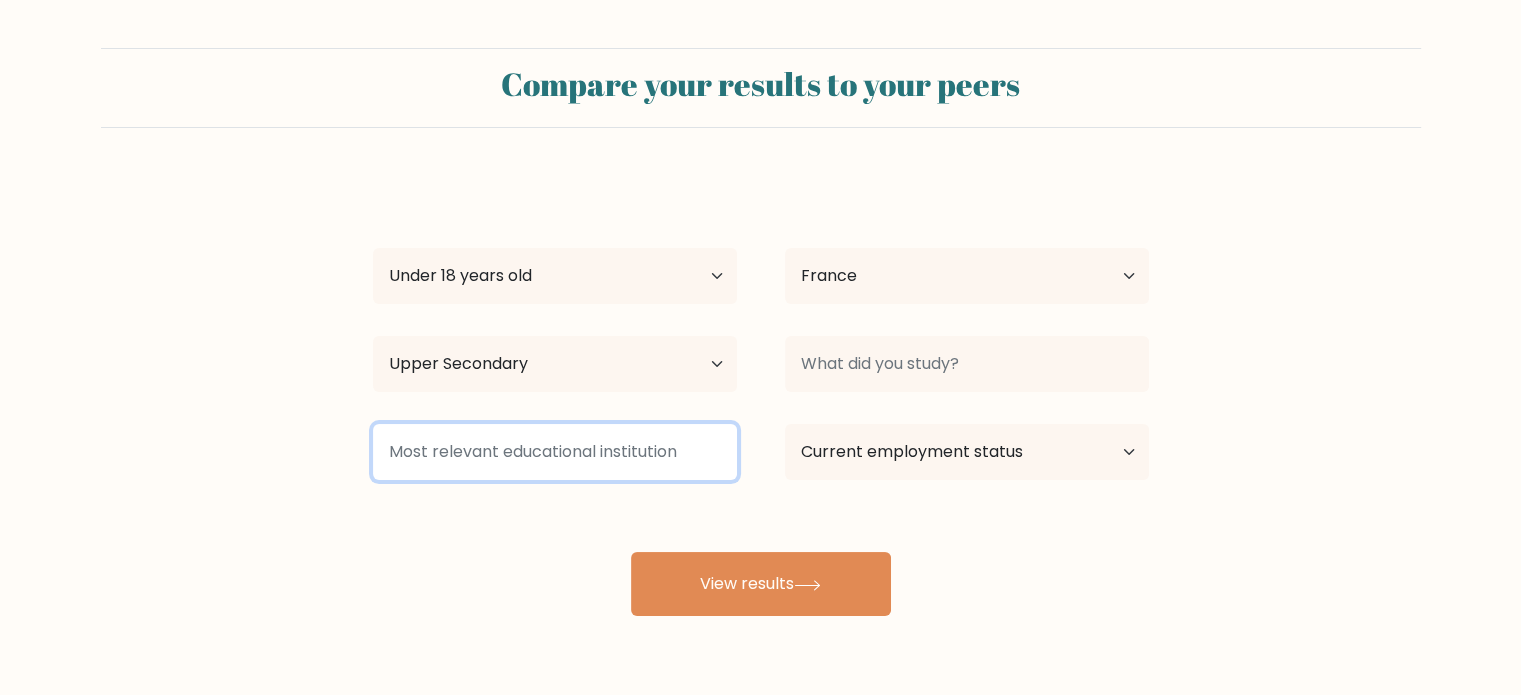 click at bounding box center [555, 452] 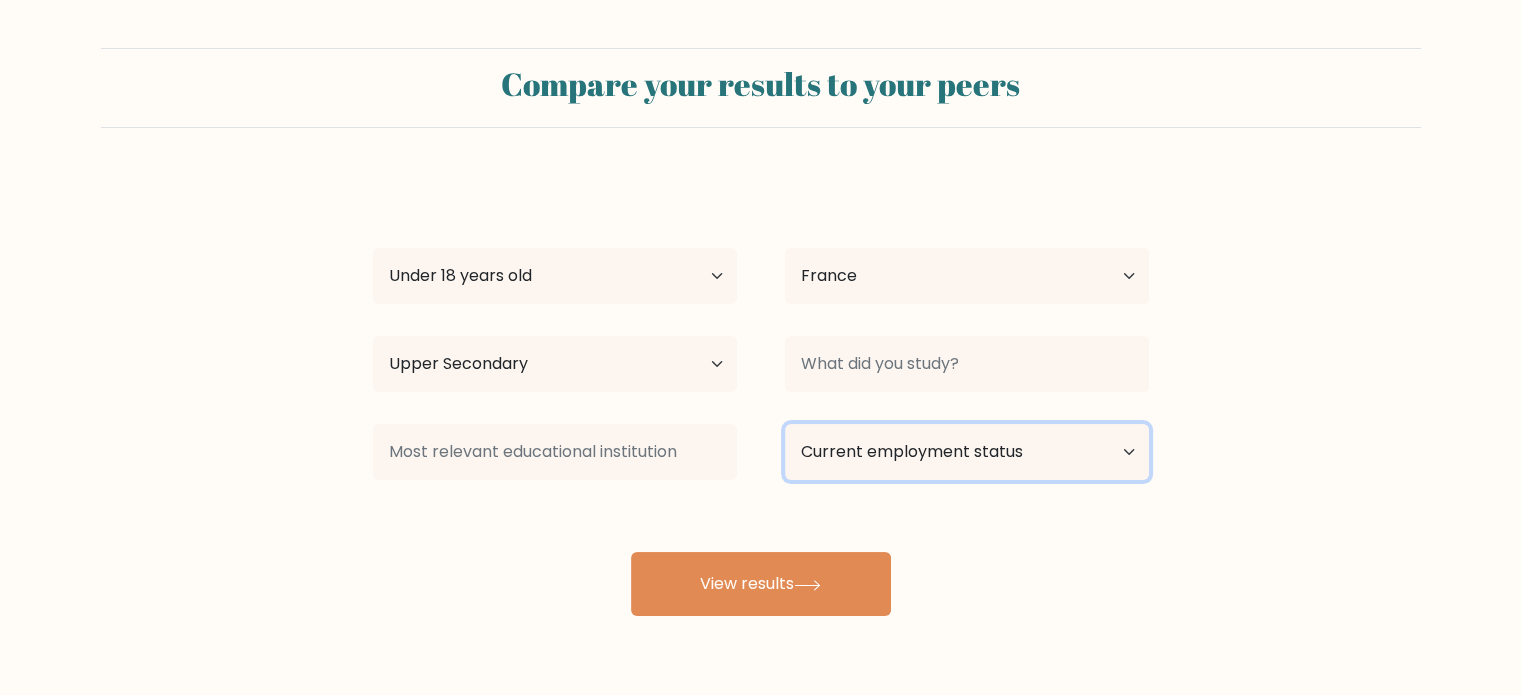 click on "Current employment status
Employed
Student
Retired
Other / prefer not to answer" at bounding box center (967, 452) 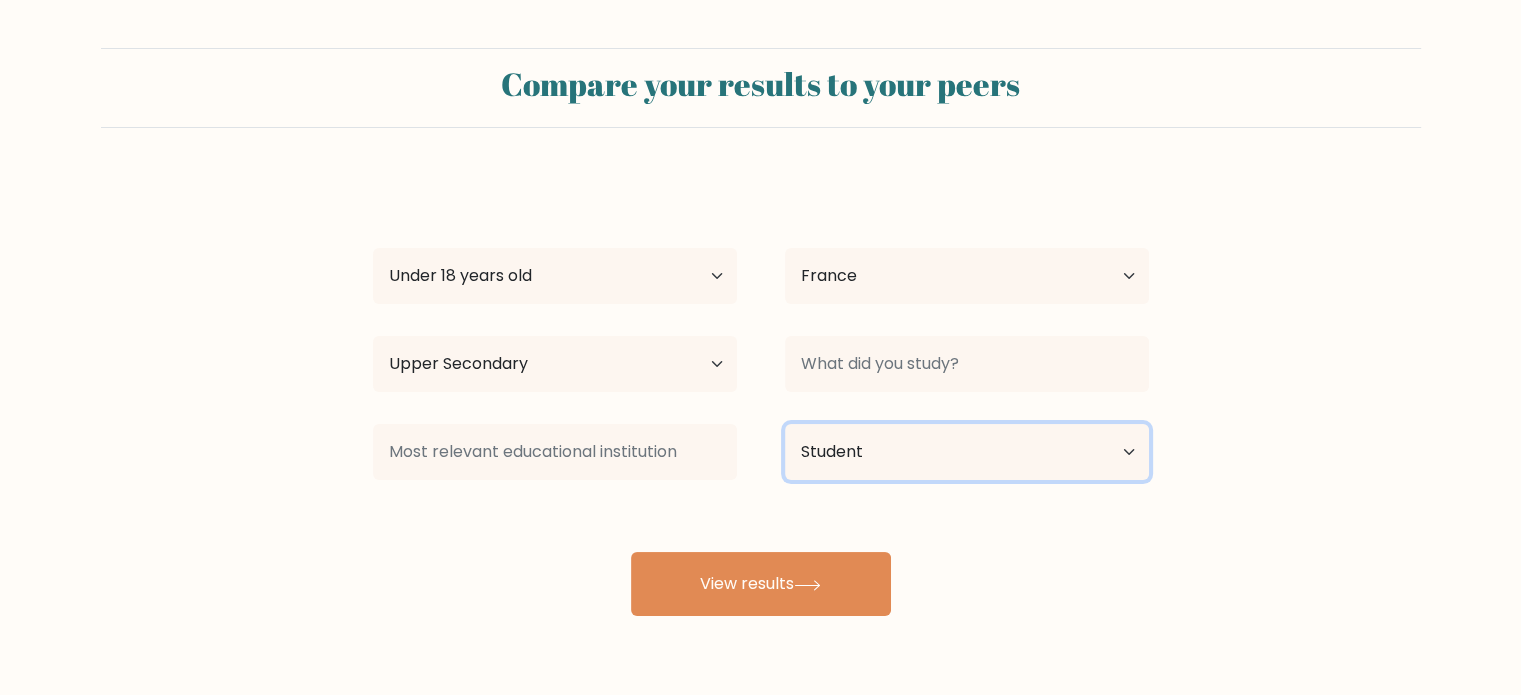 click on "Current employment status
Employed
Student
Retired
Other / prefer not to answer" at bounding box center (967, 452) 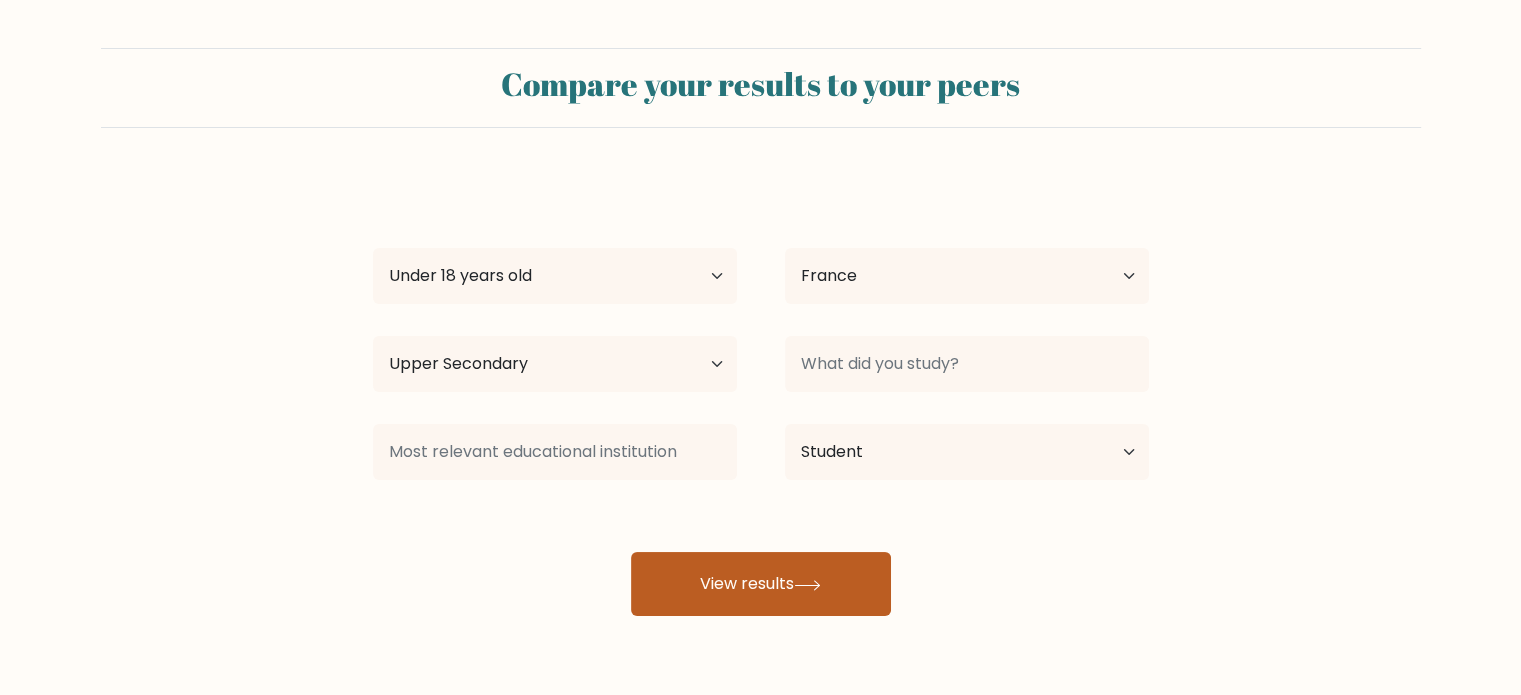 click on "View results" at bounding box center [761, 584] 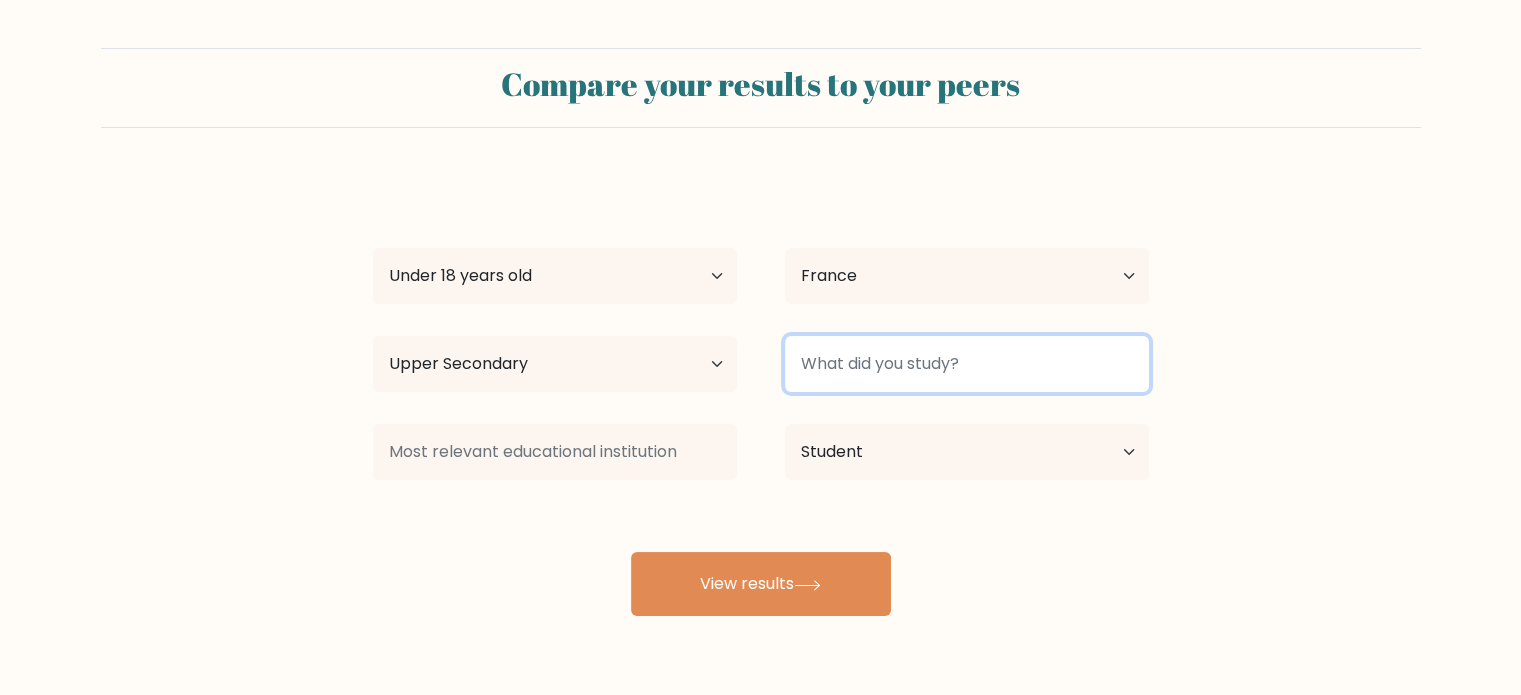 click at bounding box center (967, 364) 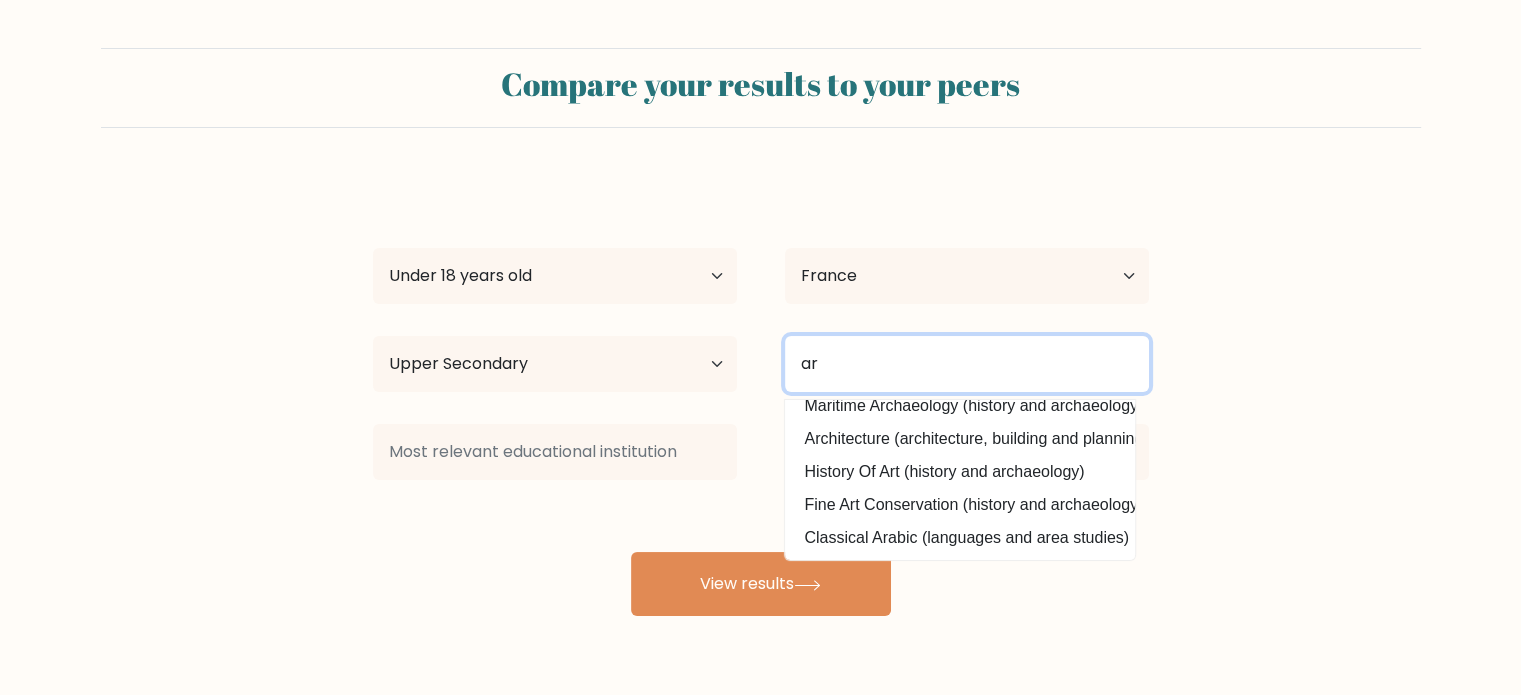 scroll, scrollTop: 195, scrollLeft: 0, axis: vertical 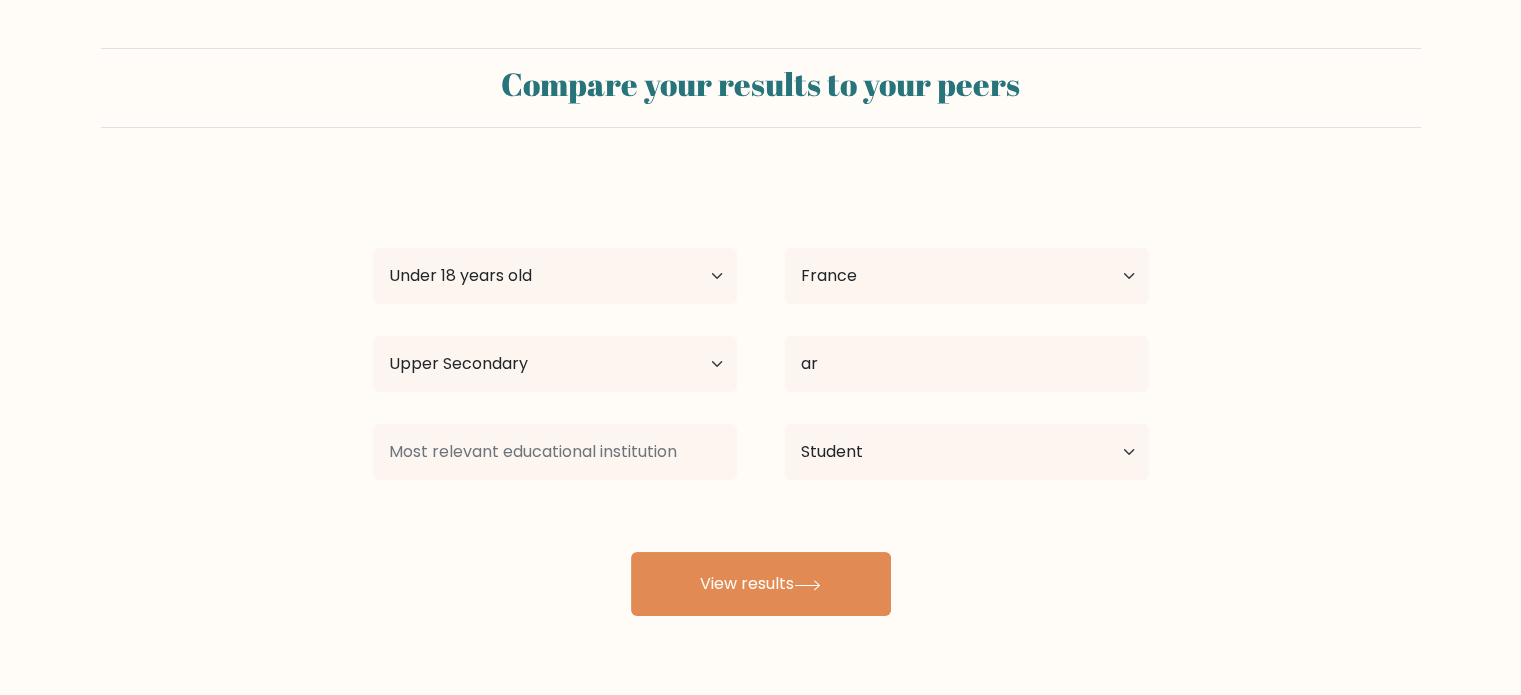click on "stella
tranin
Age
Under 18 years old
18-24 years old
25-34 years old
35-44 years old
45-54 years old
55-64 years old
65 years old and above
Country
Afghanistan
Albania
Algeria
American Samoa
Andorra
Angola
Anguilla
Antarctica
Antigua and Barbuda
Argentina
Armenia
Aruba
Australia
Austria
Azerbaijan
Bahamas
Bahrain
Bangladesh
Barbados
Belarus
Belgium
Belize
Benin
Bermuda
Bhutan
Bolivia
Bonaire, Sint Eustatius and Saba
Bosnia and Herzegovina
Botswana
Bouvet Island
Brazil
Brunei ar" at bounding box center (761, 396) 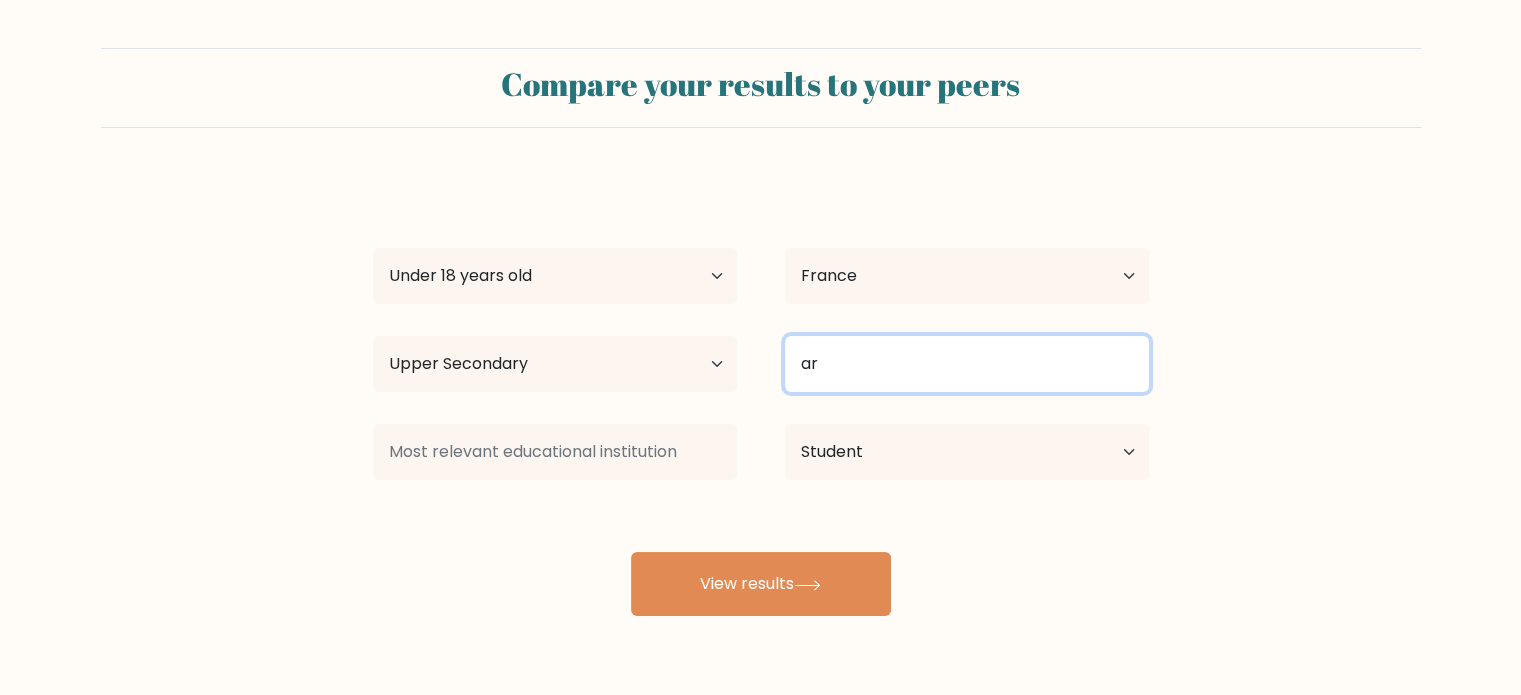 click on "ar" at bounding box center (967, 364) 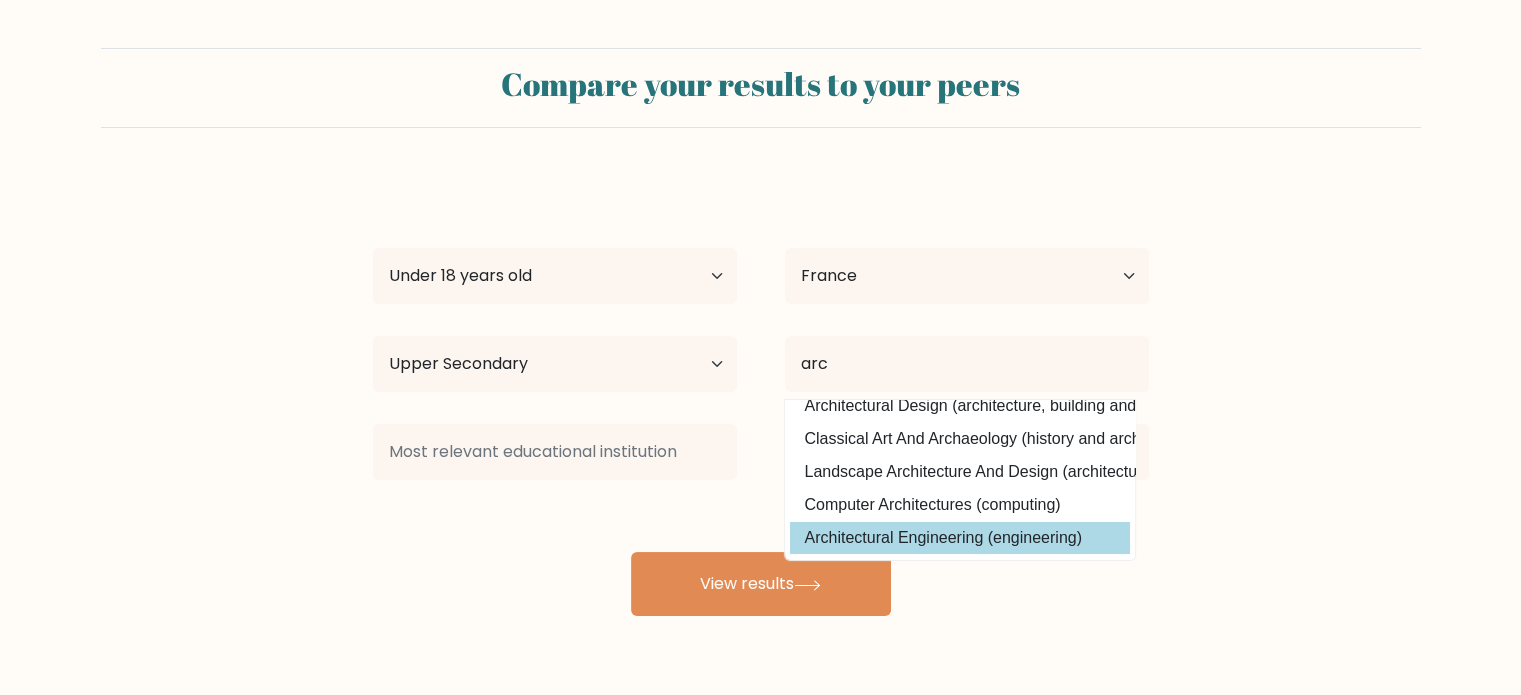 click on "stella
tranin
Age
Under 18 years old
18-24 years old
25-34 years old
35-44 years old
45-54 years old
55-64 years old
65 years old and above
Country
Afghanistan
Albania
Algeria
American Samoa
Andorra
Angola
Anguilla
Antarctica
Antigua and Barbuda
Argentina
Armenia
Aruba
Australia
Austria
Azerbaijan
Bahamas
Bahrain
Bangladesh
Barbados
Belarus
Belgium
Belize
Benin
Bermuda
Bhutan
Bolivia
Bonaire, Sint Eustatius and Saba
Bosnia and Herzegovina
Botswana
Bouvet Island
Brazil
Brunei arc" at bounding box center (761, 396) 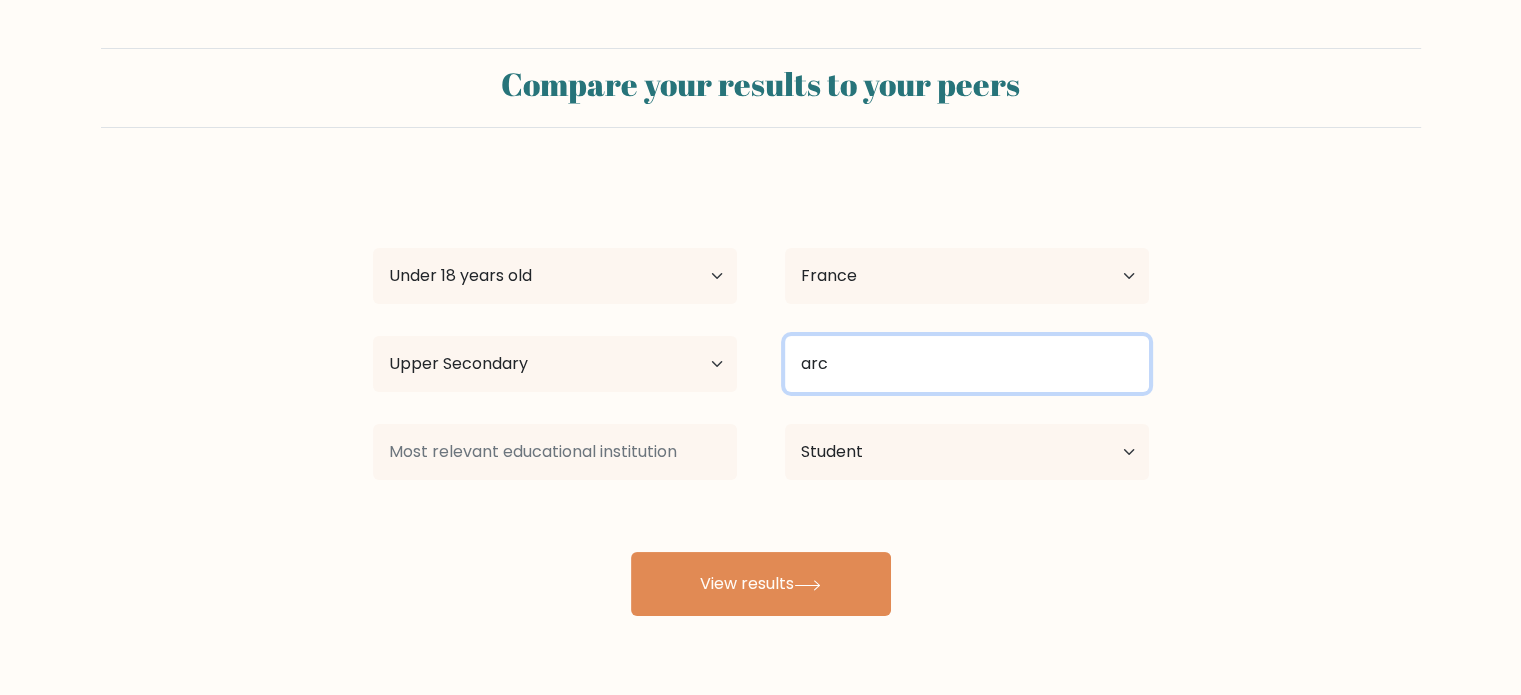 click on "arc" at bounding box center [967, 364] 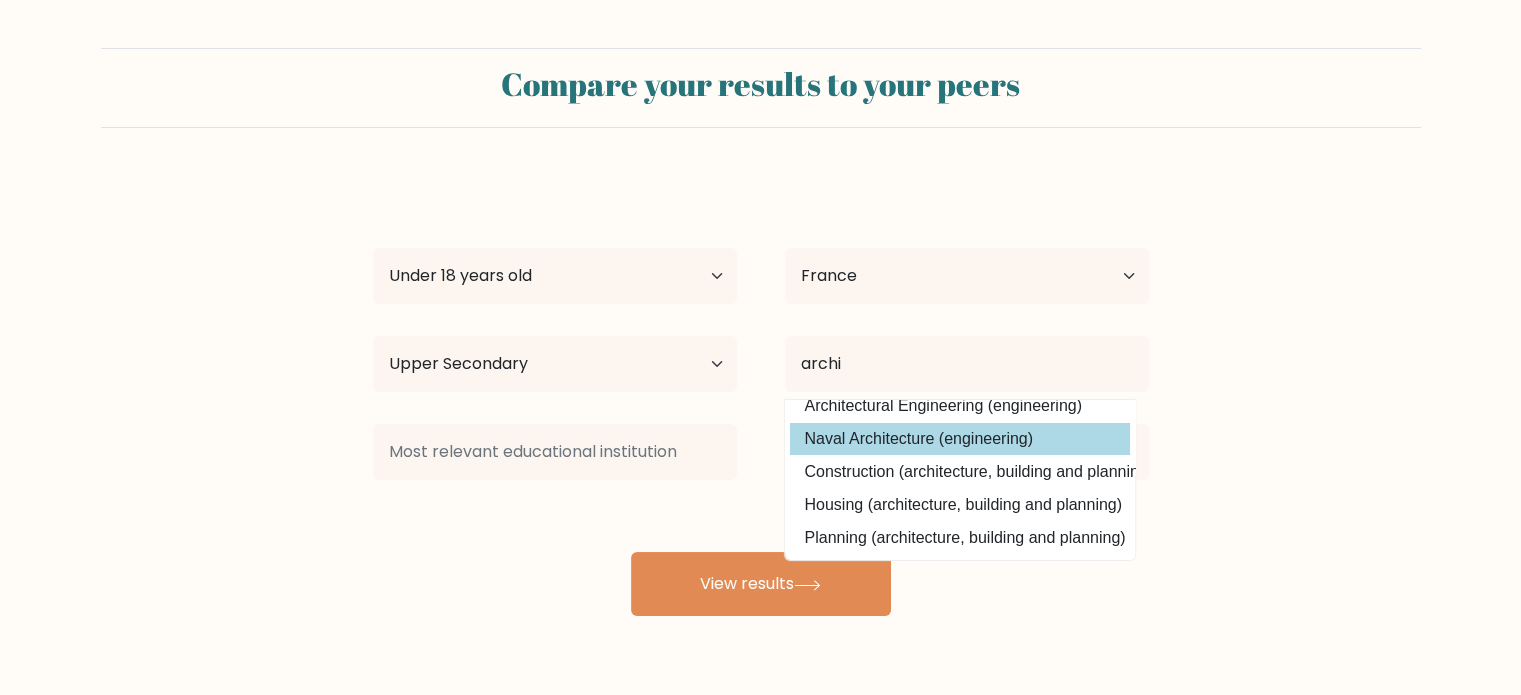 click on "stella
tranin
Age
Under 18 years old
18-24 years old
25-34 years old
35-44 years old
45-54 years old
55-64 years old
65 years old and above
Country
Afghanistan
Albania
Algeria
American Samoa
Andorra
Angola
Anguilla
Antarctica
Antigua and Barbuda
Argentina
Armenia
Aruba
Australia
Austria
Azerbaijan
Bahamas
Bahrain
Bangladesh
Barbados
Belarus
Belgium
Belize
Benin
Bermuda
Bhutan
Bolivia
Bonaire, Sint Eustatius and Saba
Bosnia and Herzegovina
Botswana
Bouvet Island
Brazil
Brunei" at bounding box center (761, 396) 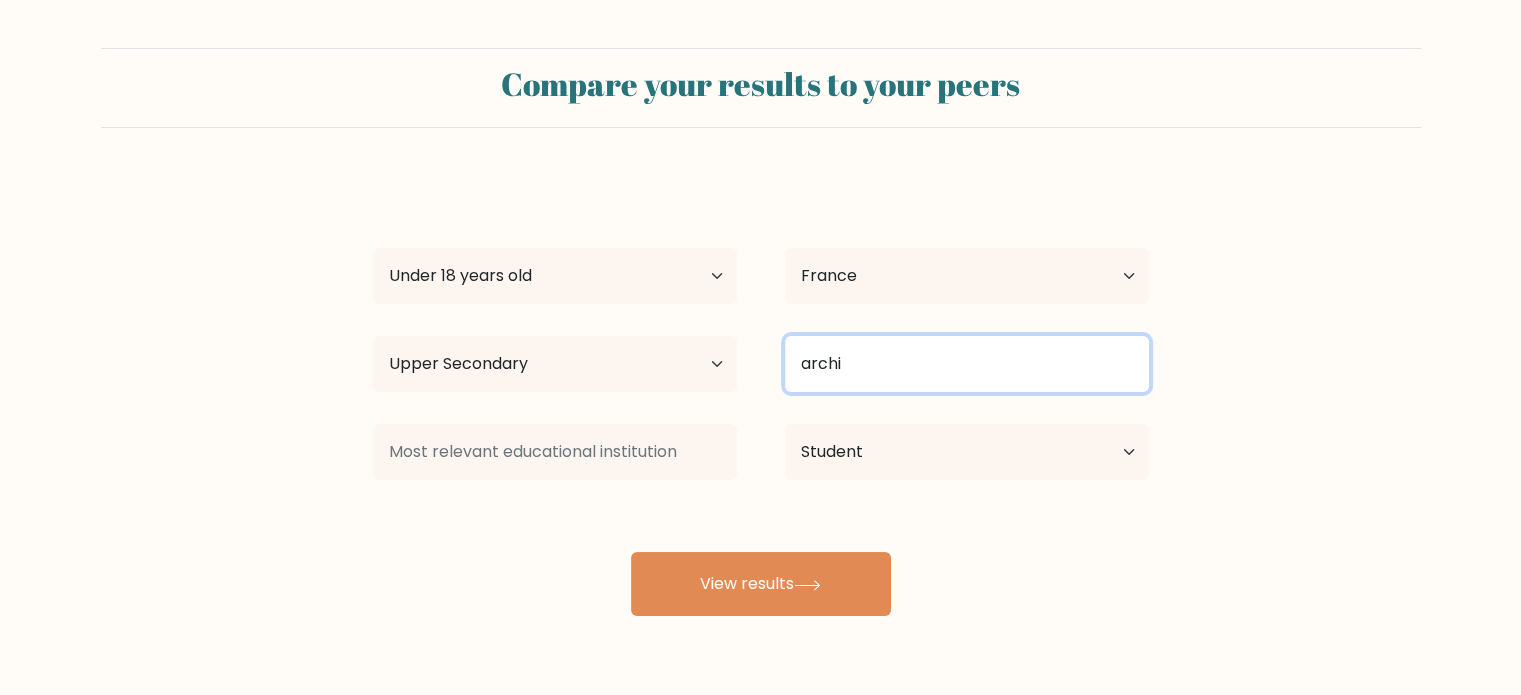 click on "archi" at bounding box center (967, 364) 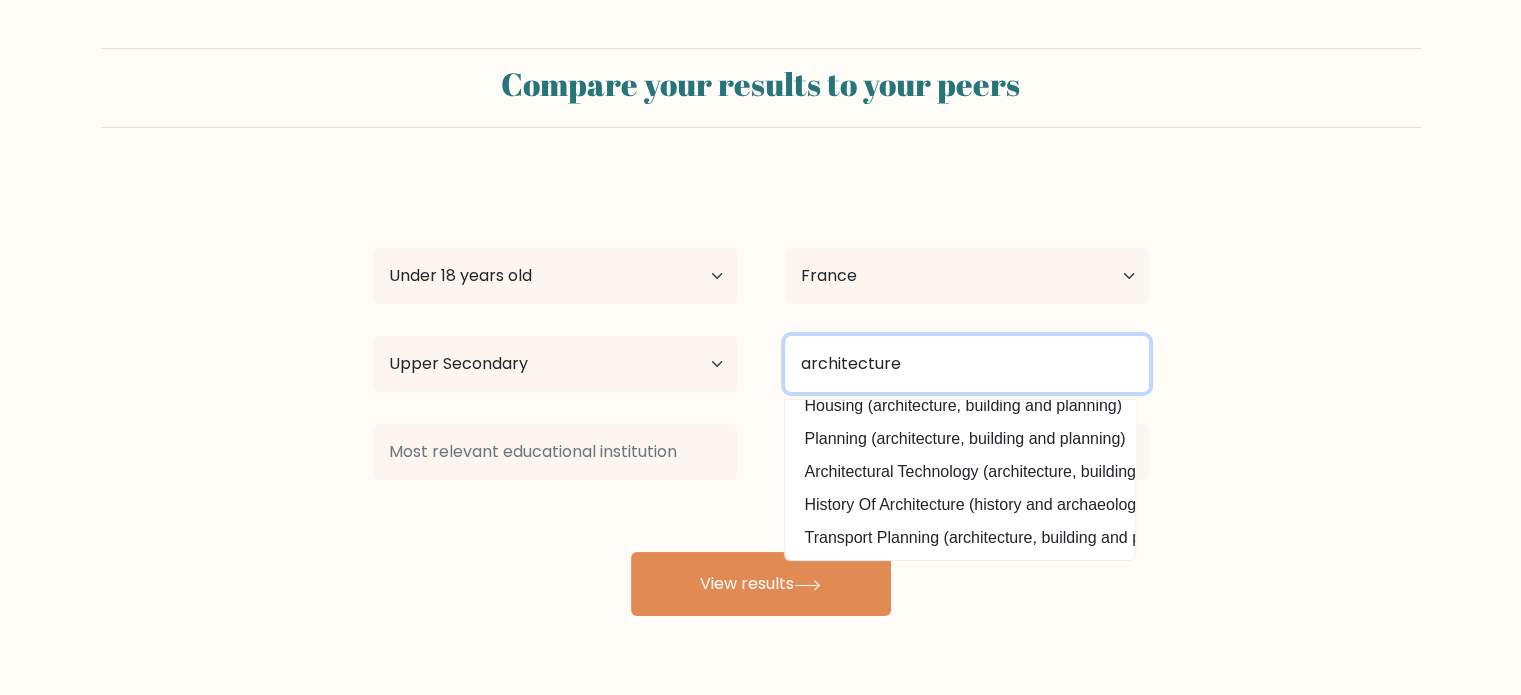type on "architecture" 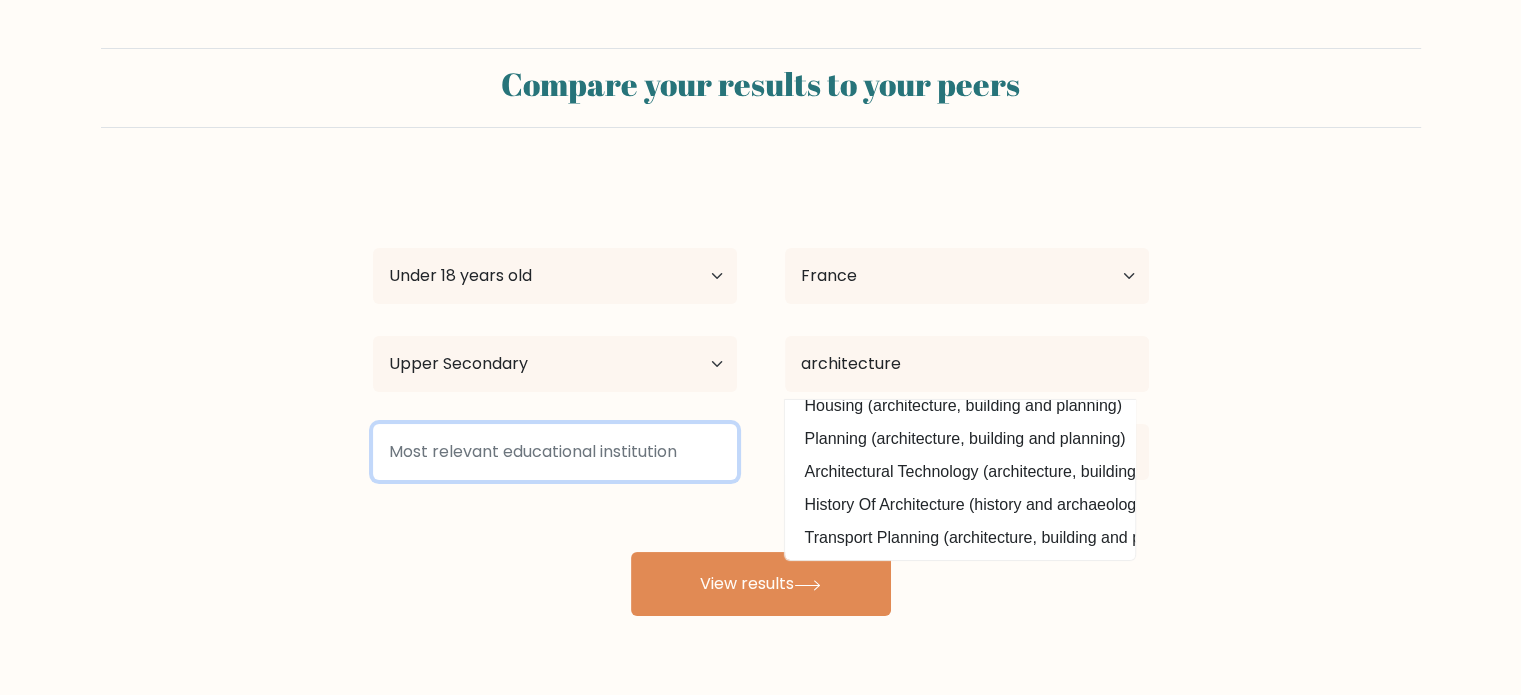 click at bounding box center [555, 452] 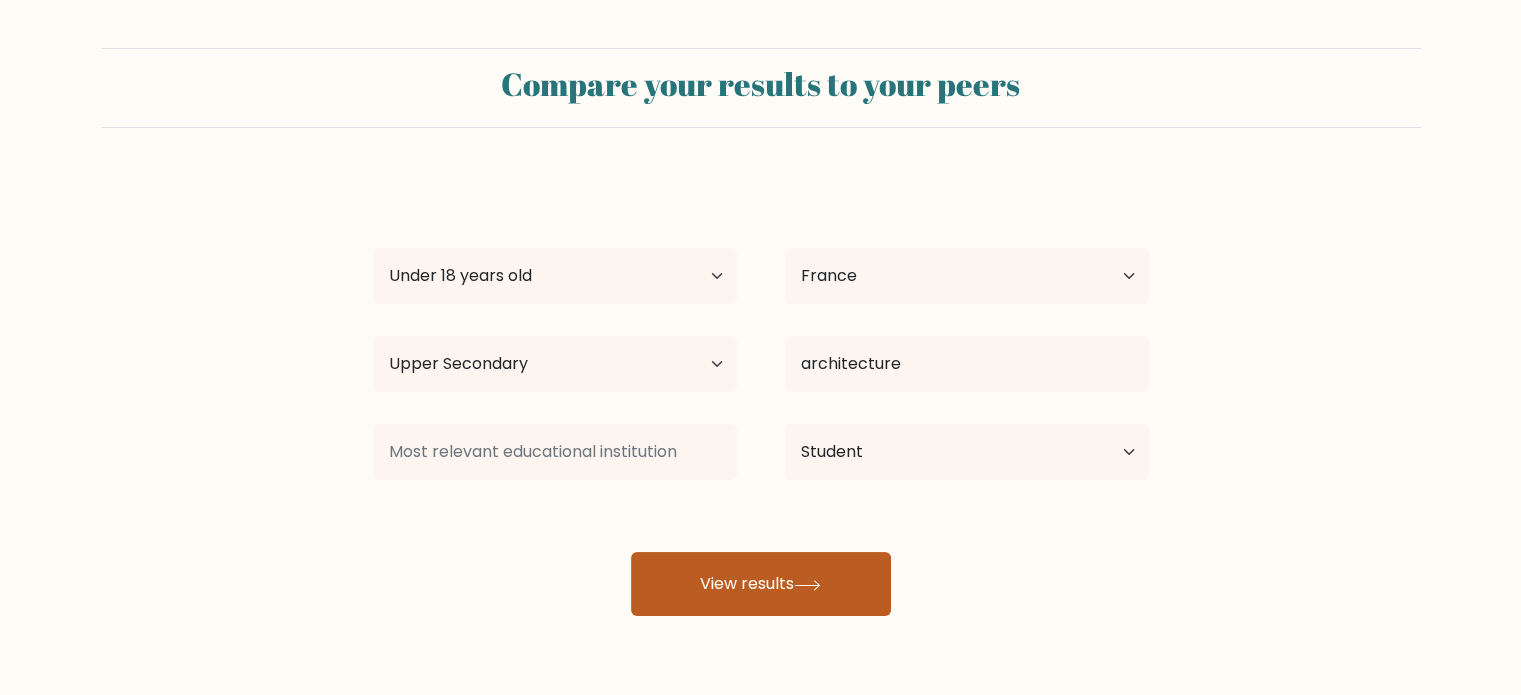 click on "View results" at bounding box center [761, 584] 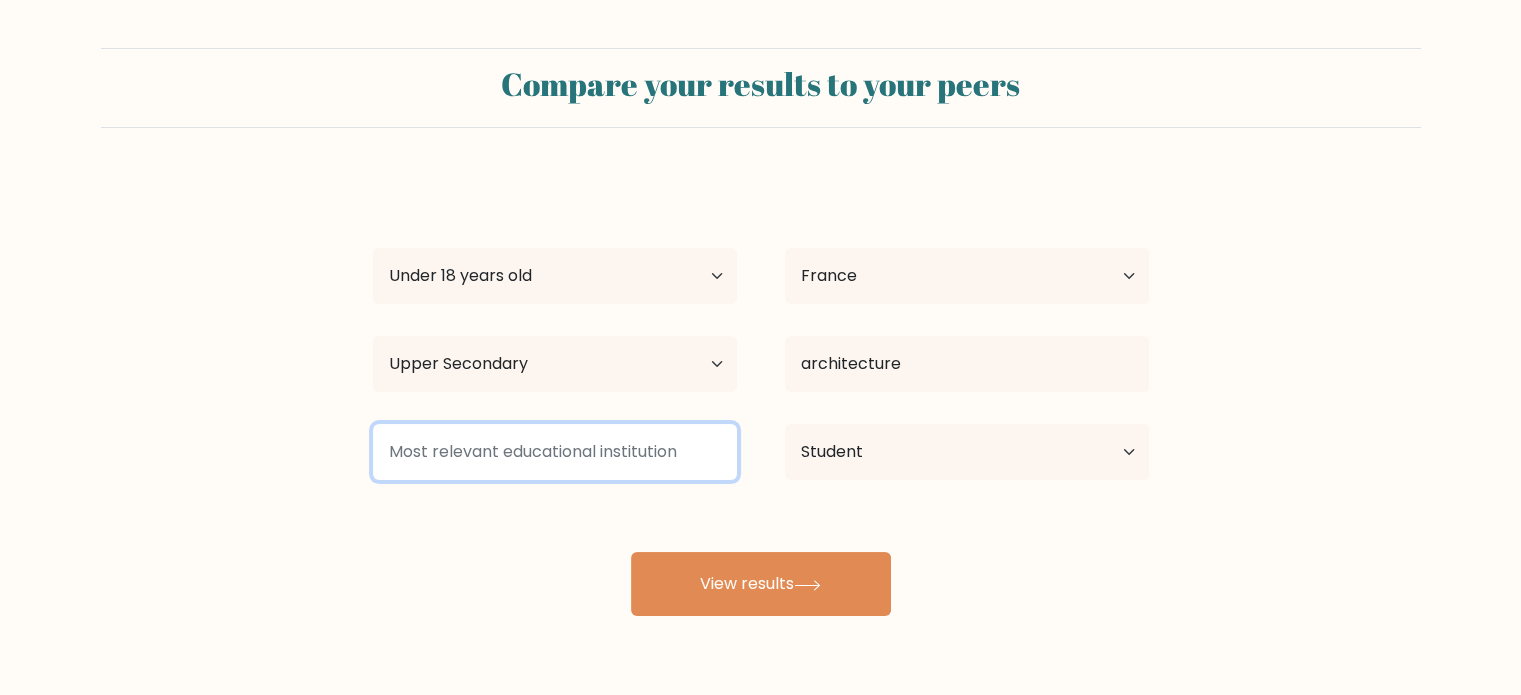 click at bounding box center (555, 452) 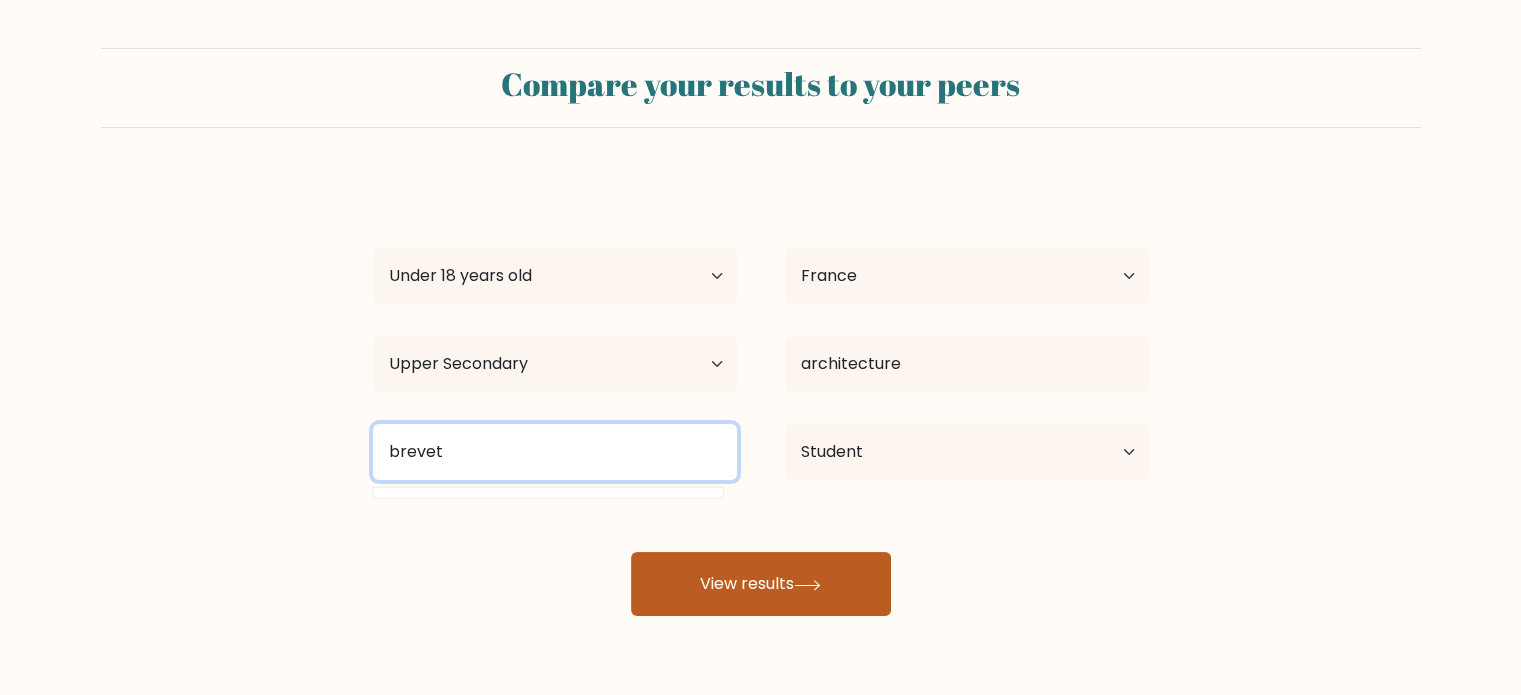 type on "brevet" 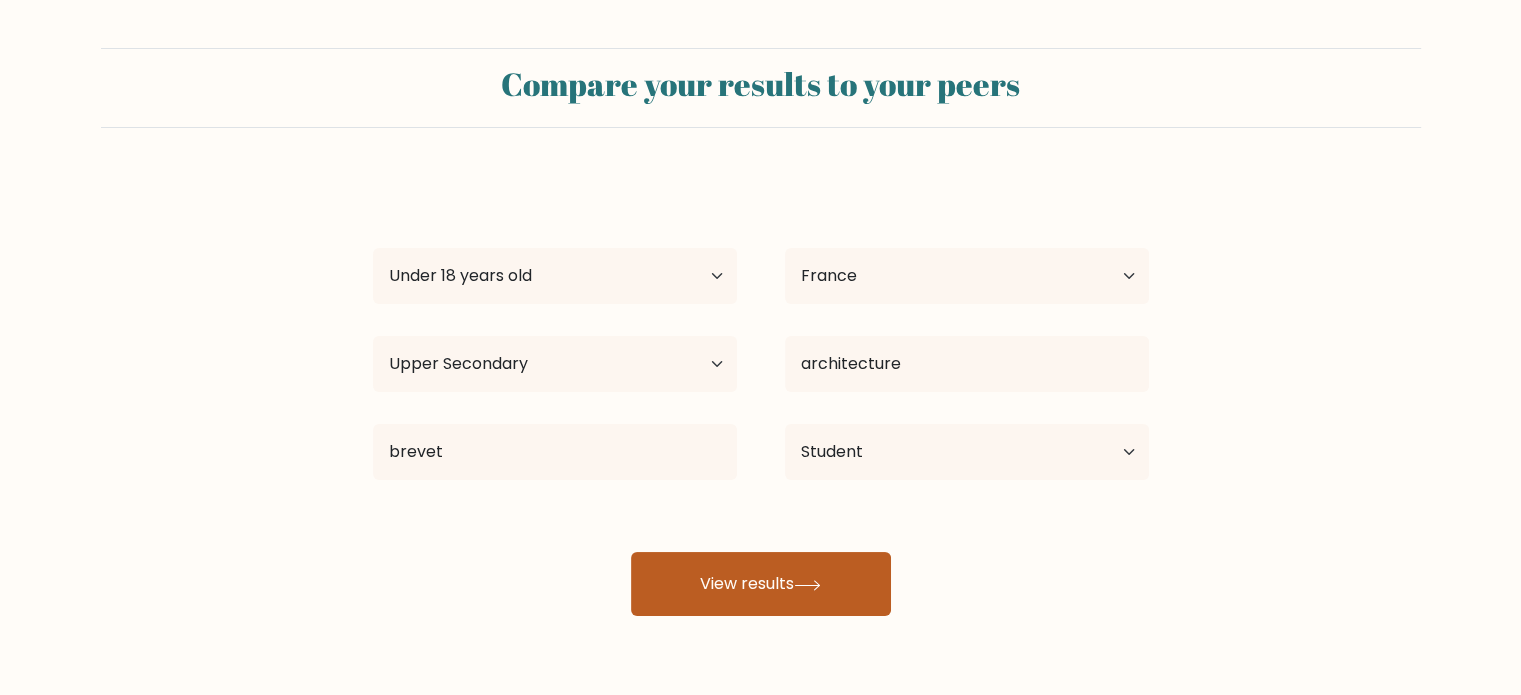 click on "View results" at bounding box center (761, 584) 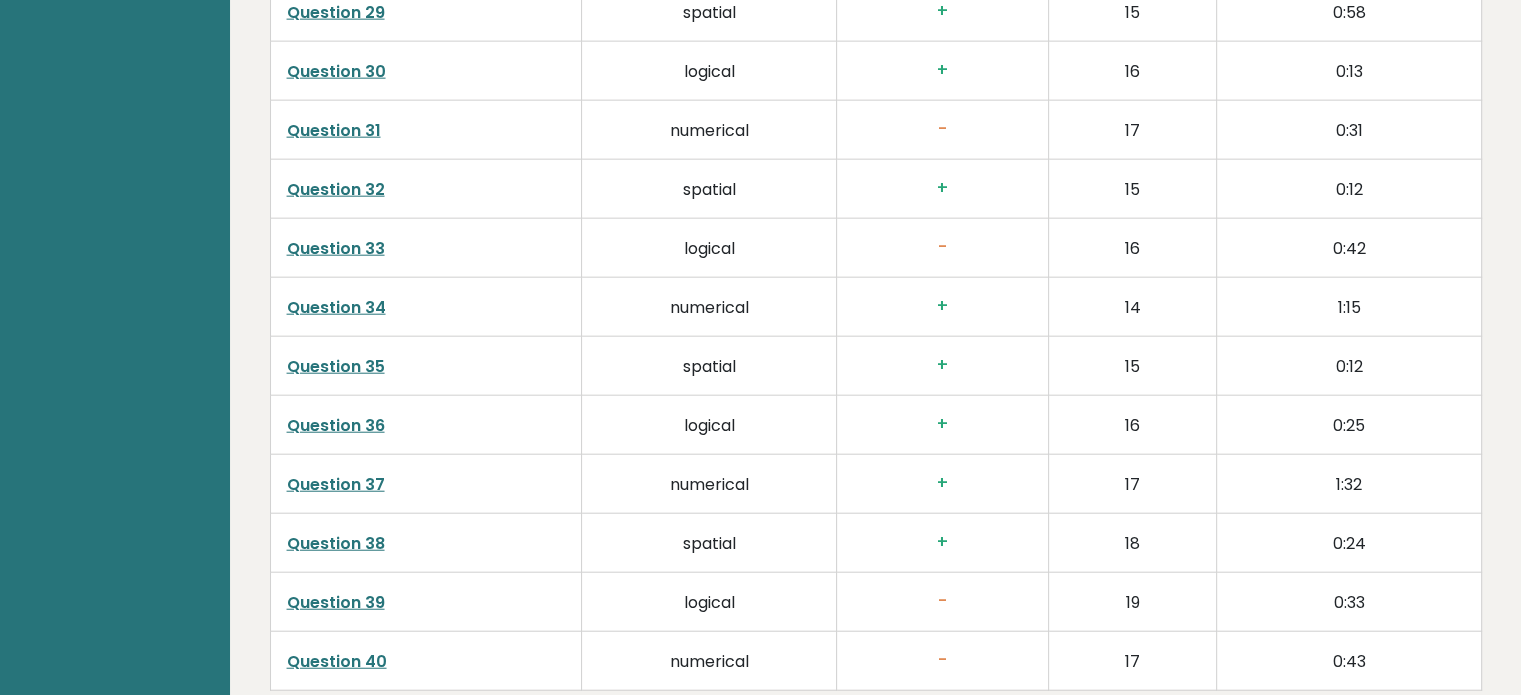 scroll, scrollTop: 4891, scrollLeft: 0, axis: vertical 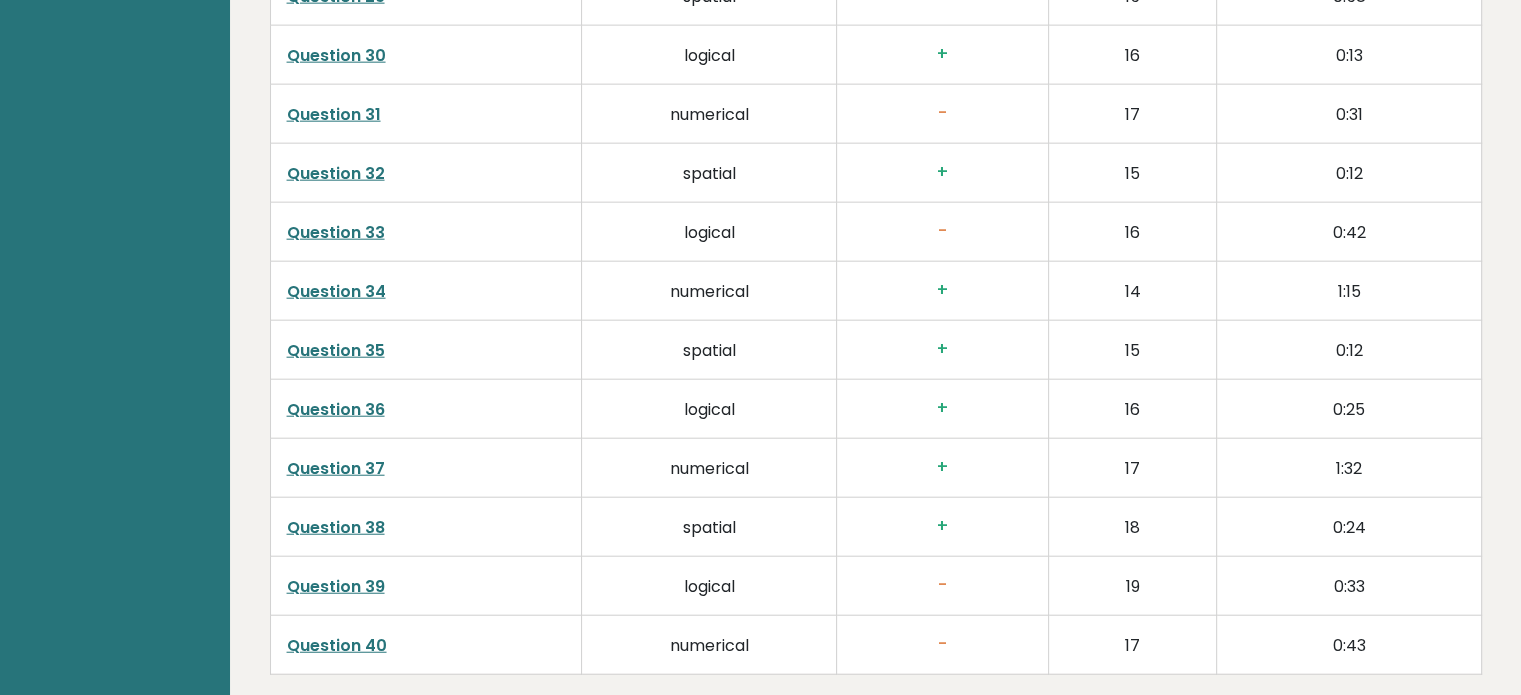 click on "Question
39" at bounding box center [336, 586] 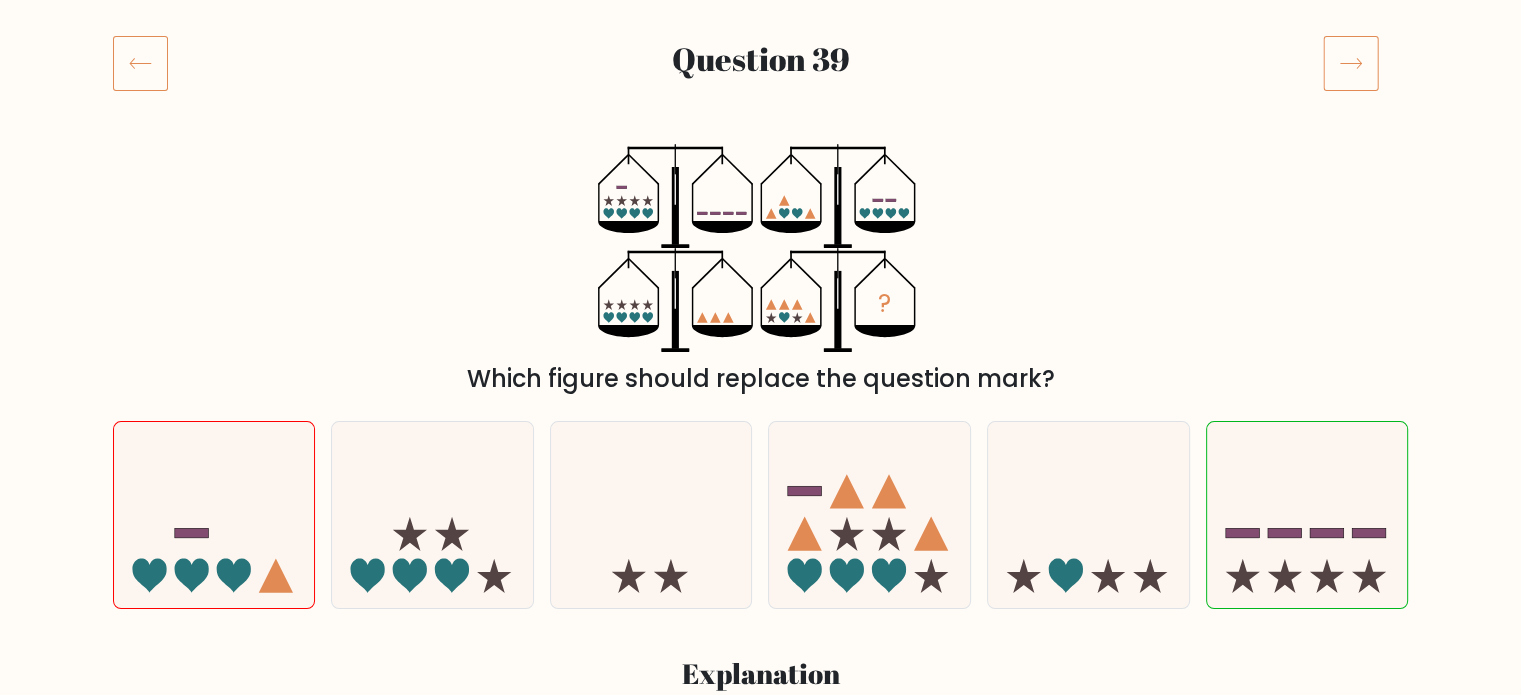 scroll, scrollTop: 0, scrollLeft: 0, axis: both 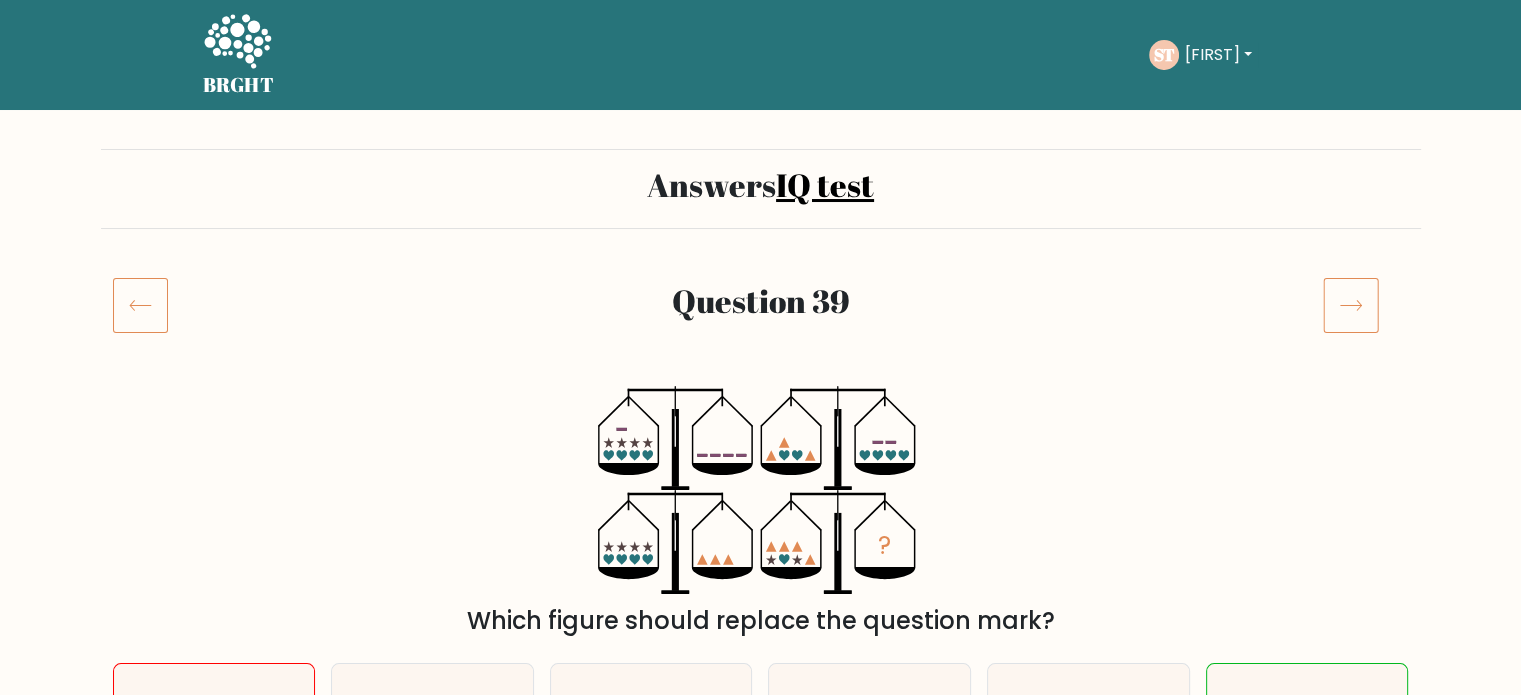 click 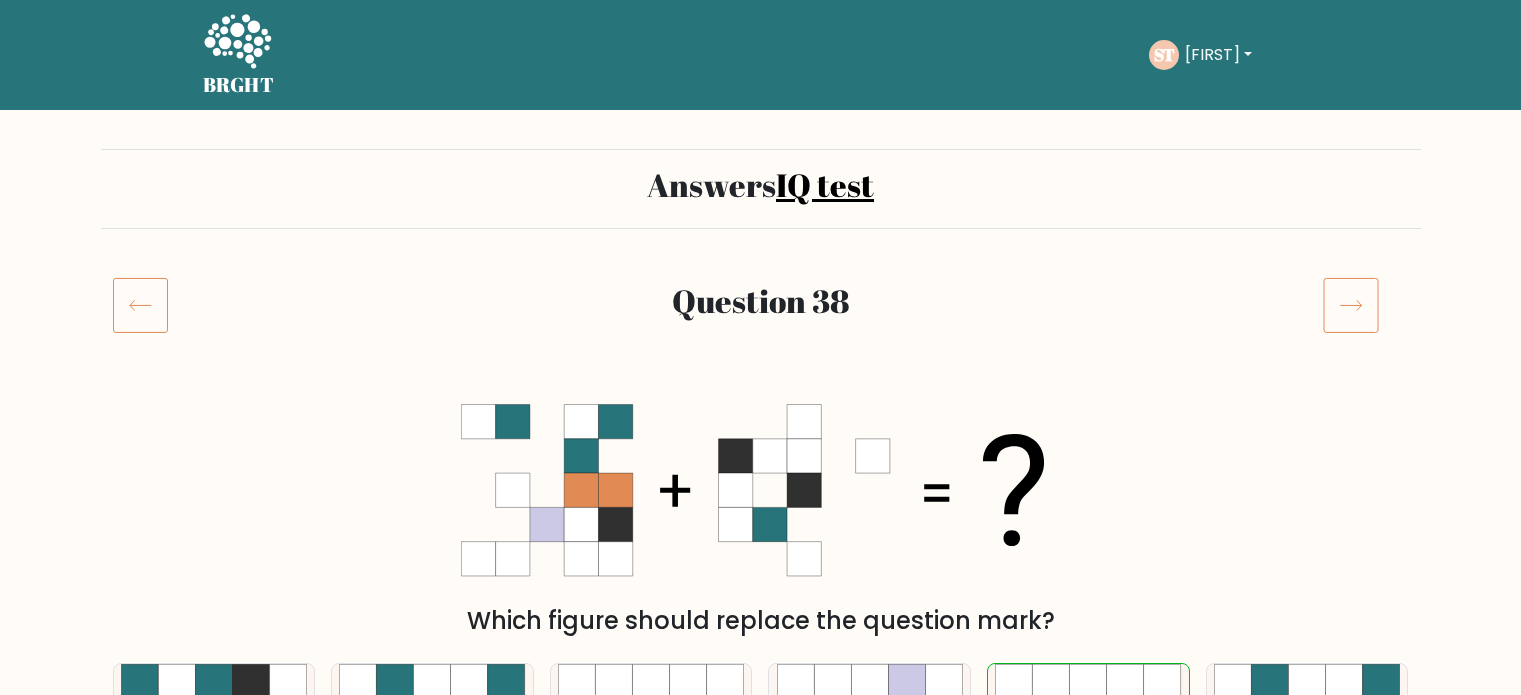 scroll, scrollTop: 0, scrollLeft: 0, axis: both 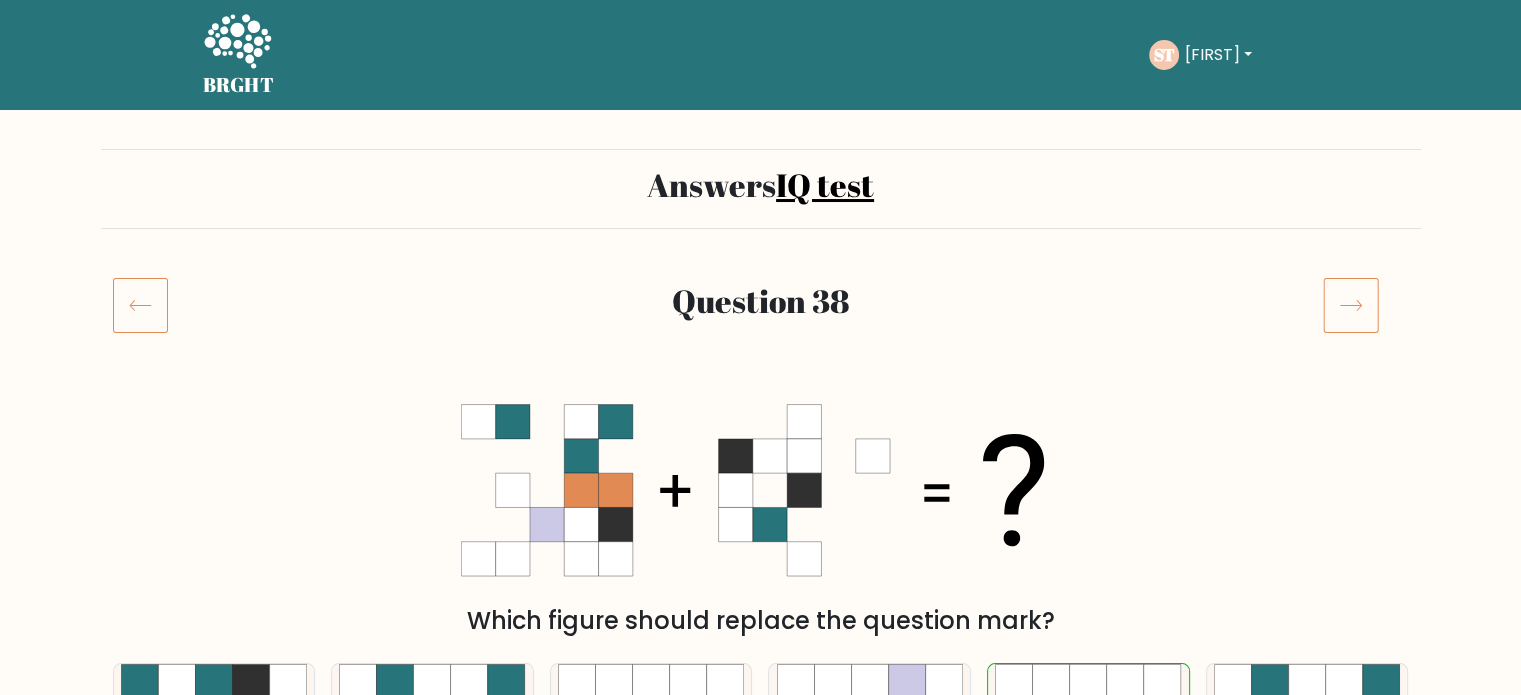 click 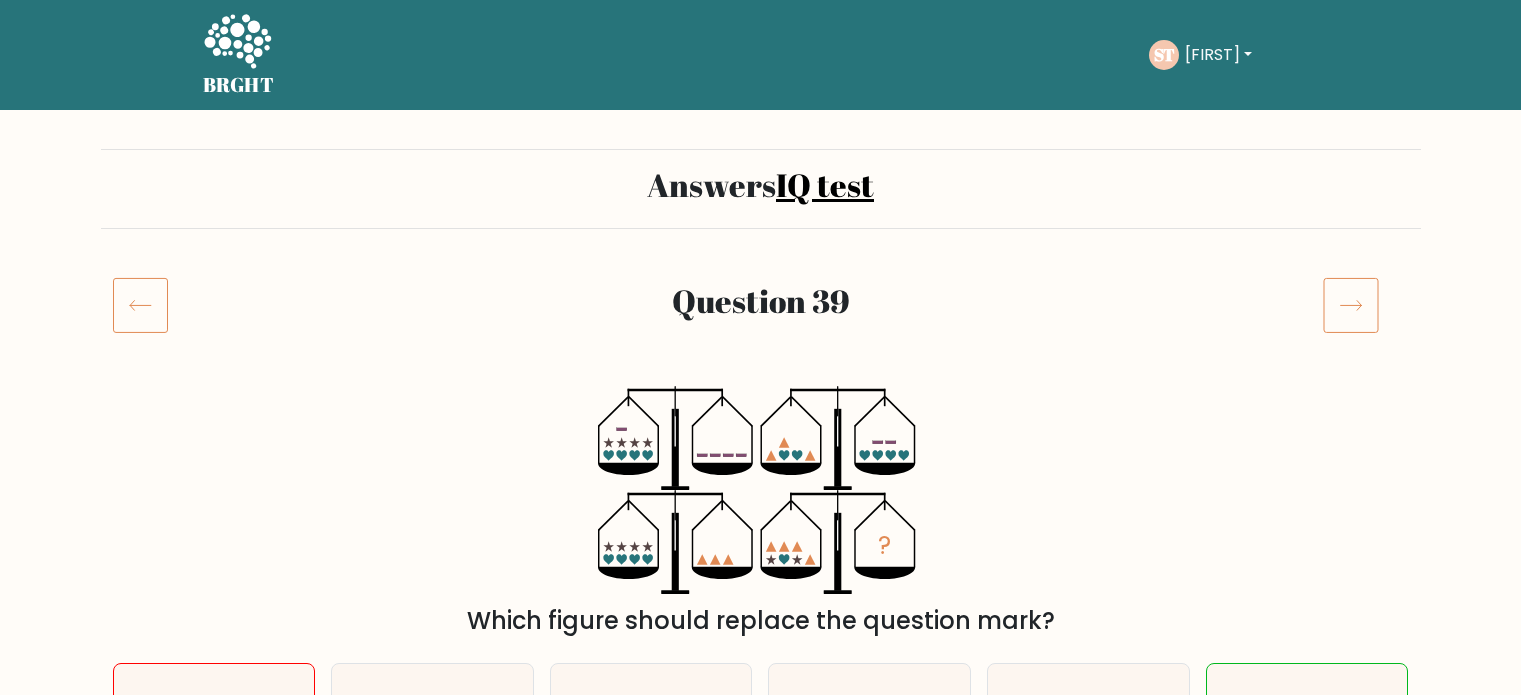 scroll, scrollTop: 0, scrollLeft: 0, axis: both 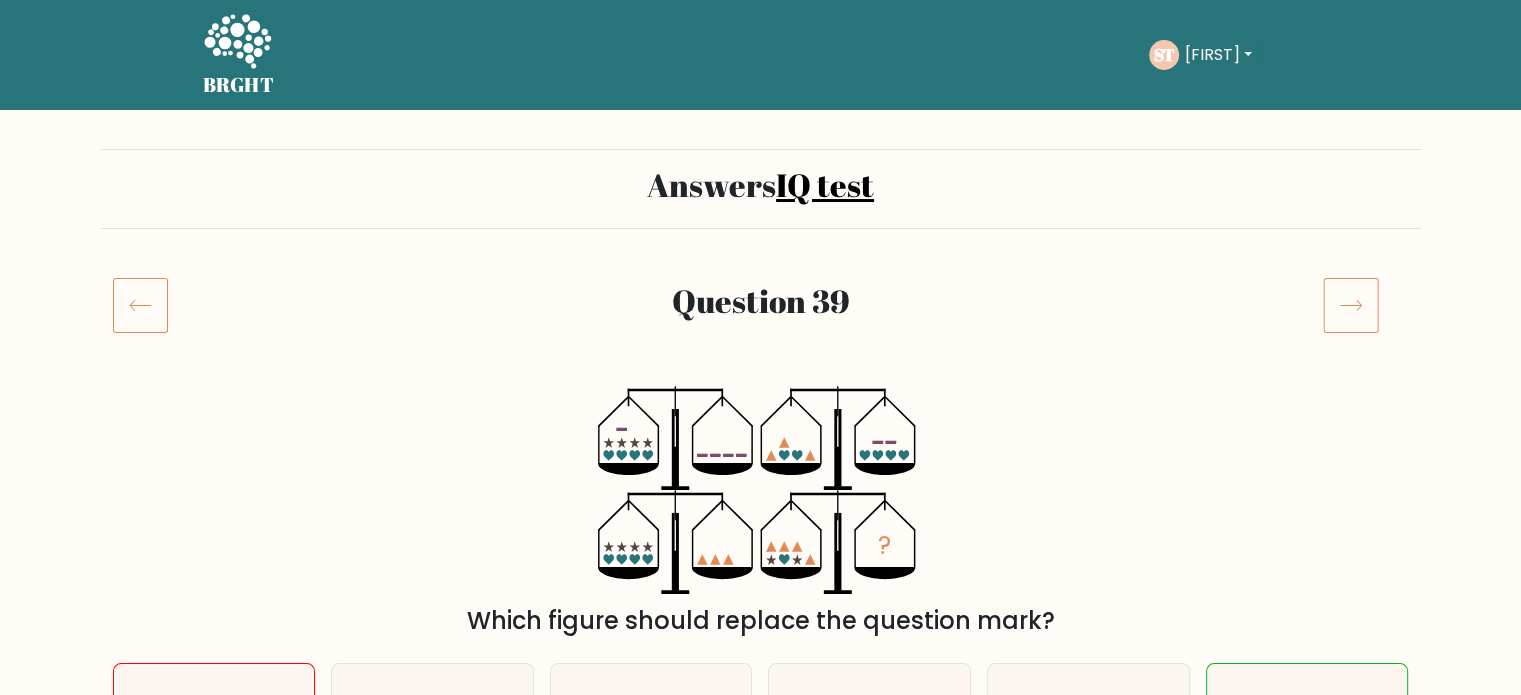 click on "Answers  IQ test
Question 39" at bounding box center [760, 1897] 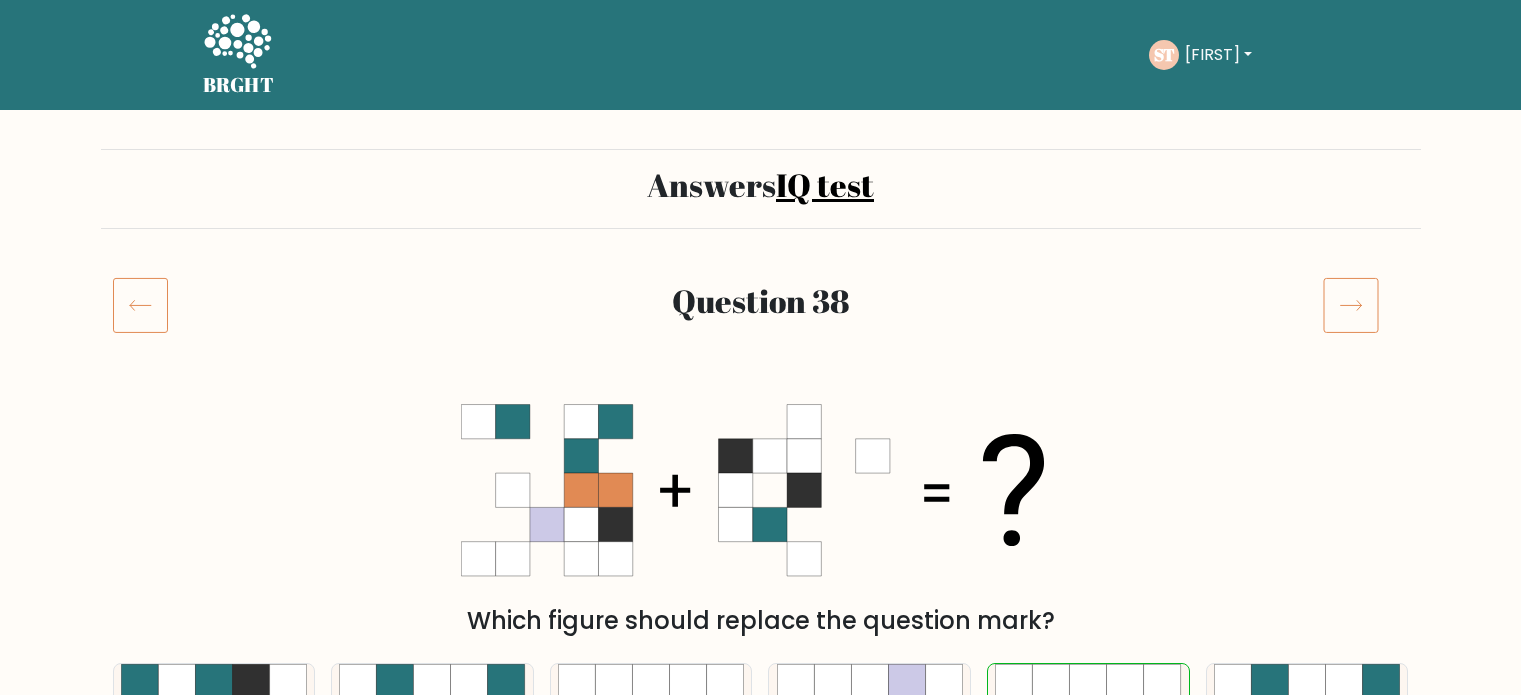 click 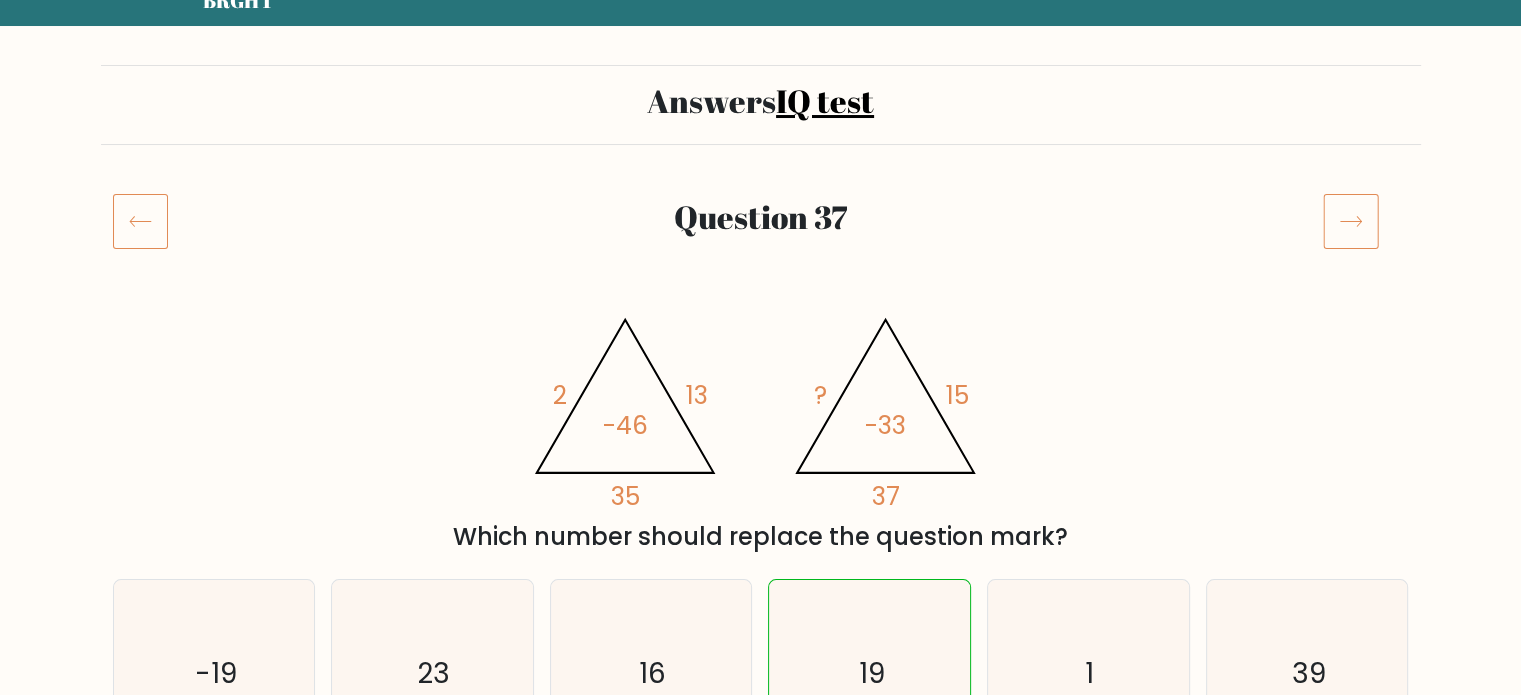 scroll, scrollTop: 0, scrollLeft: 0, axis: both 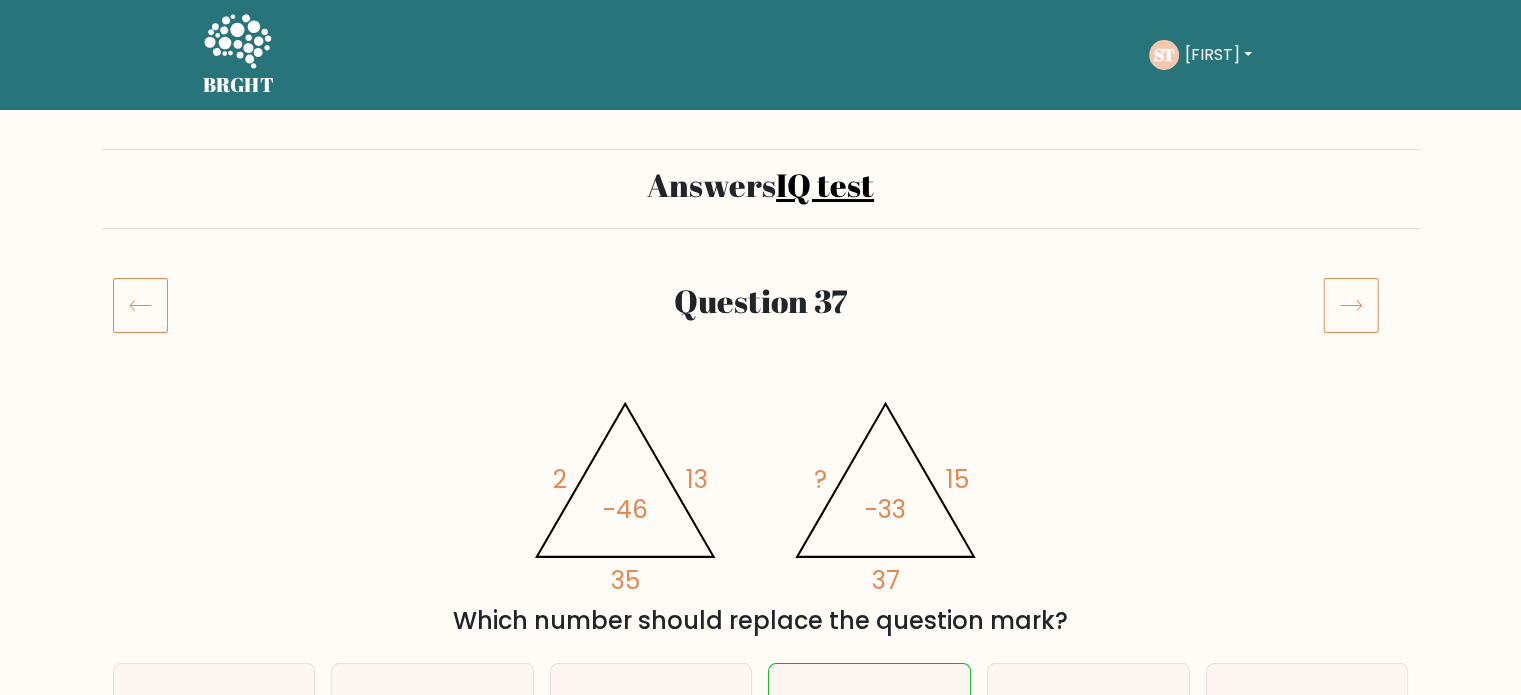 click 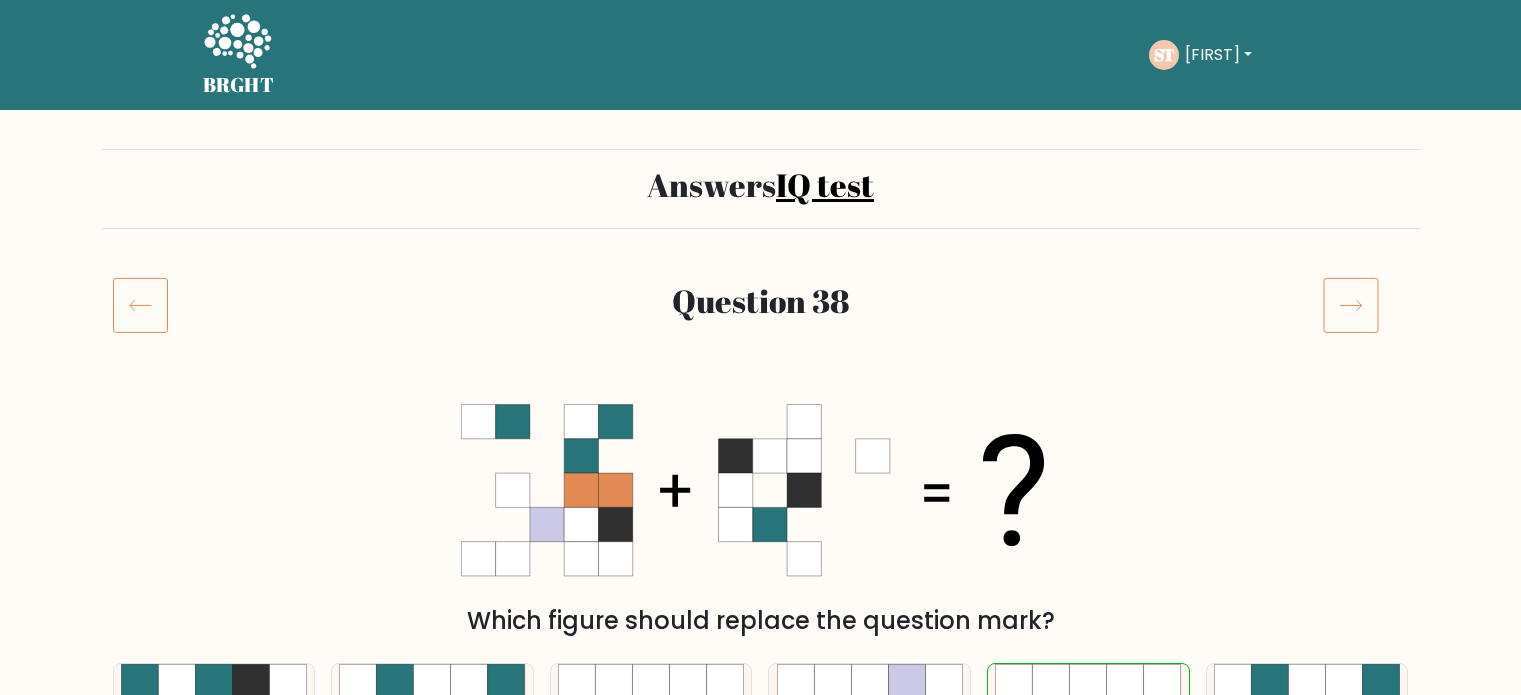 scroll, scrollTop: 0, scrollLeft: 0, axis: both 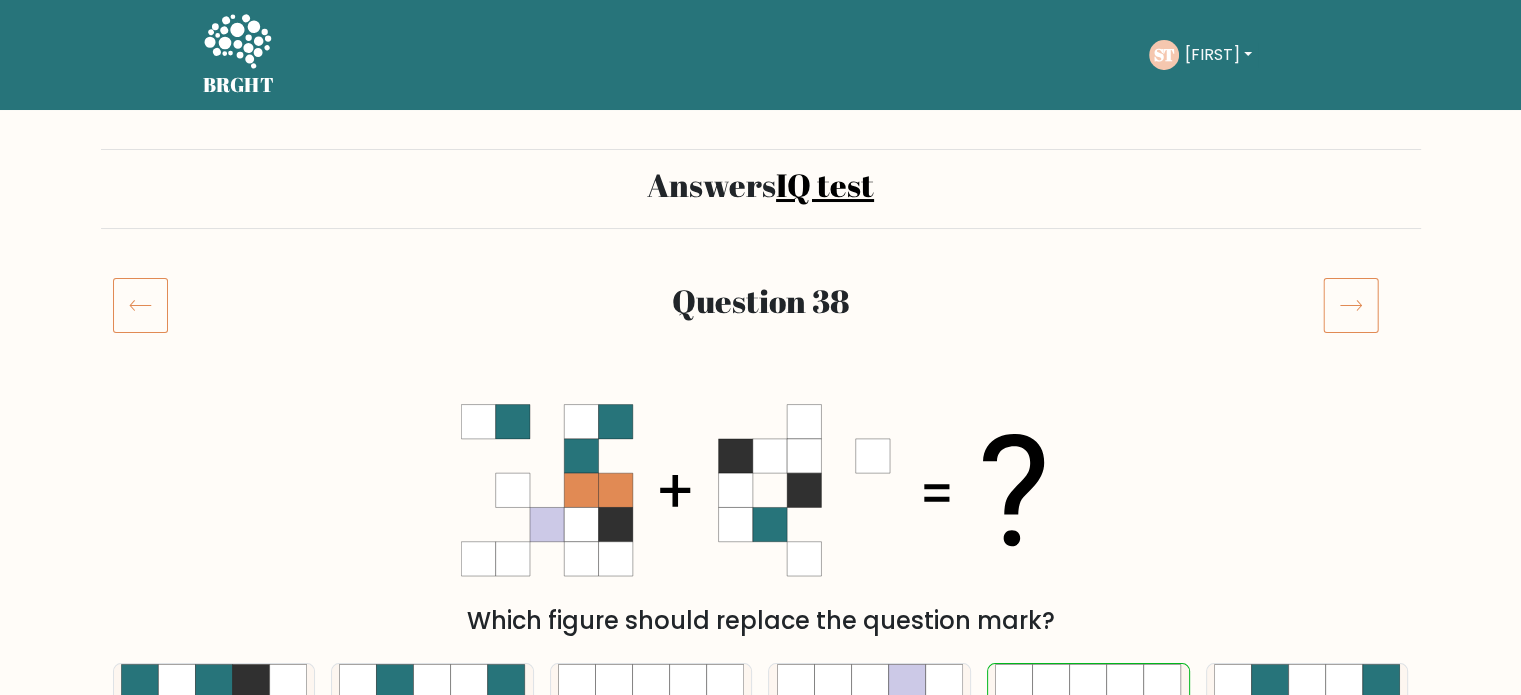 click on "[FIRST]" at bounding box center (1218, 55) 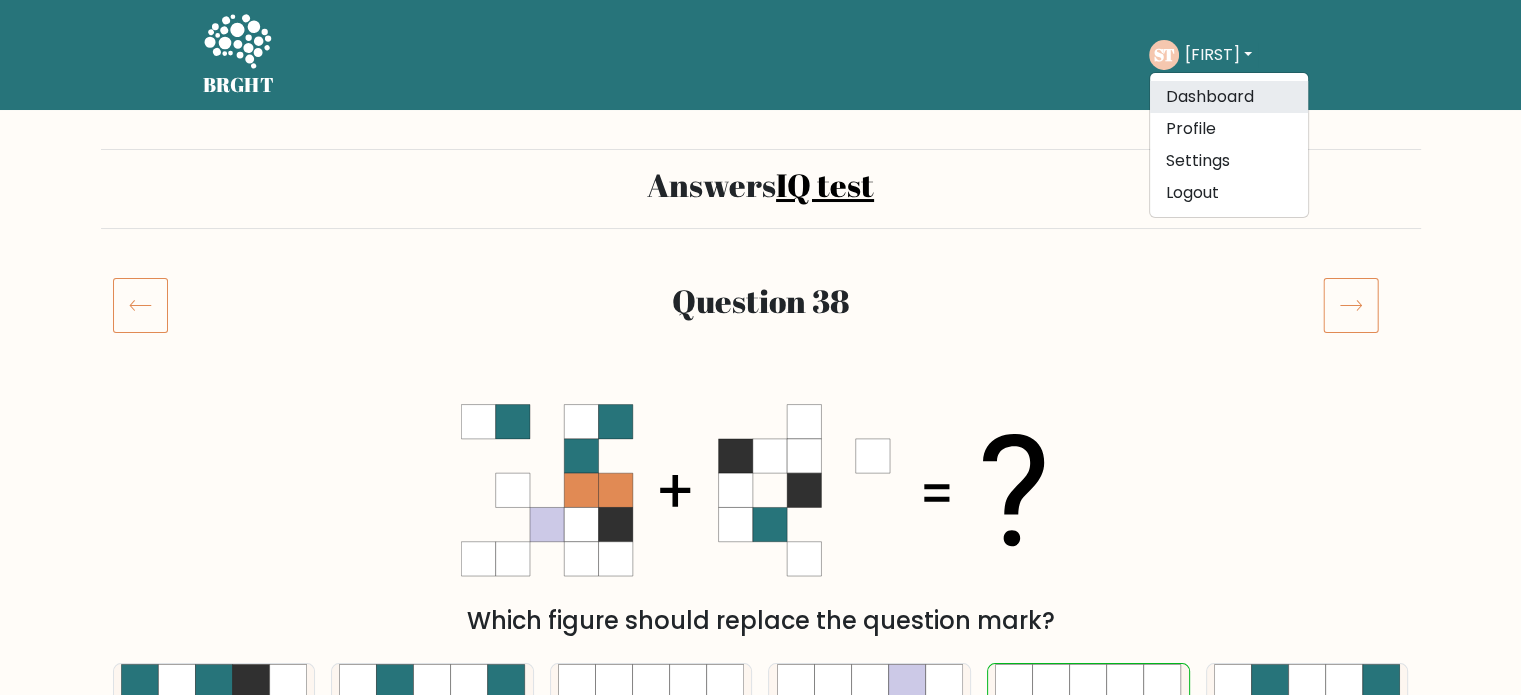 click on "Dashboard" at bounding box center (1229, 97) 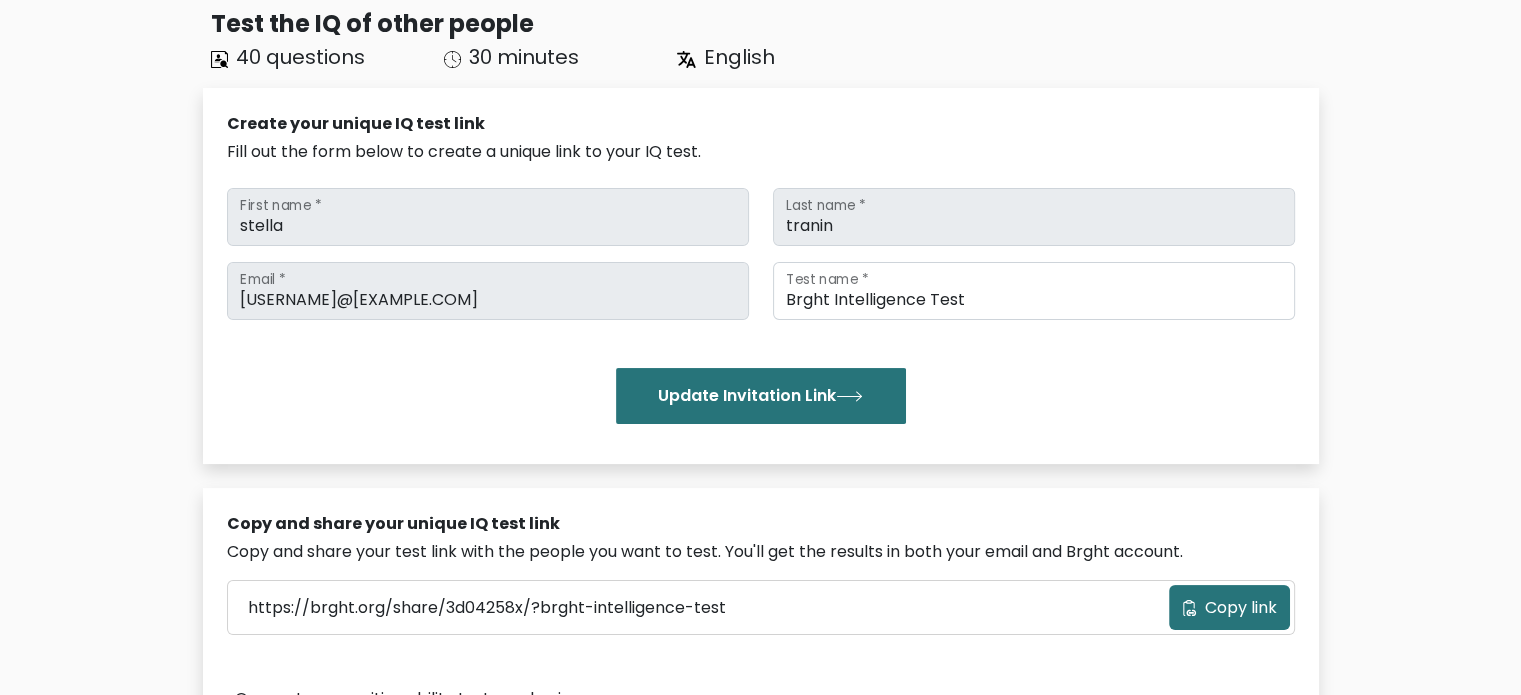 scroll, scrollTop: 0, scrollLeft: 0, axis: both 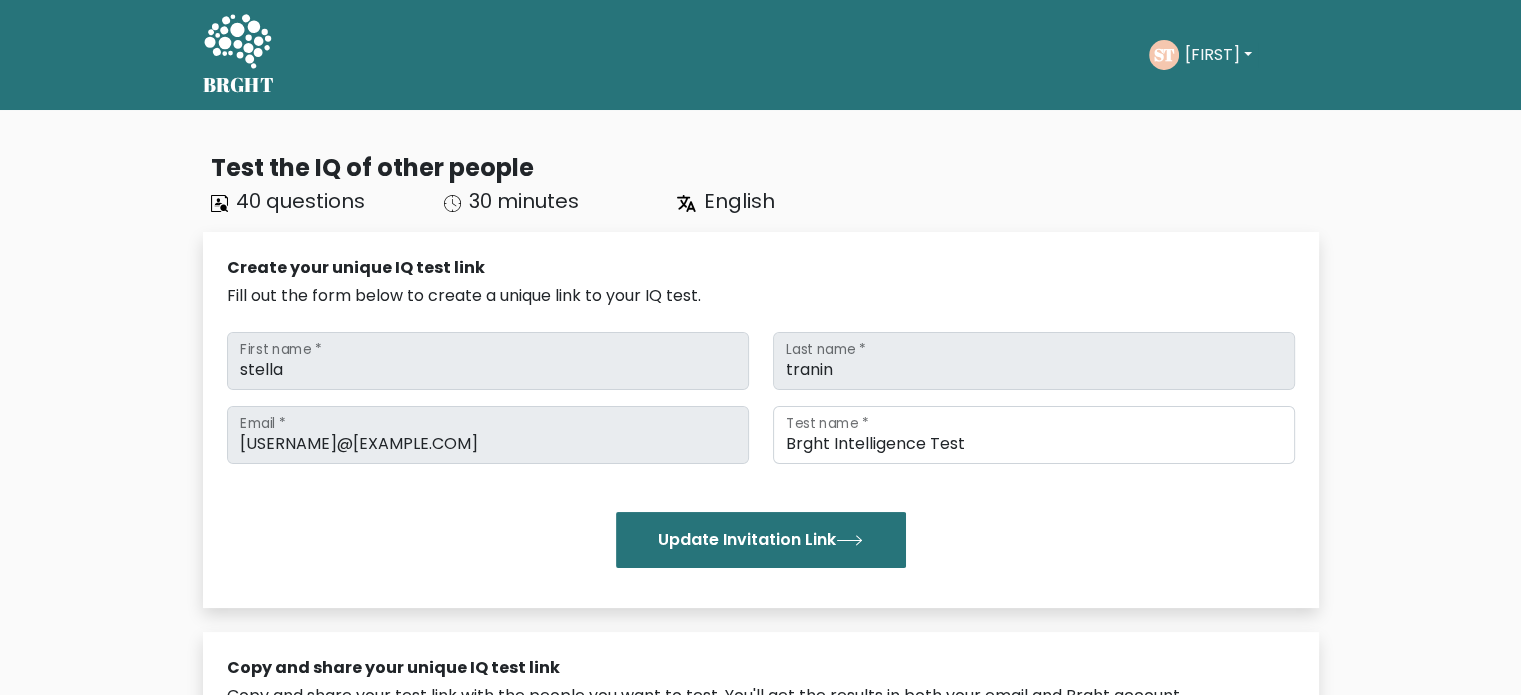 click on "[FIRST]" at bounding box center [1218, 55] 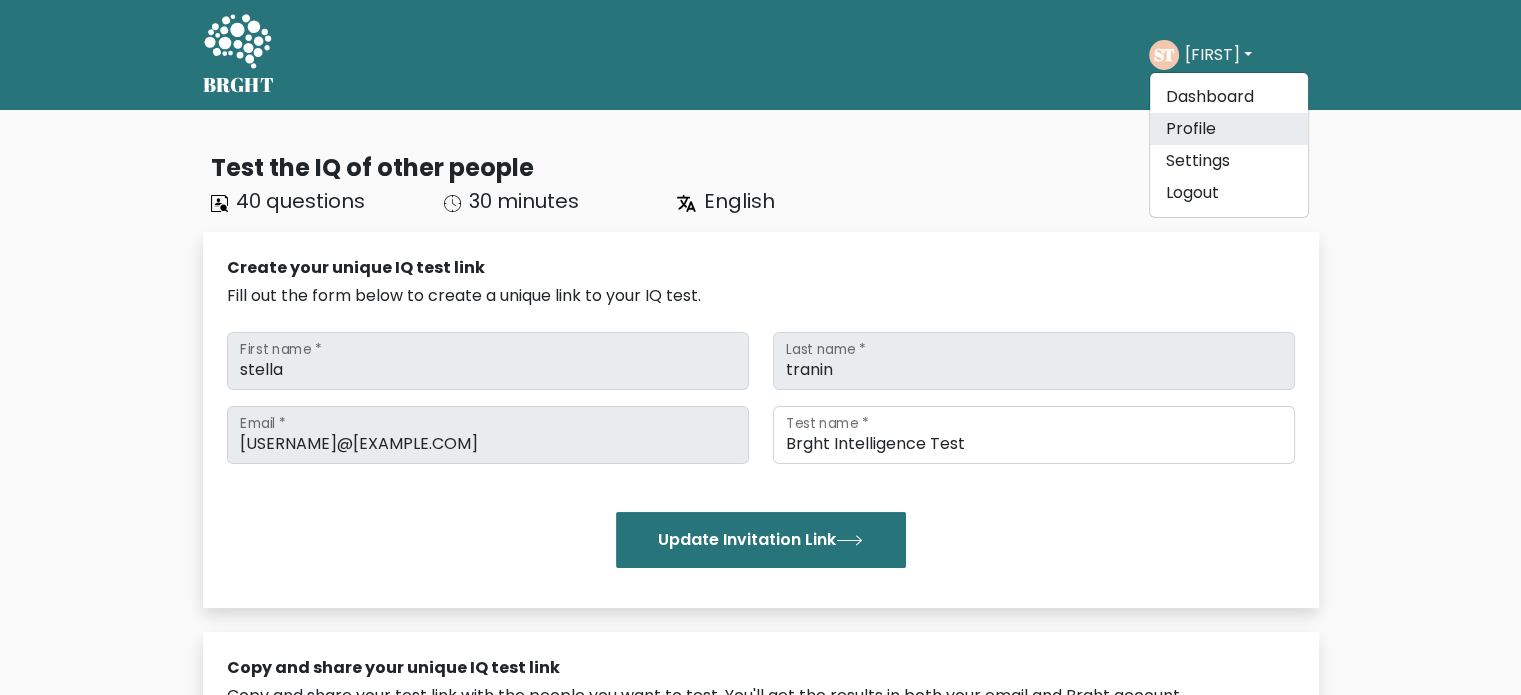 click on "Profile" at bounding box center [1229, 129] 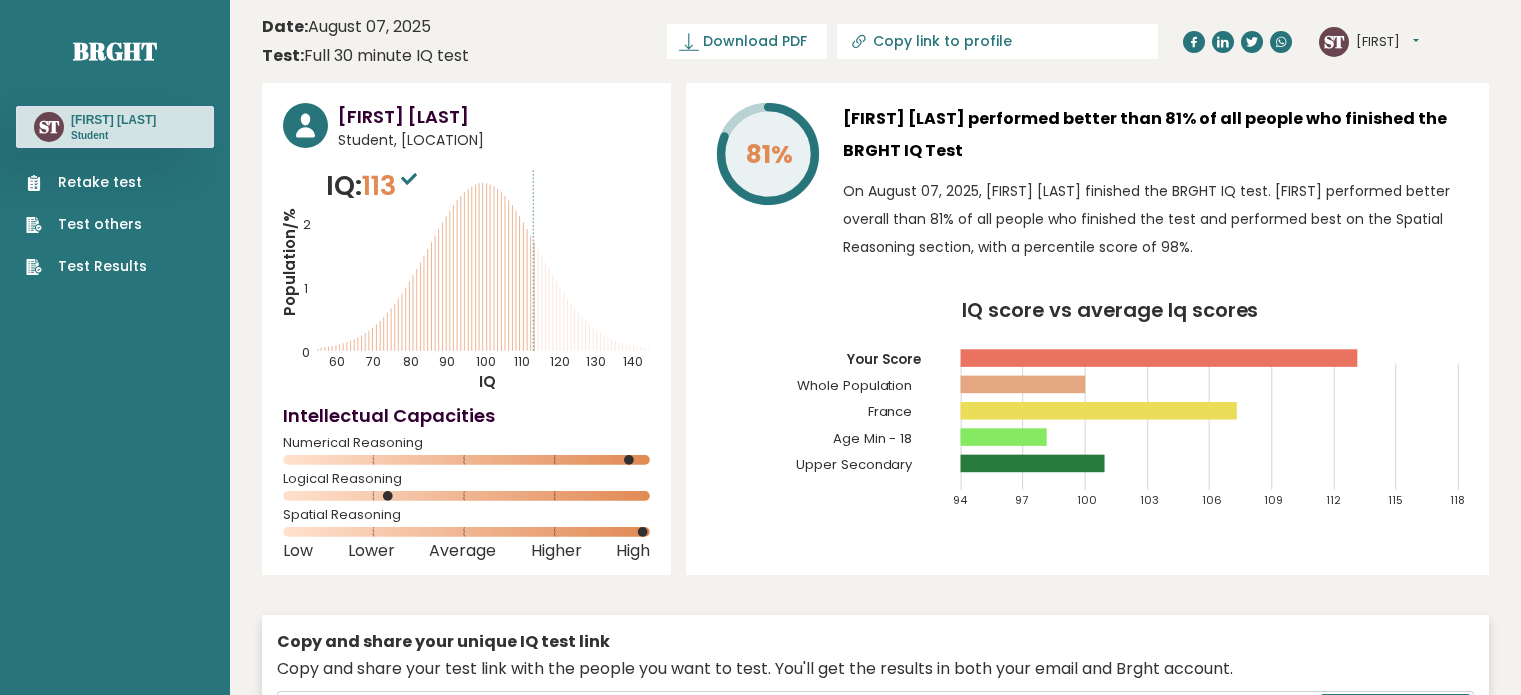 scroll, scrollTop: 0, scrollLeft: 0, axis: both 